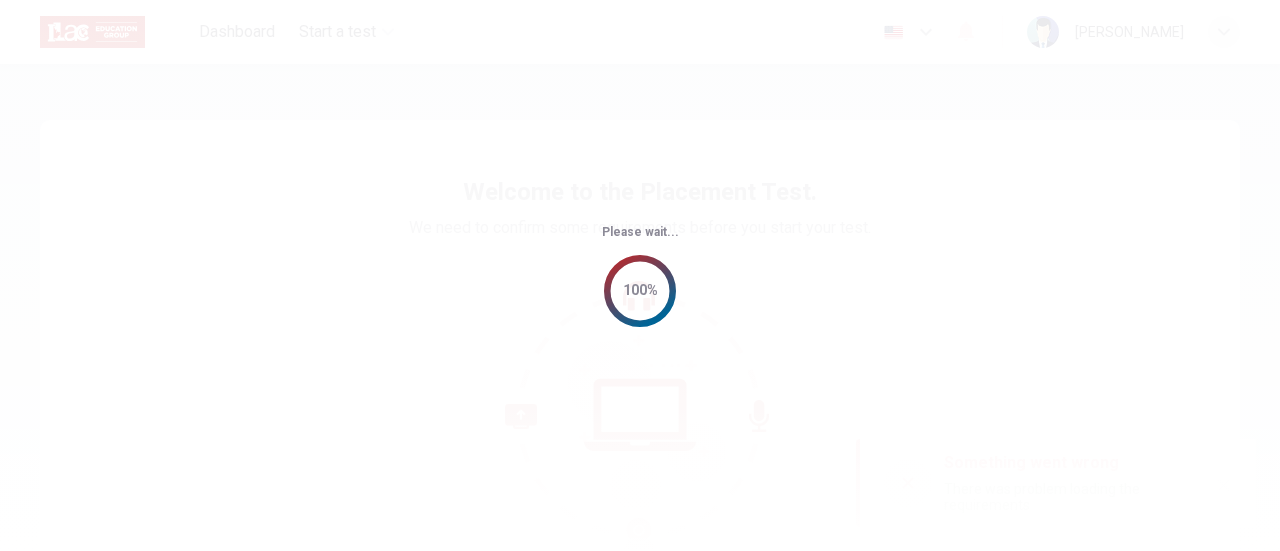 scroll, scrollTop: 0, scrollLeft: 0, axis: both 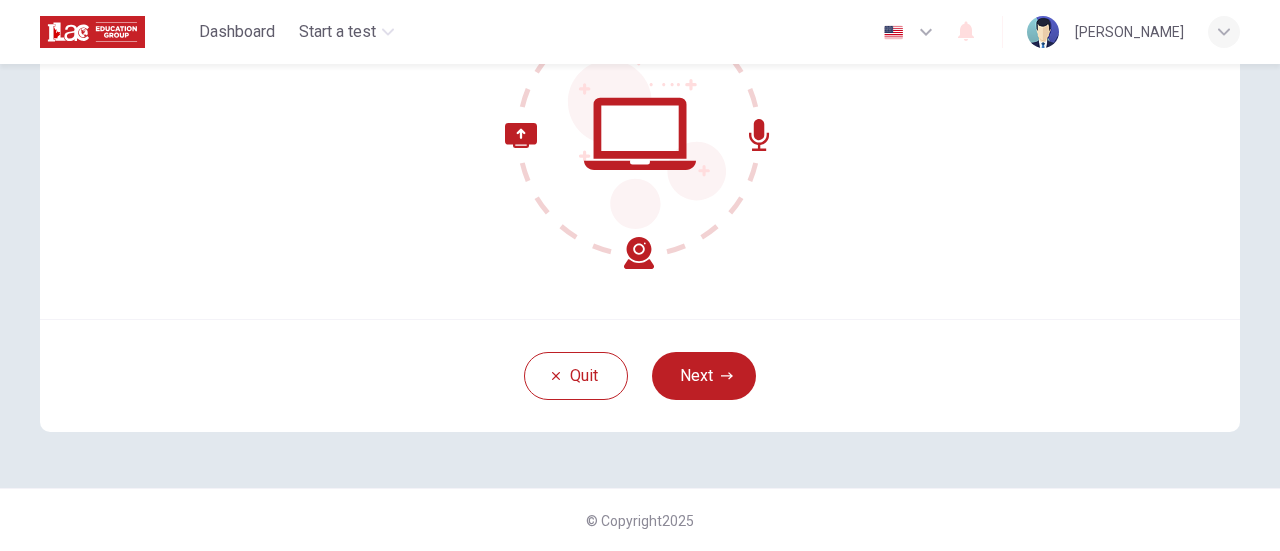 click on "Quit Next" at bounding box center [640, 375] 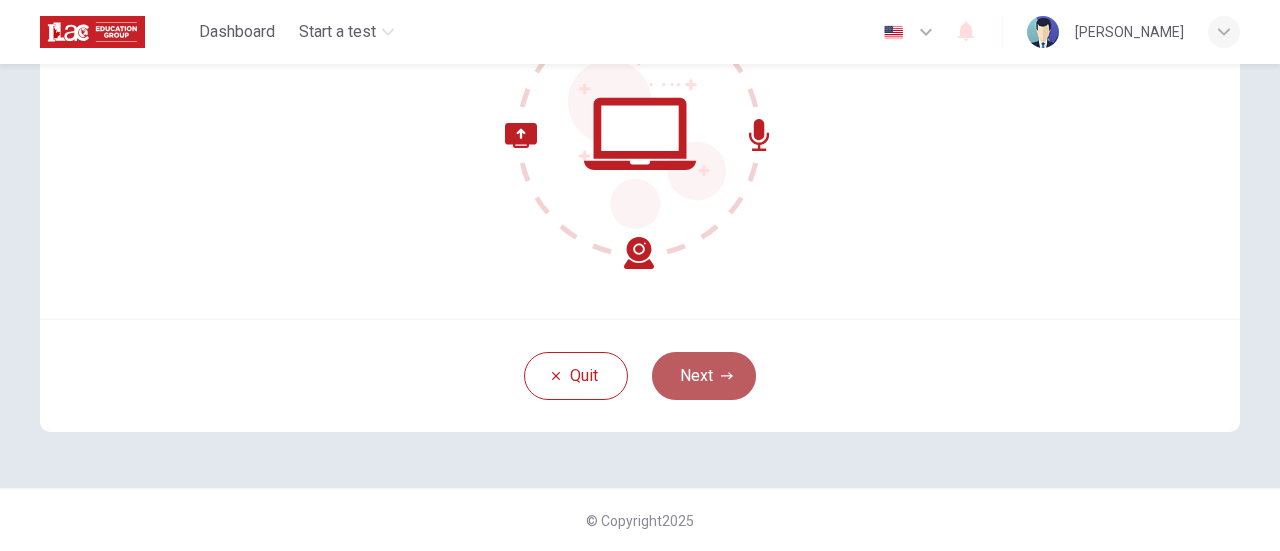 click on "Next" at bounding box center (704, 376) 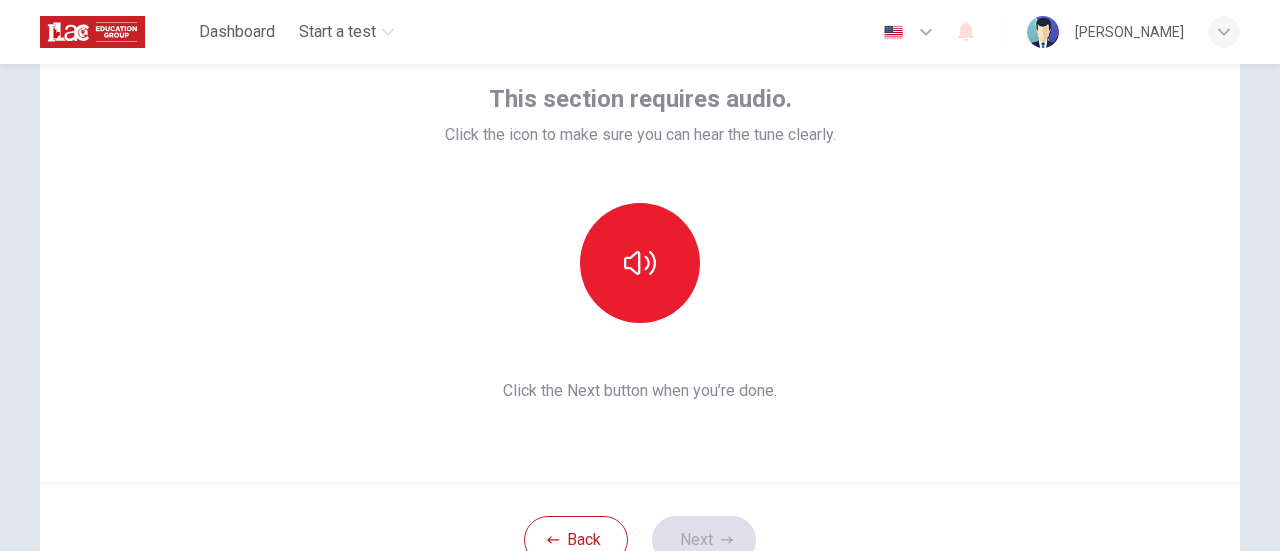 scroll, scrollTop: 117, scrollLeft: 0, axis: vertical 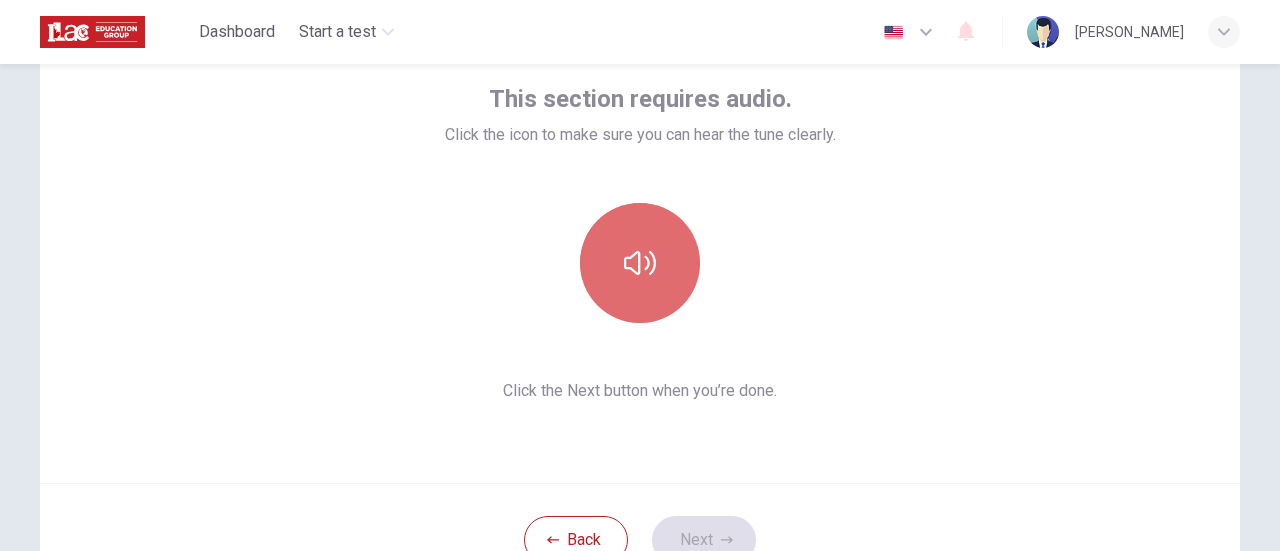 click at bounding box center (640, 263) 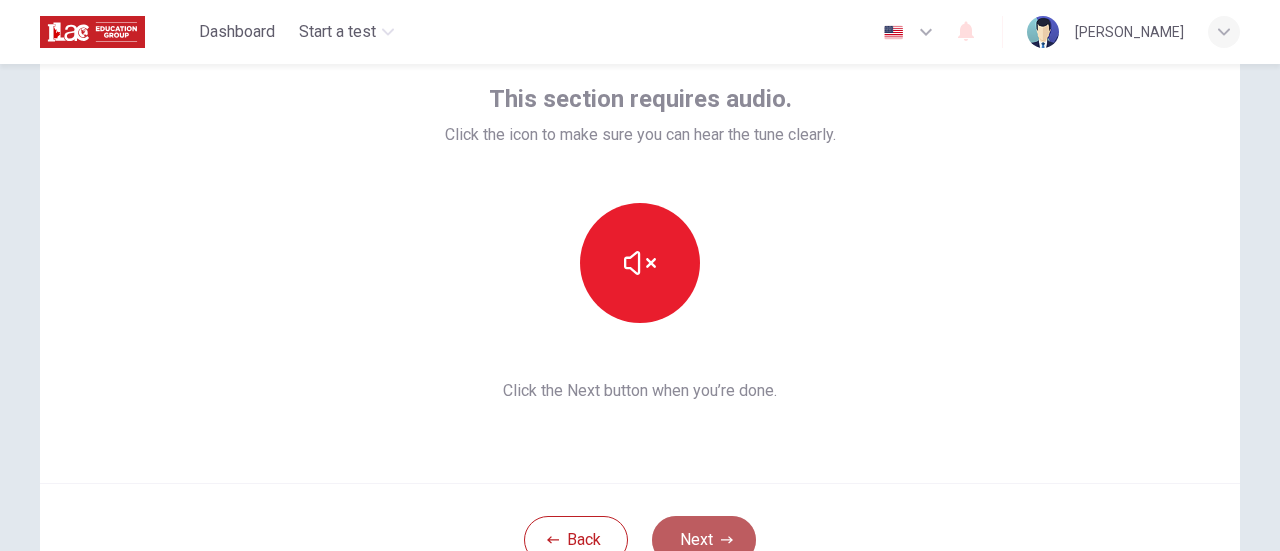 click on "Next" at bounding box center [704, 540] 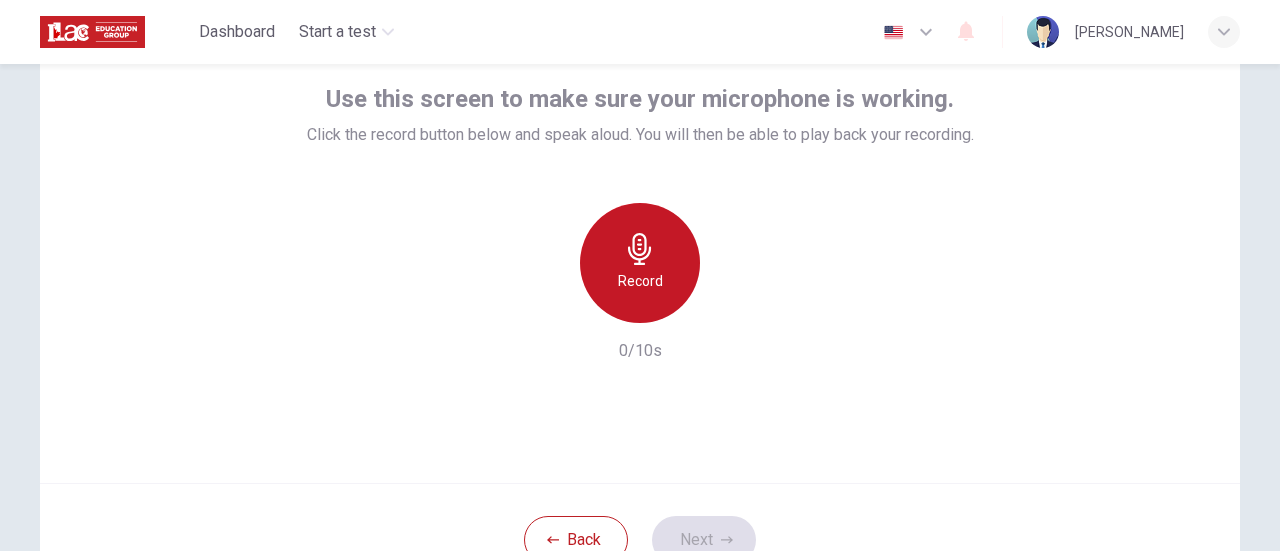 click on "Record" at bounding box center [640, 281] 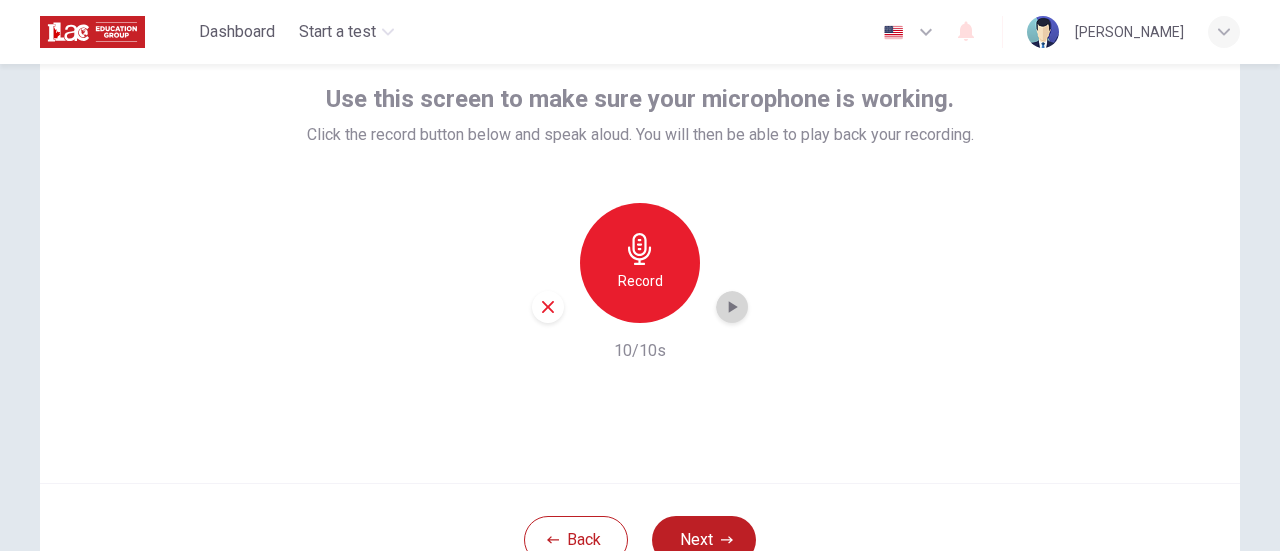 click 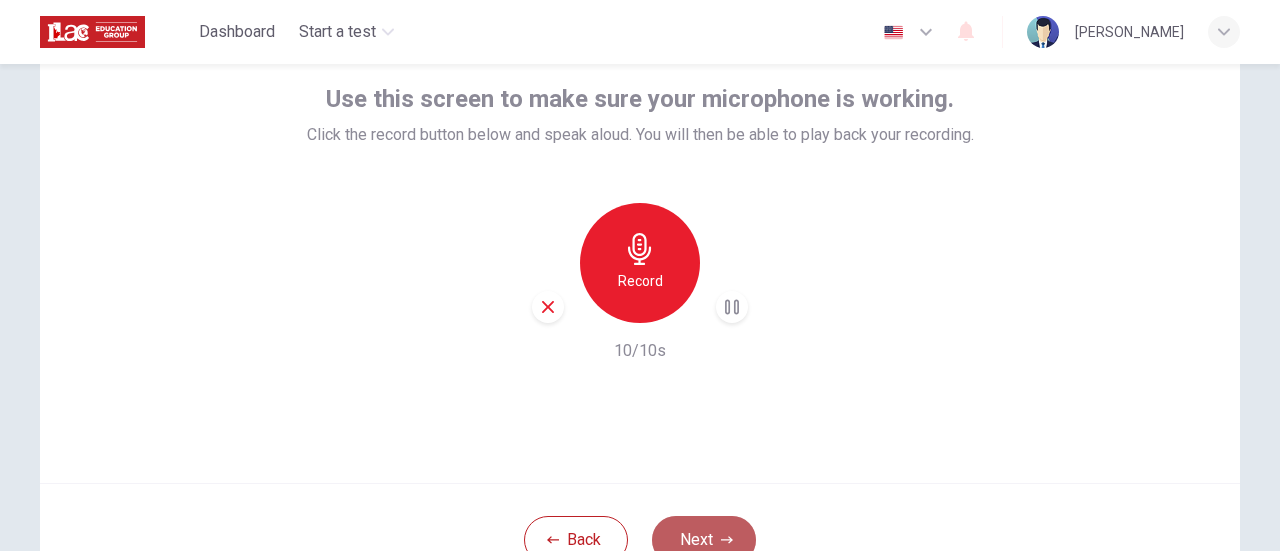 click on "Next" at bounding box center (704, 540) 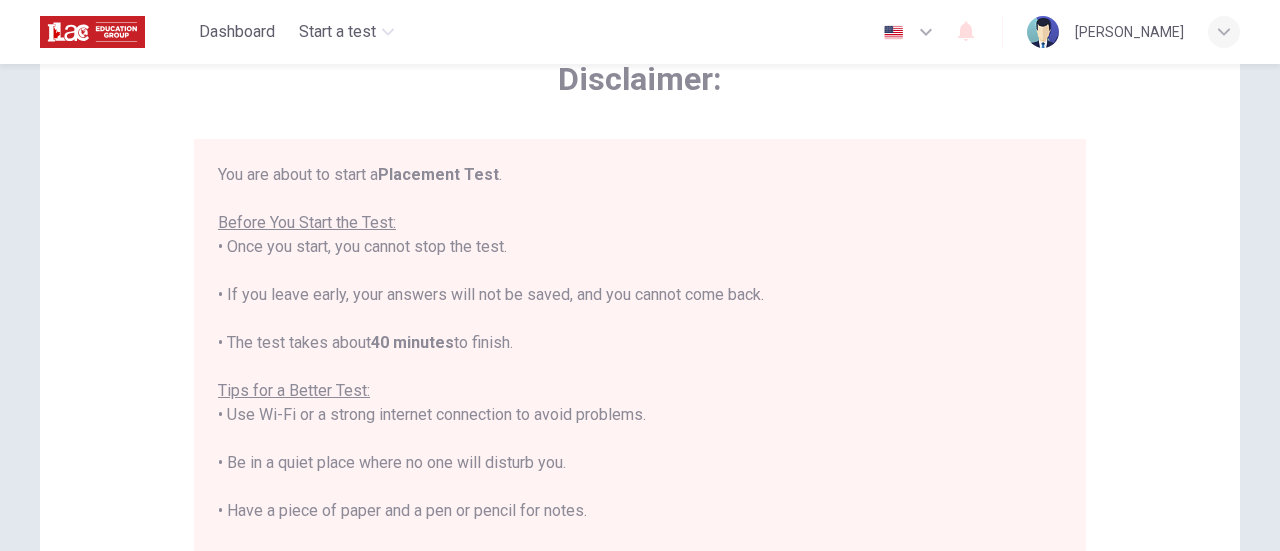 scroll, scrollTop: 22, scrollLeft: 0, axis: vertical 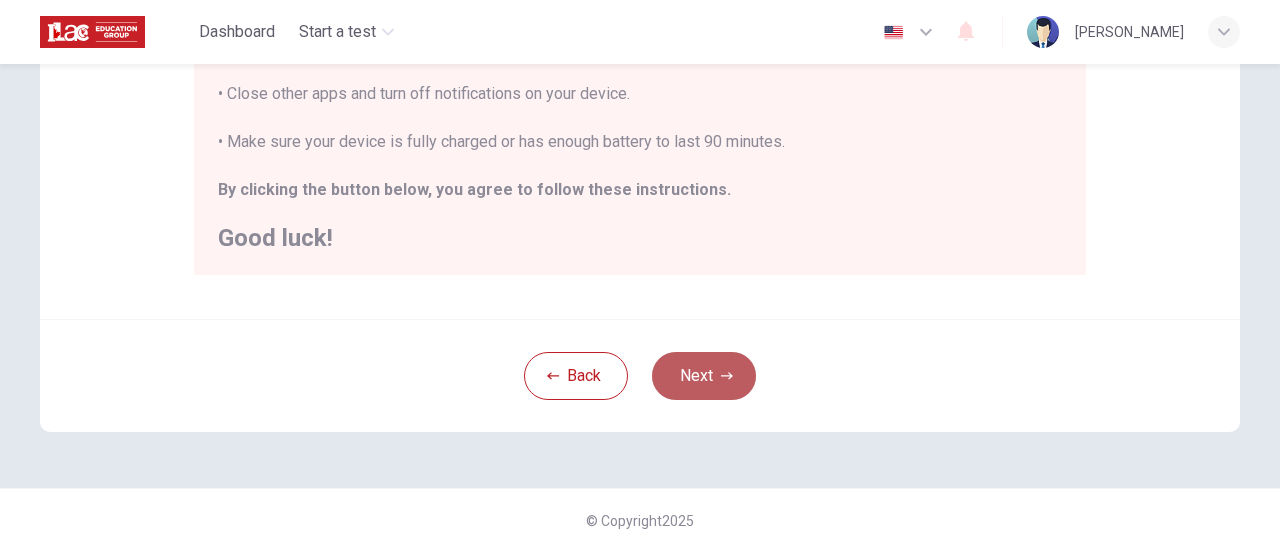 click on "Next" at bounding box center (704, 376) 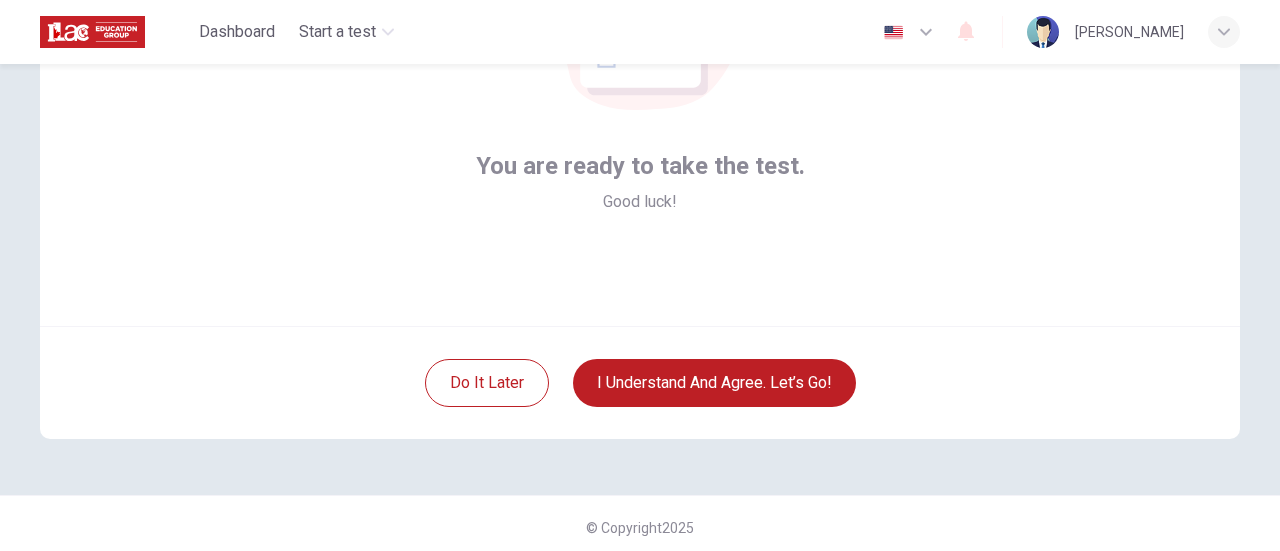 scroll, scrollTop: 279, scrollLeft: 0, axis: vertical 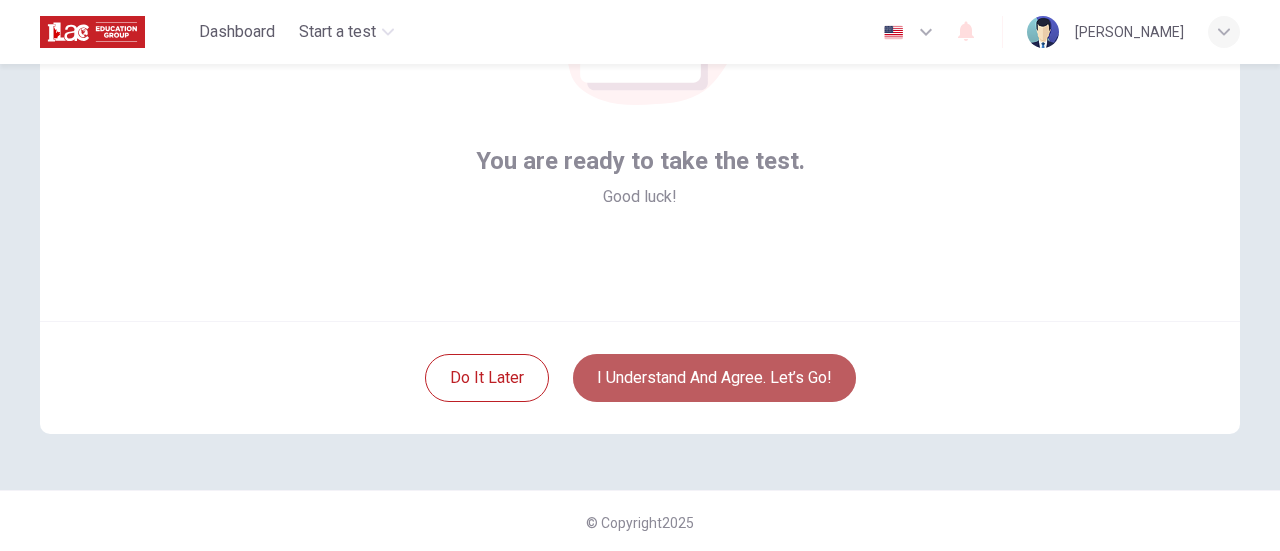 click on "I understand and agree. Let’s go!" at bounding box center [714, 378] 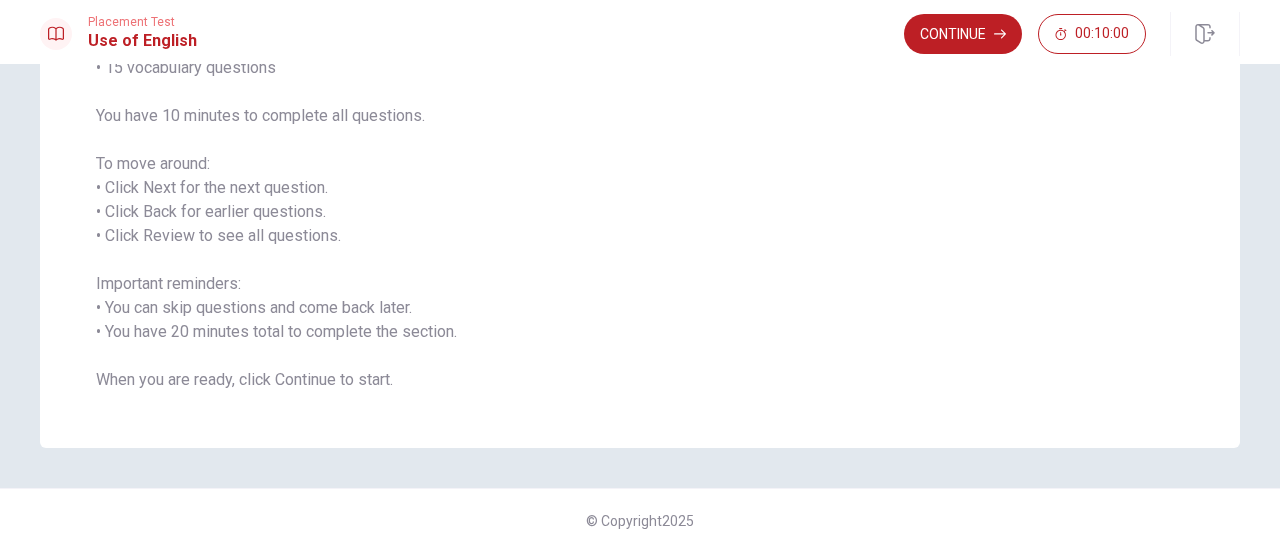 scroll, scrollTop: 0, scrollLeft: 0, axis: both 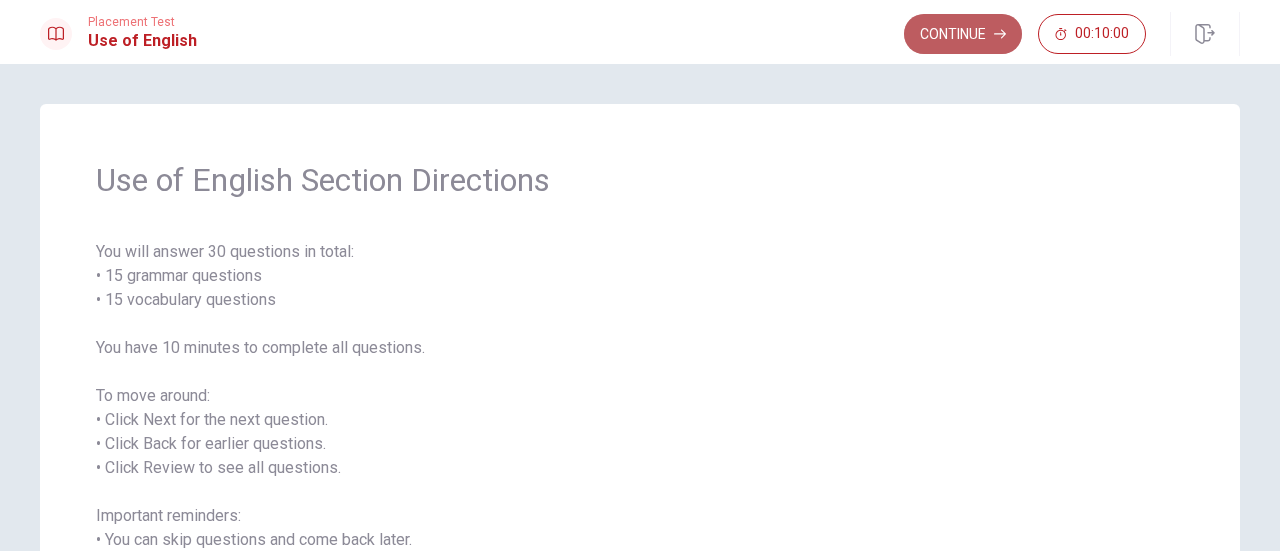 click on "Continue" at bounding box center (963, 34) 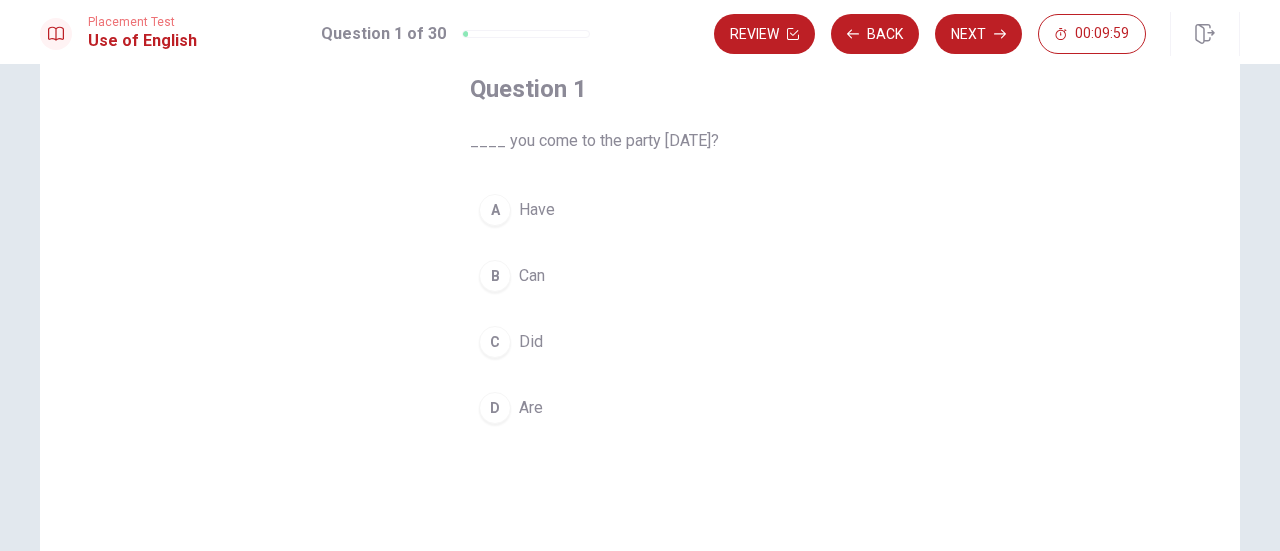 scroll, scrollTop: 104, scrollLeft: 0, axis: vertical 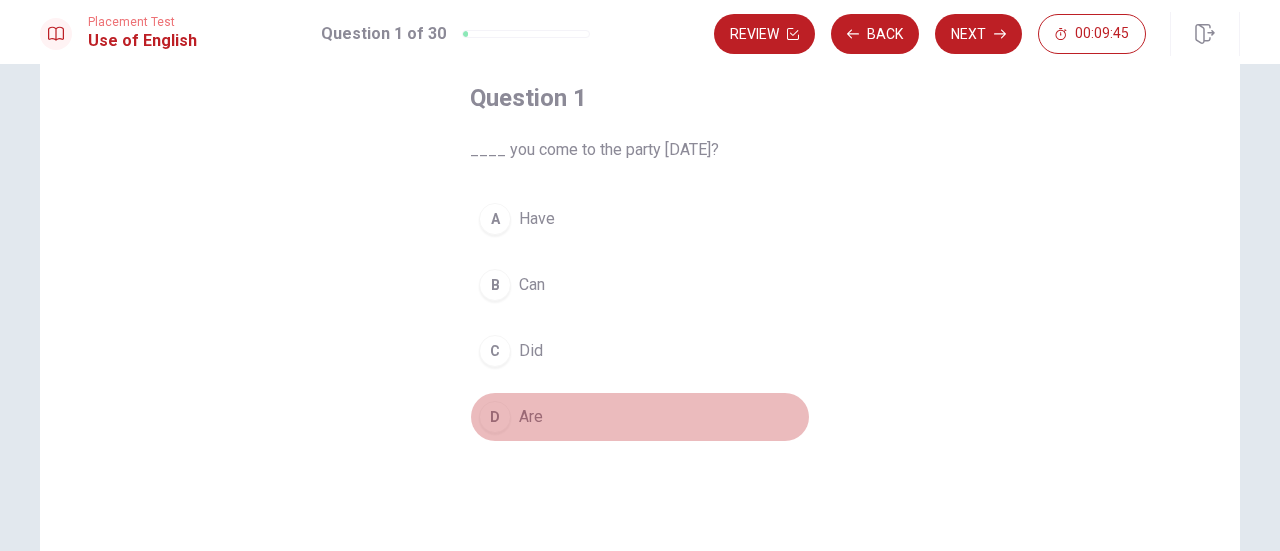 click on "D" at bounding box center [495, 417] 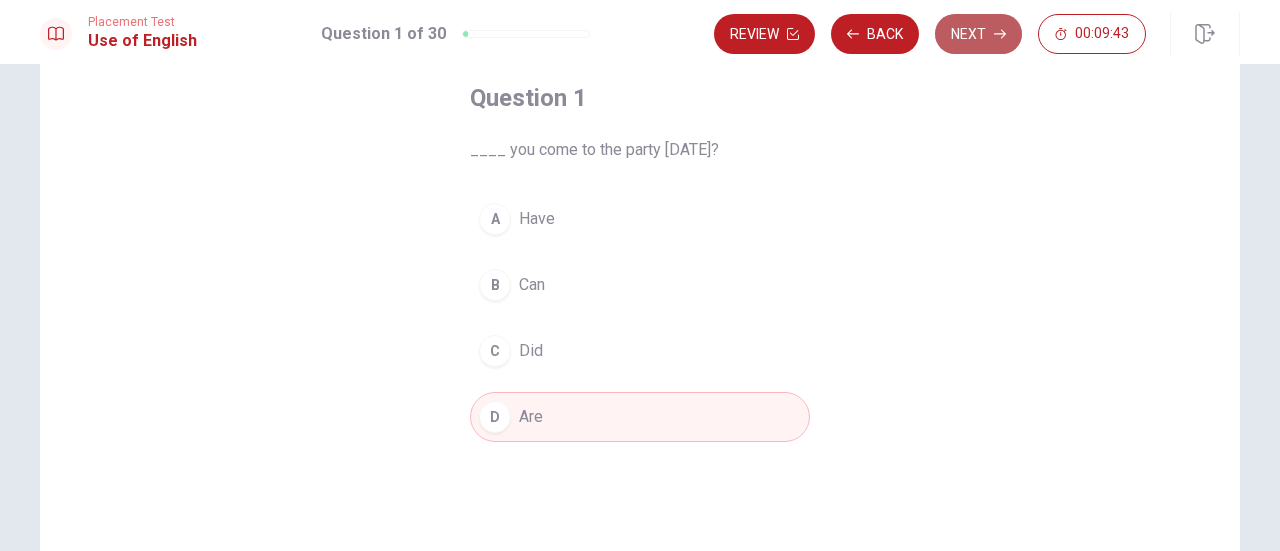 click on "Next" at bounding box center [978, 34] 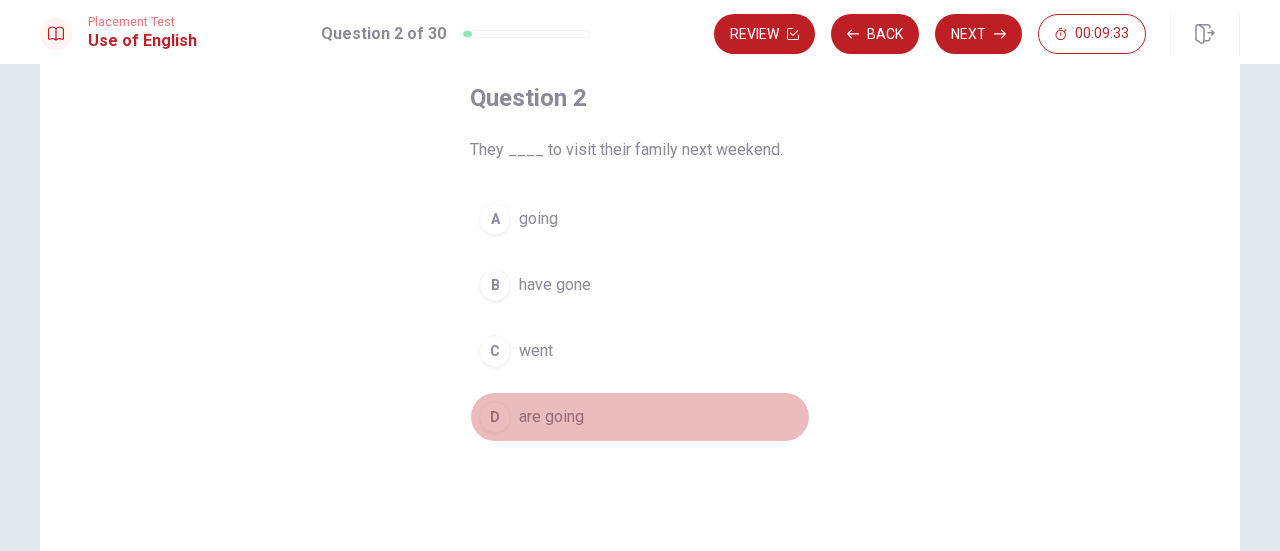 click on "D" at bounding box center (495, 417) 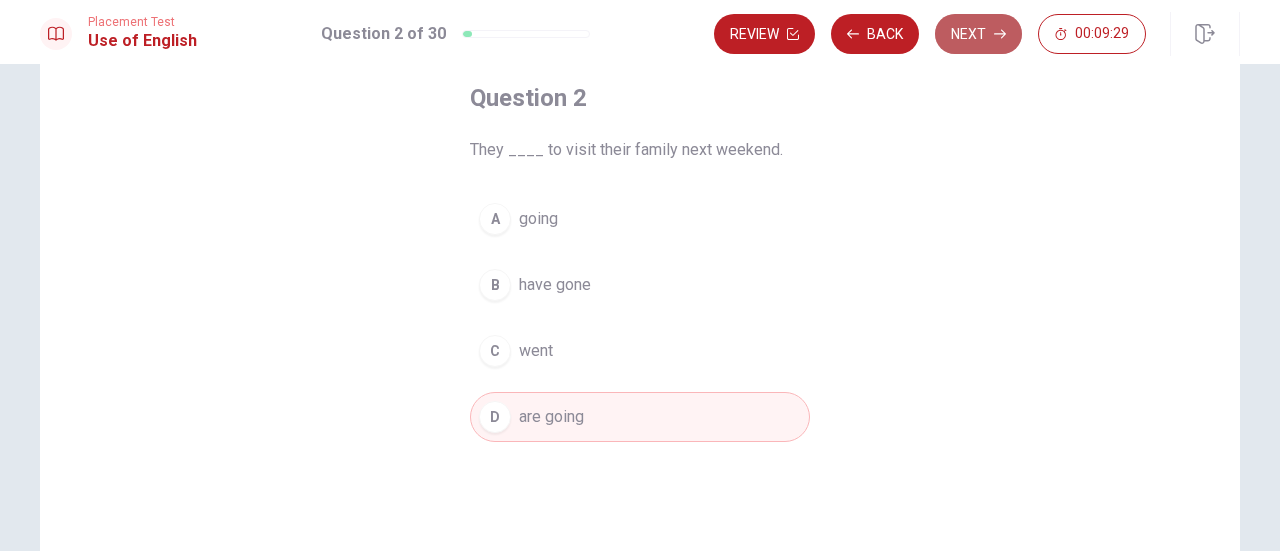 click on "Next" at bounding box center [978, 34] 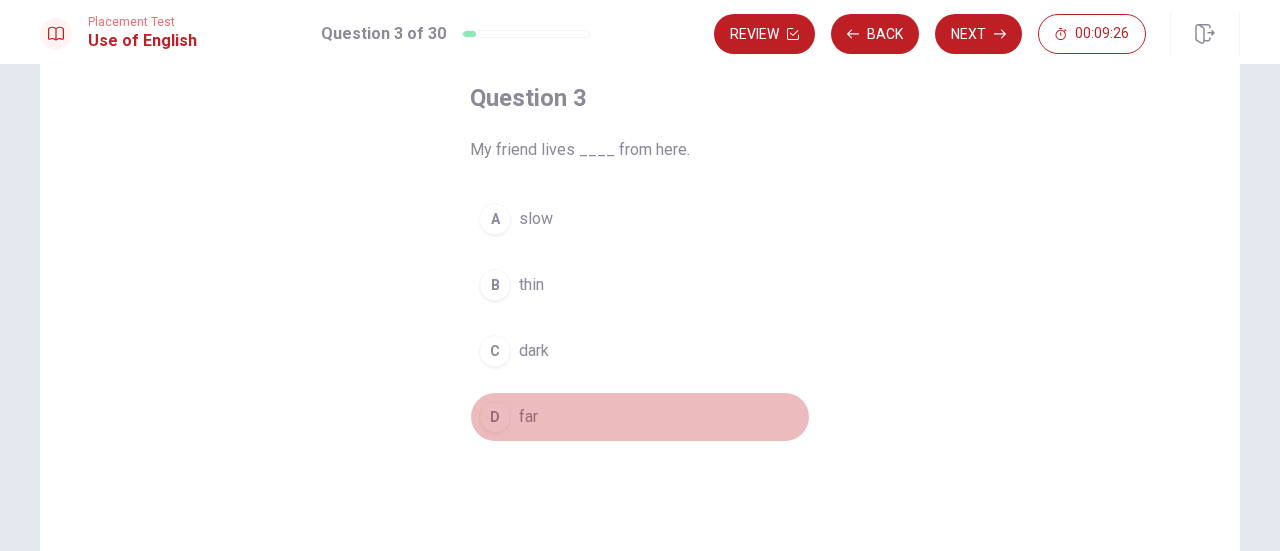 click on "D" at bounding box center [495, 417] 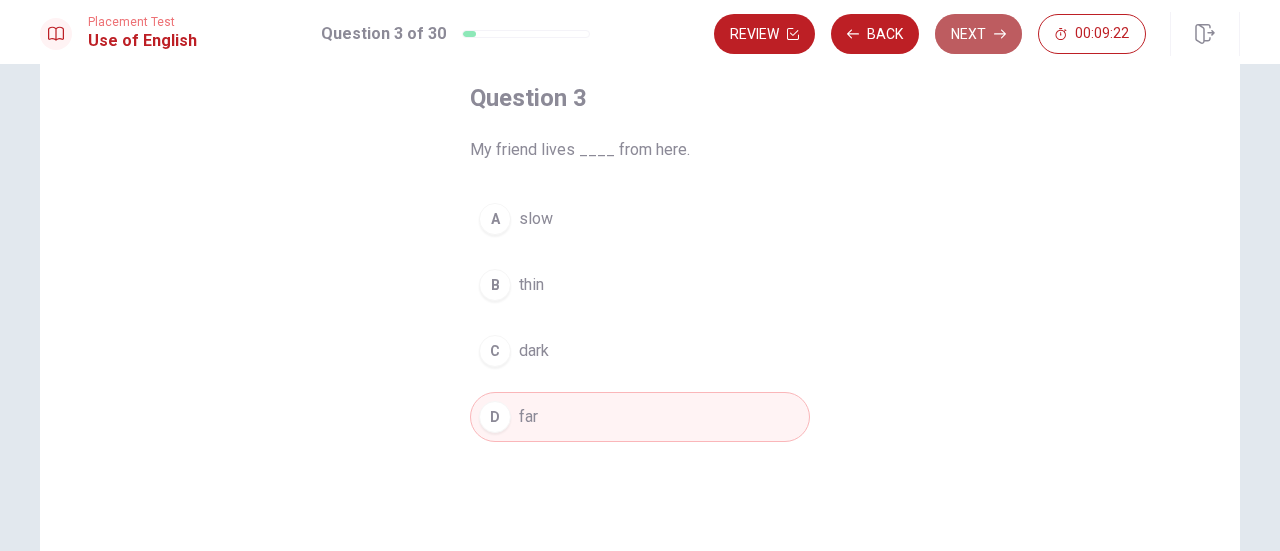 click on "Next" at bounding box center [978, 34] 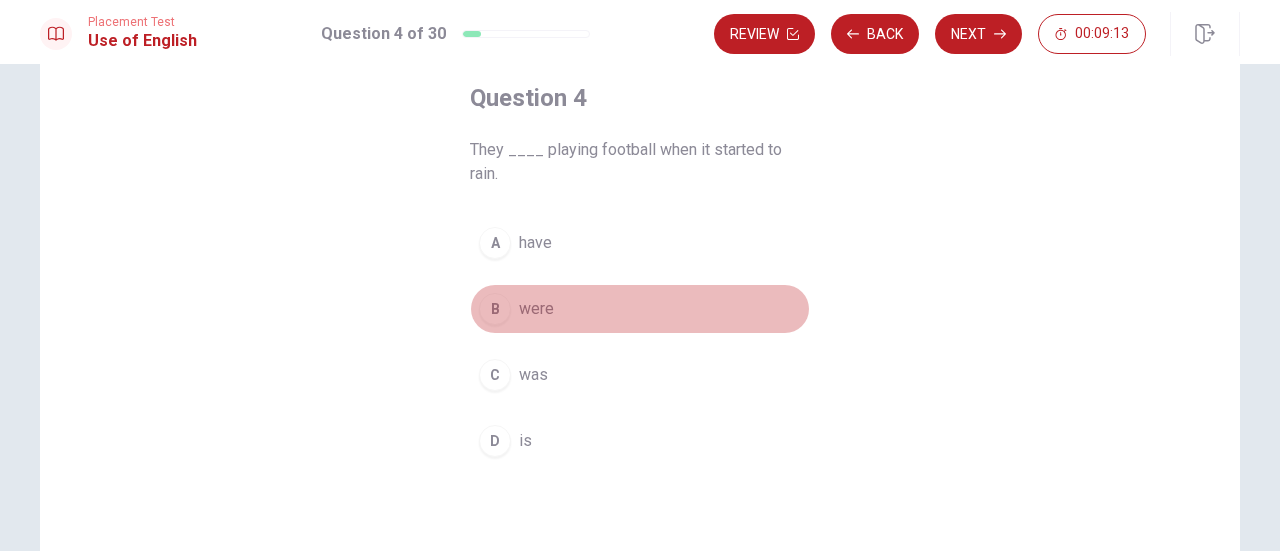 click on "B" at bounding box center [495, 309] 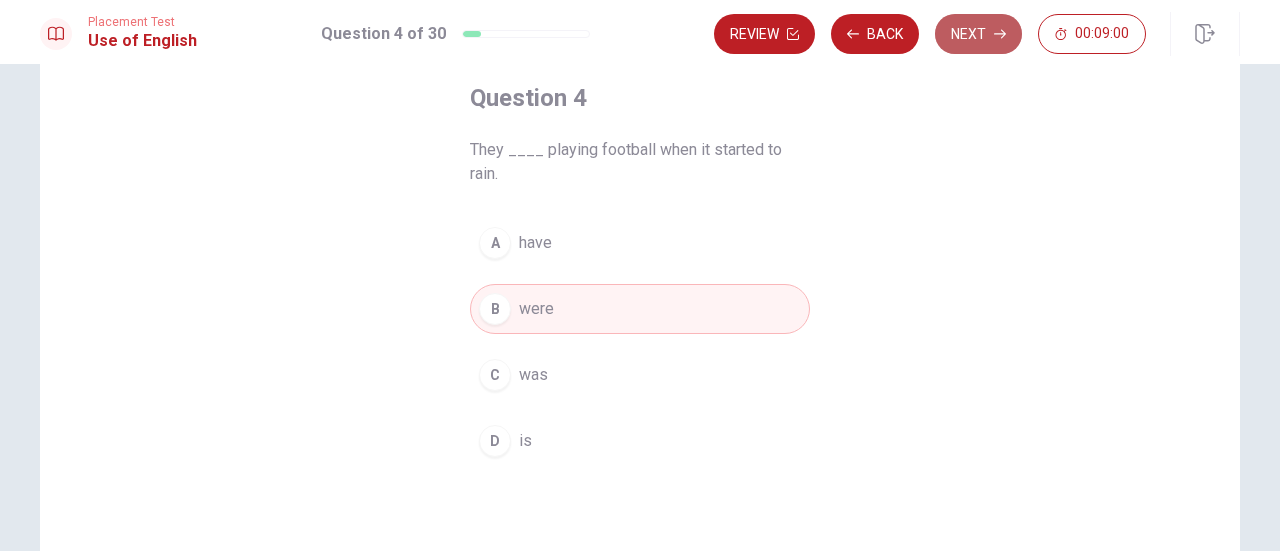 click on "Next" at bounding box center (978, 34) 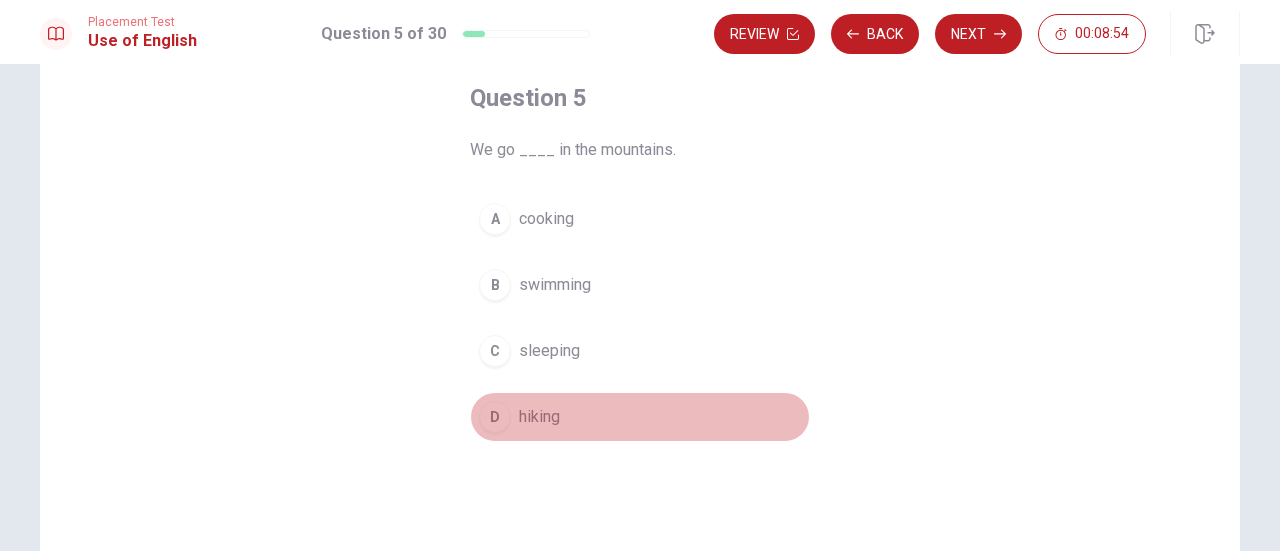 click on "hiking" at bounding box center (539, 417) 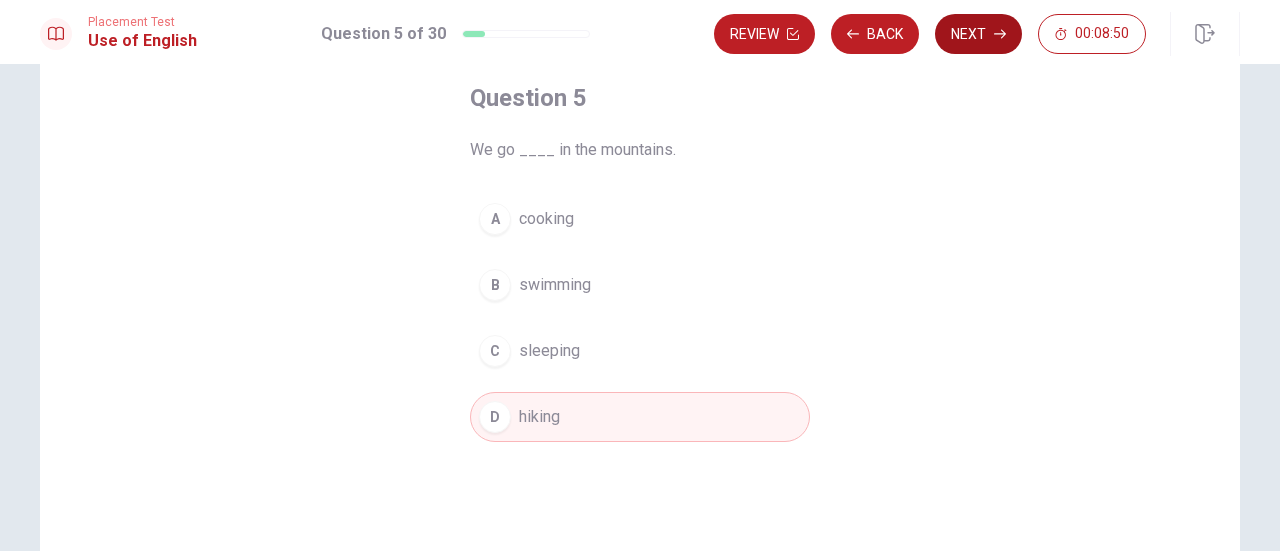 click on "Next" at bounding box center [978, 34] 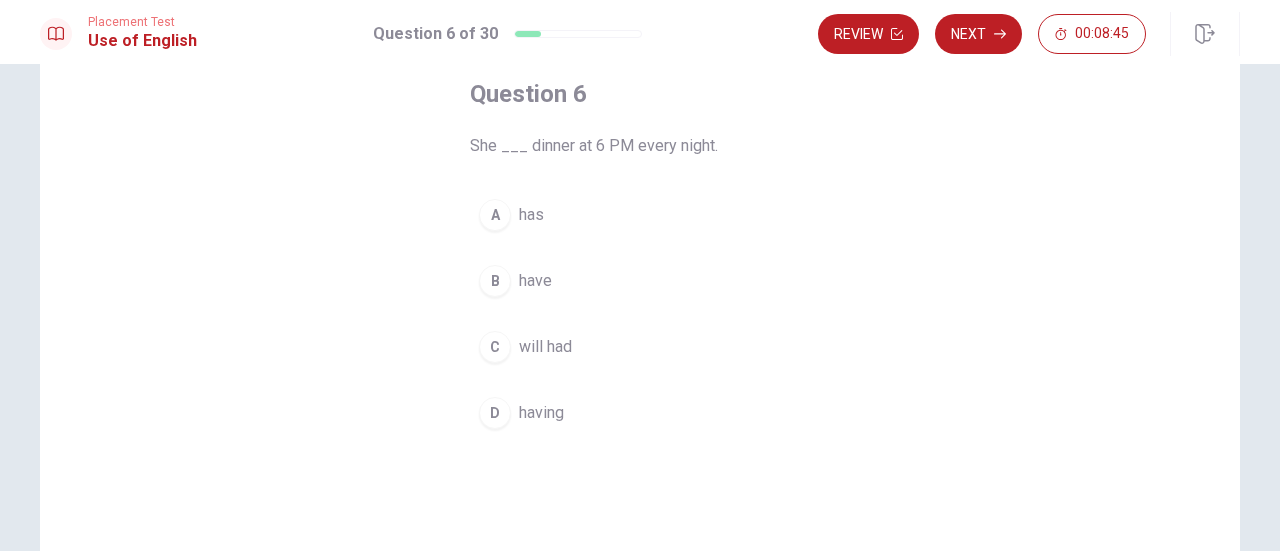 scroll, scrollTop: 109, scrollLeft: 0, axis: vertical 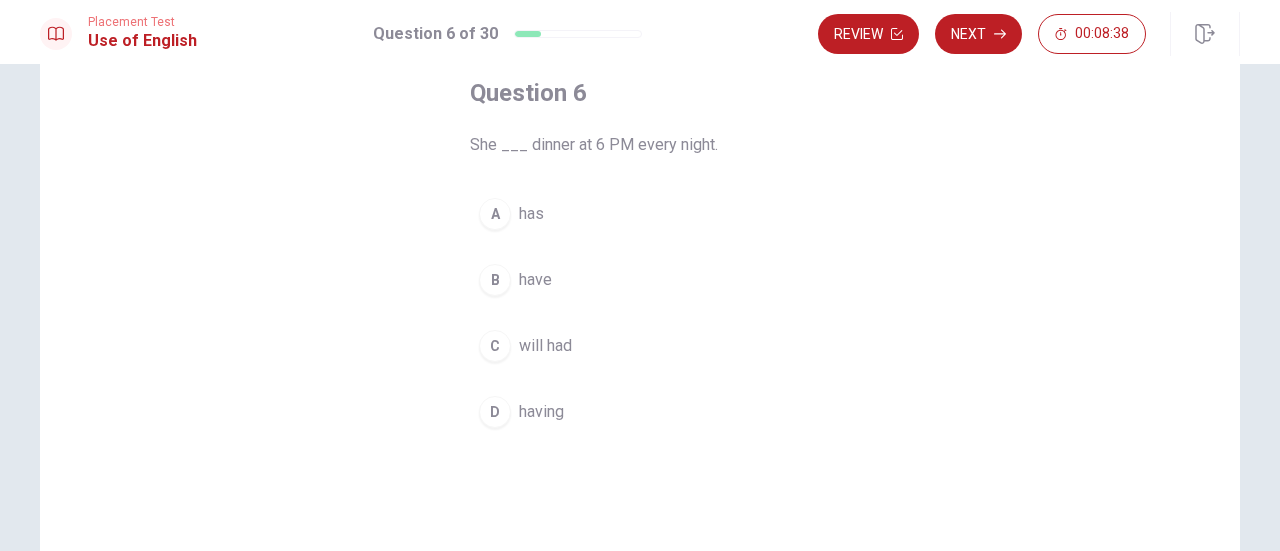 click on "having" at bounding box center [541, 412] 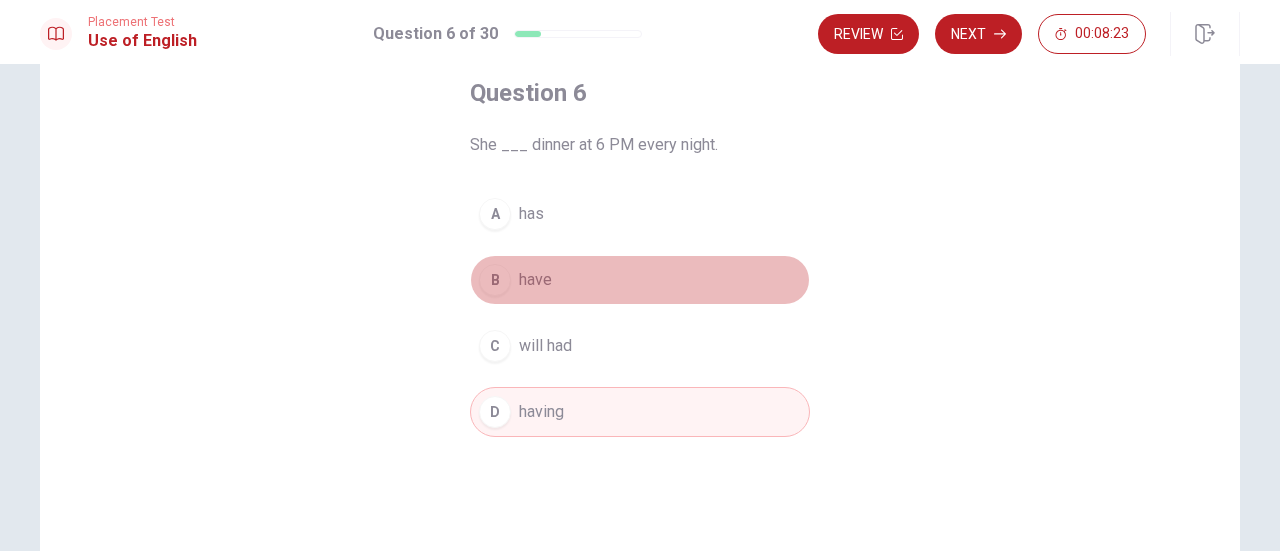 click on "B have" at bounding box center (640, 280) 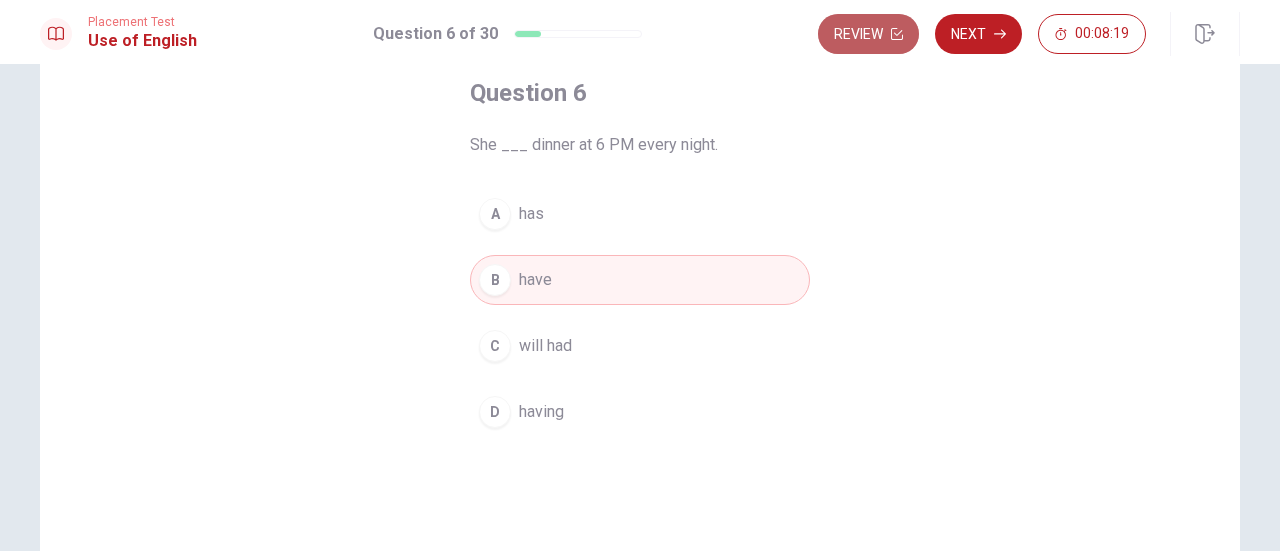 click 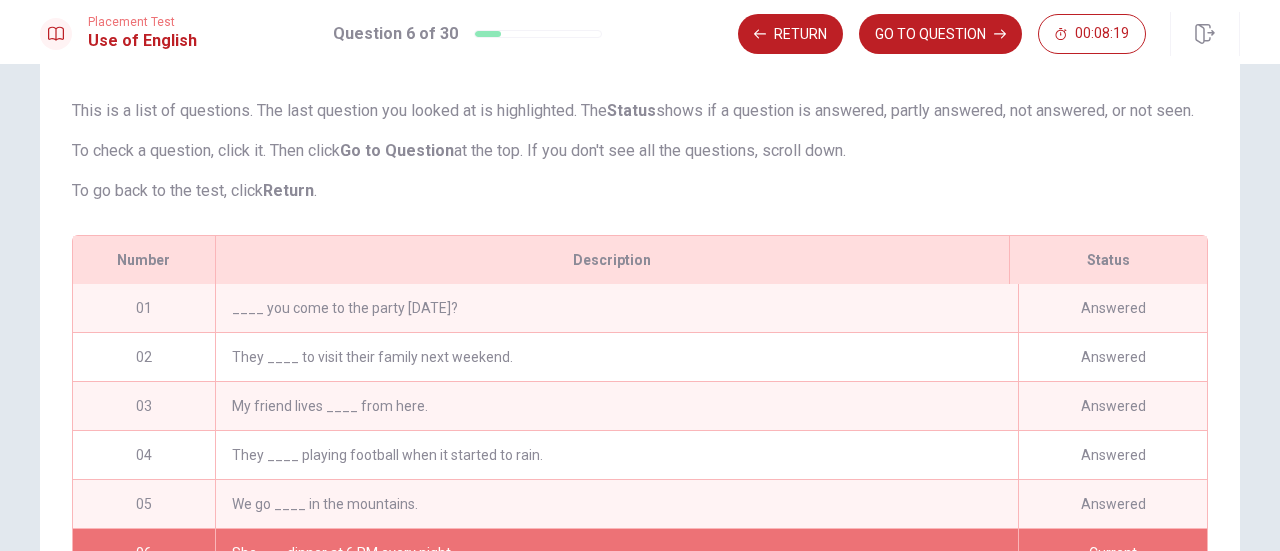 scroll, scrollTop: 410, scrollLeft: 0, axis: vertical 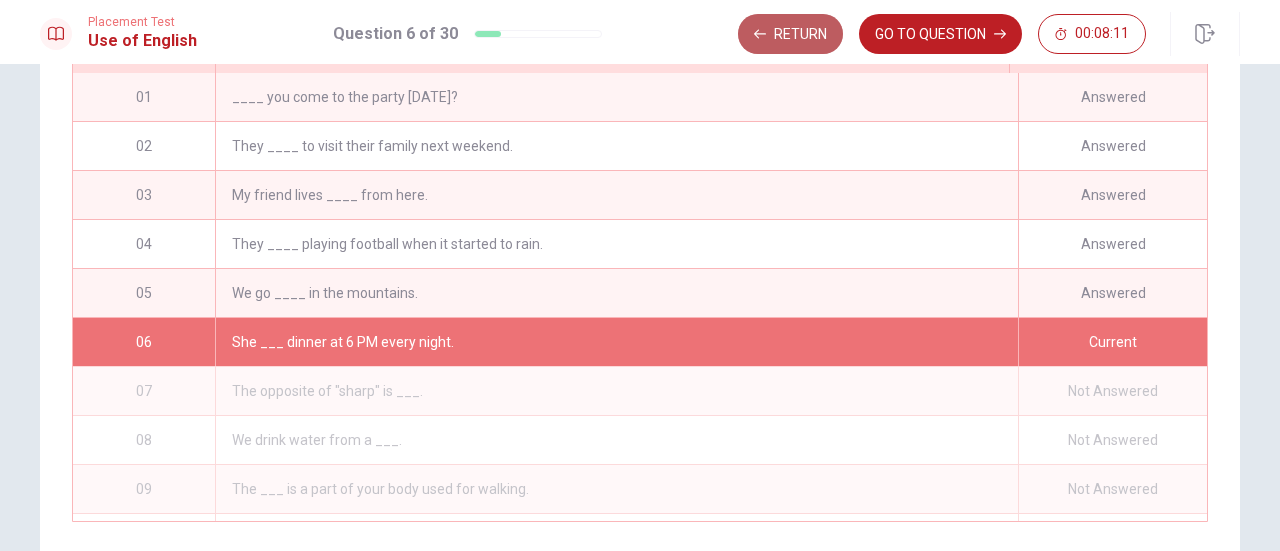click on "Return" at bounding box center (790, 34) 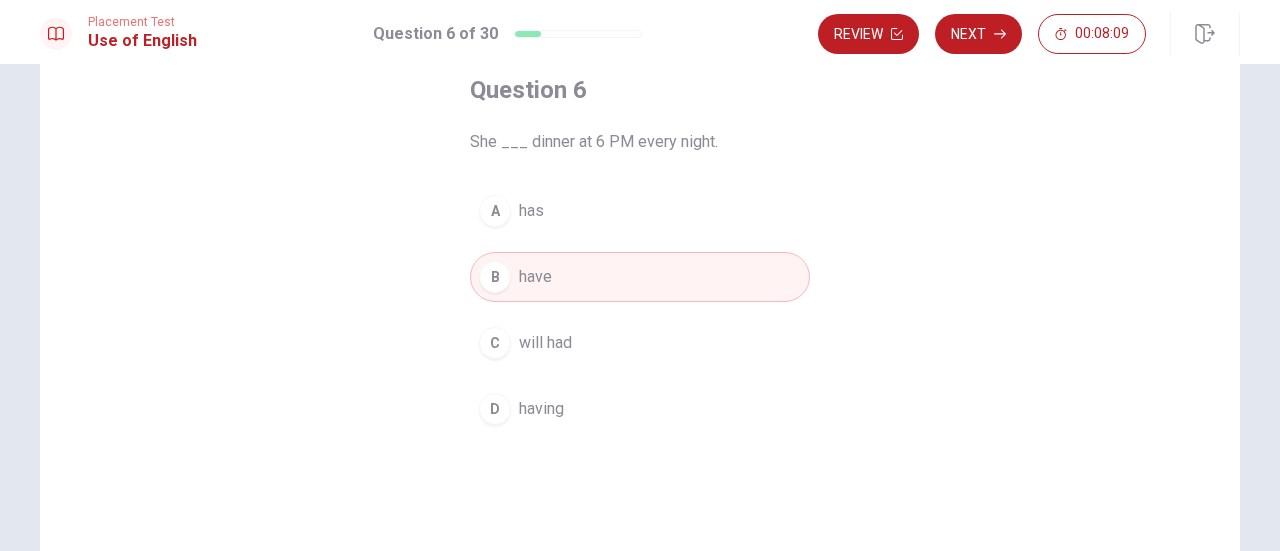 scroll, scrollTop: 111, scrollLeft: 0, axis: vertical 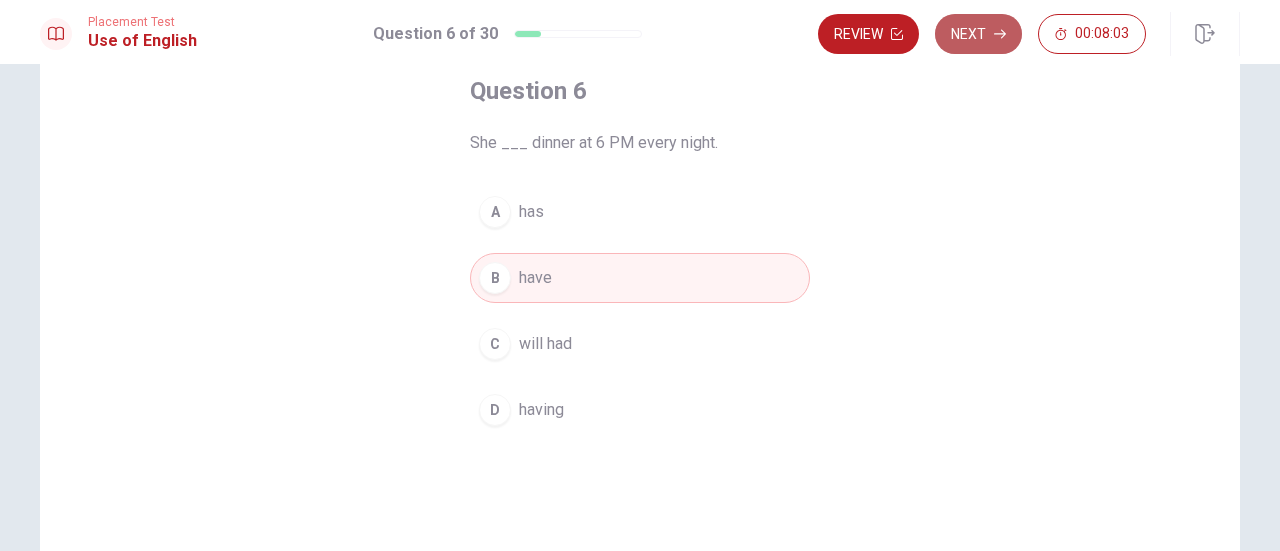 click on "Next" at bounding box center (978, 34) 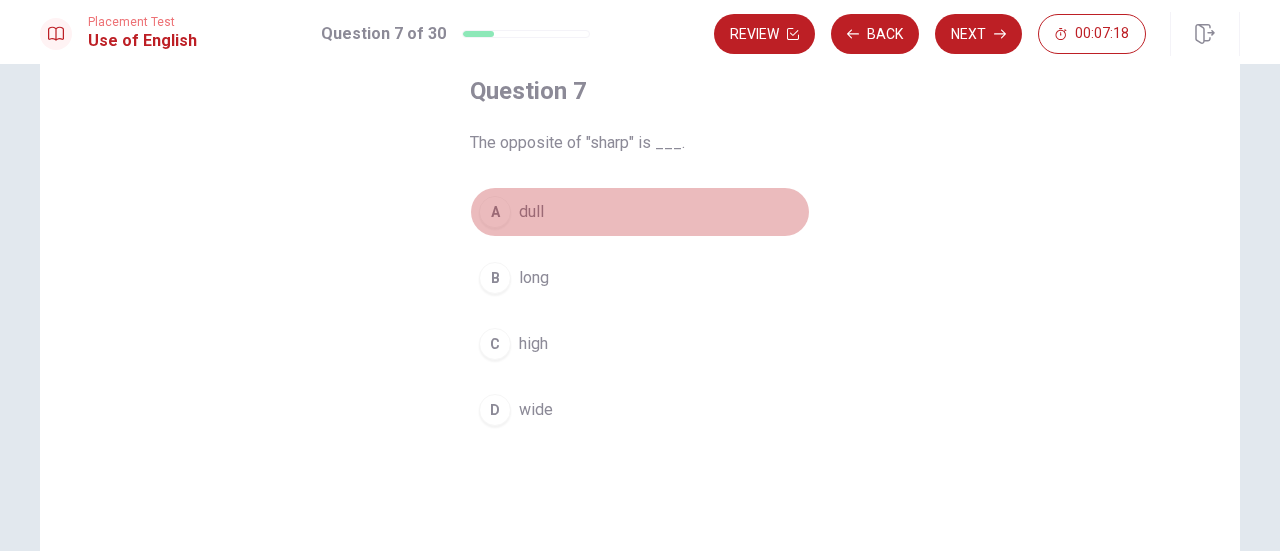 click on "A" at bounding box center [495, 212] 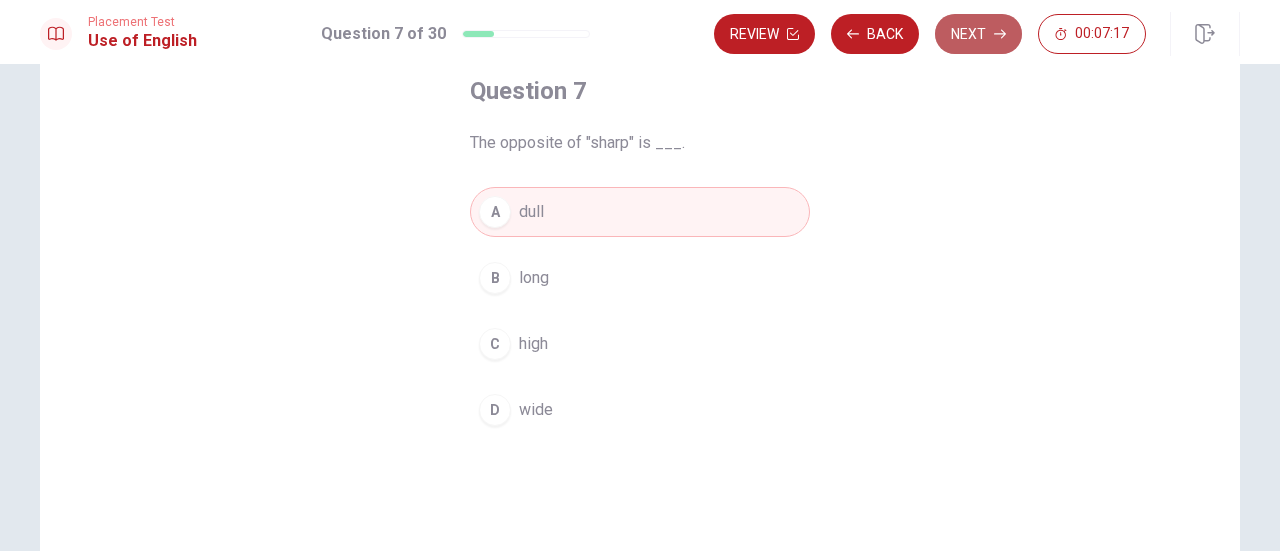 click on "Next" at bounding box center (978, 34) 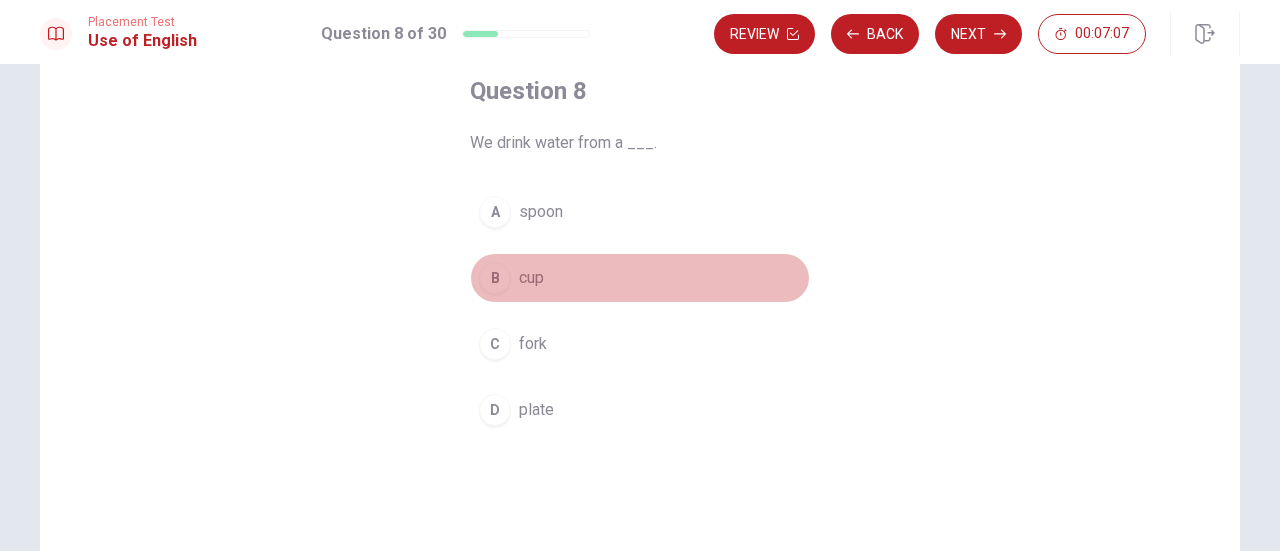 click on "cup" at bounding box center [531, 278] 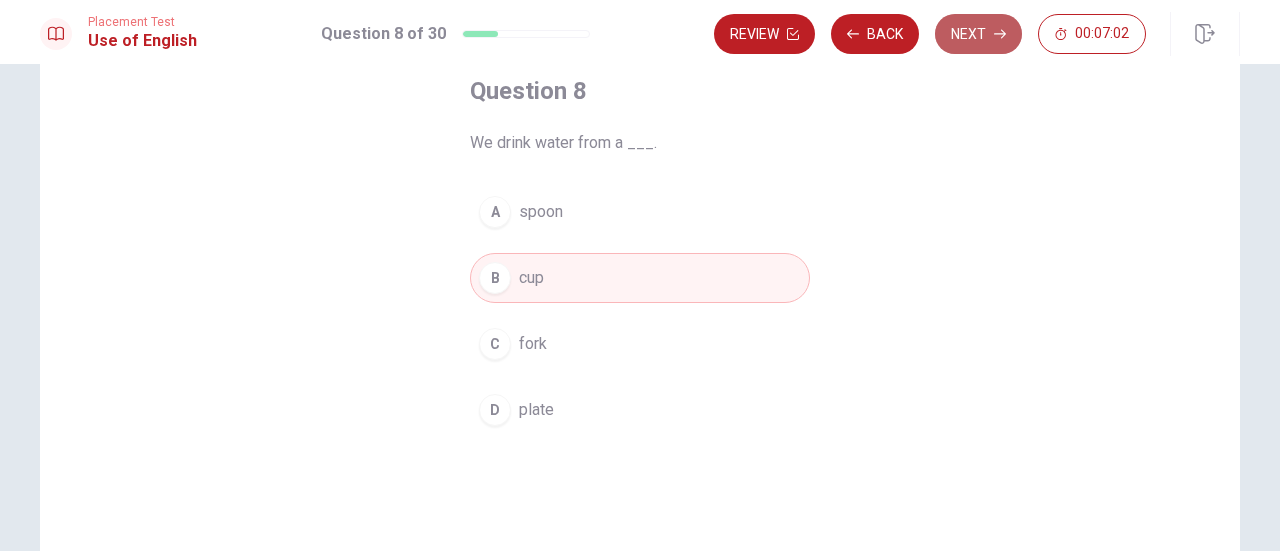 click 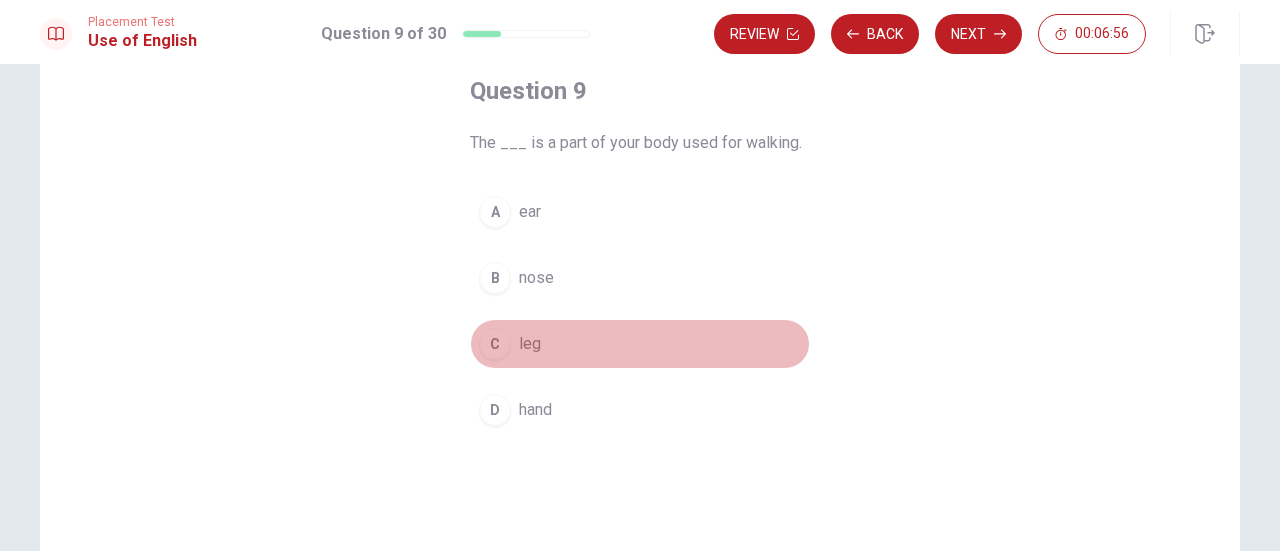 click on "C" at bounding box center (495, 344) 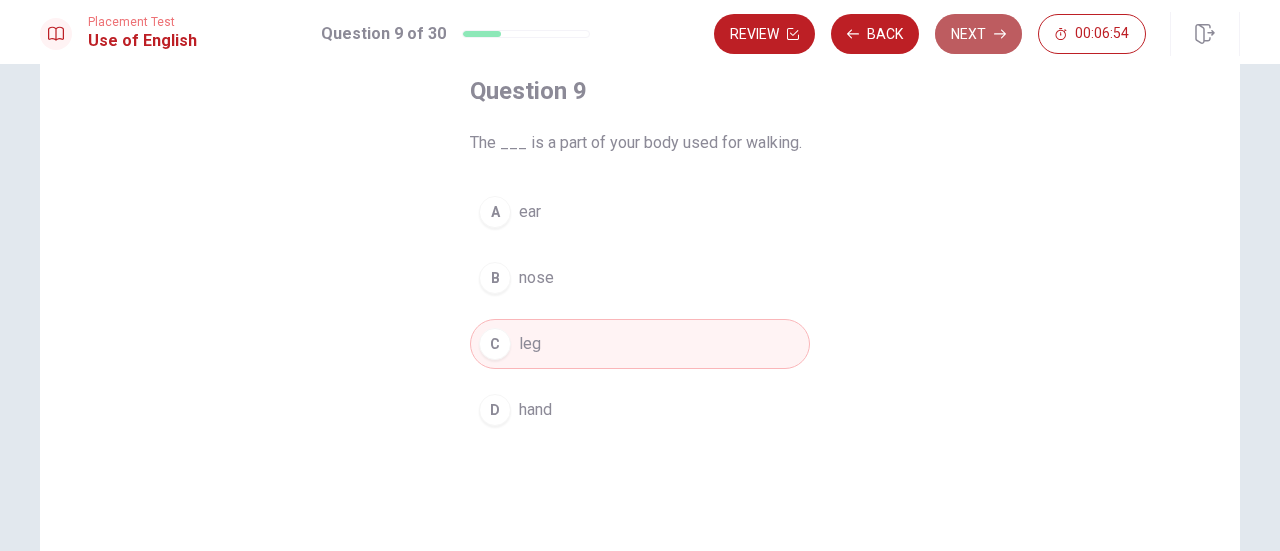 click on "Next" at bounding box center (978, 34) 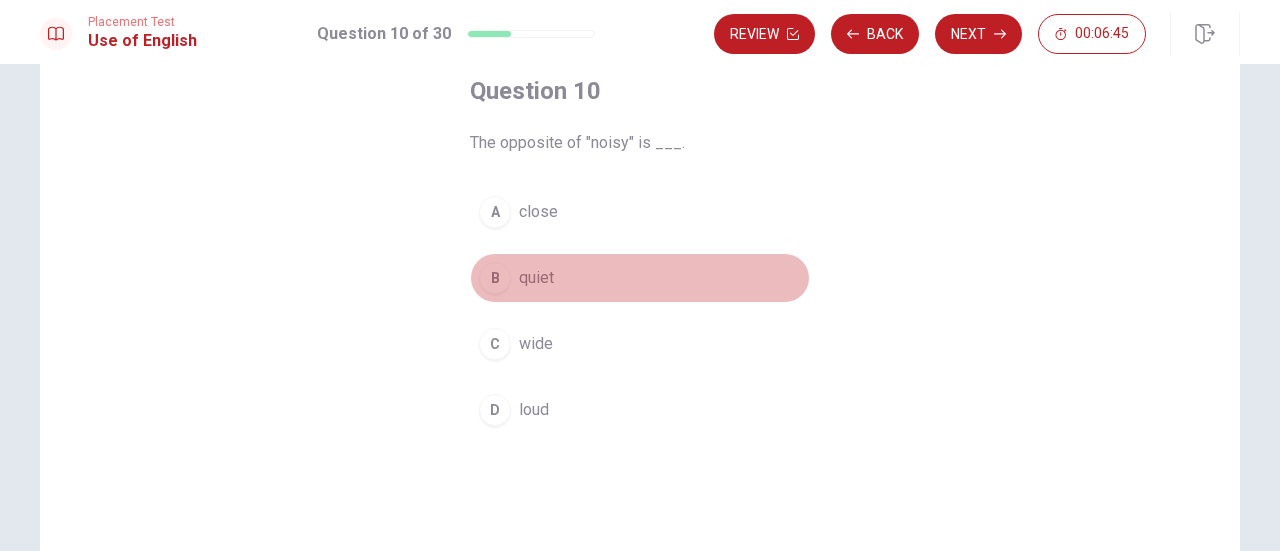 click on "B quiet" at bounding box center (640, 278) 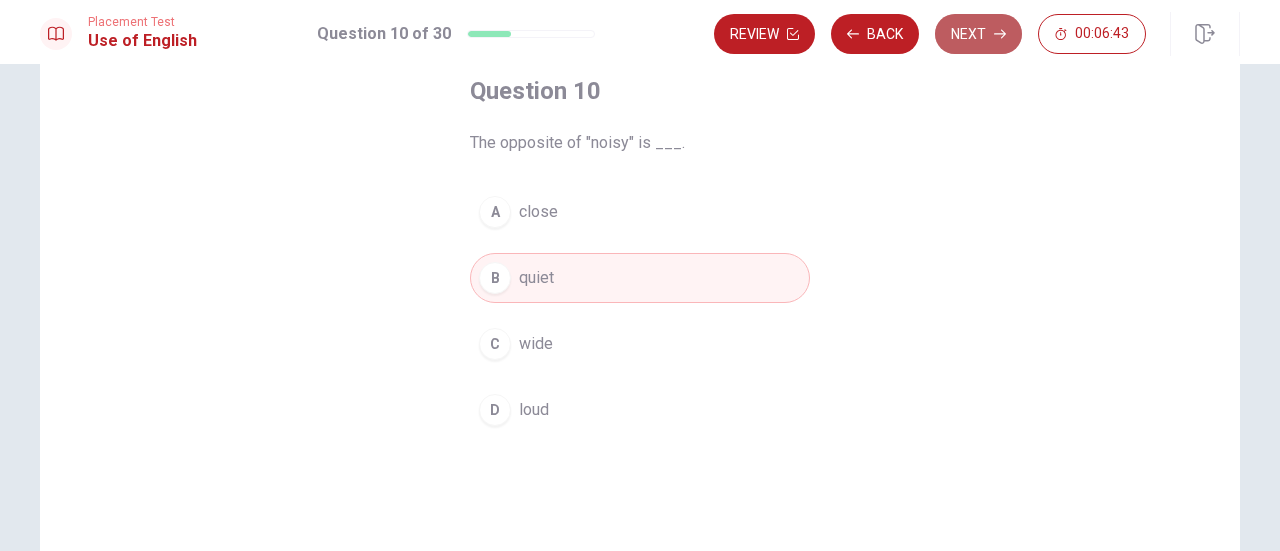 click on "Next" at bounding box center (978, 34) 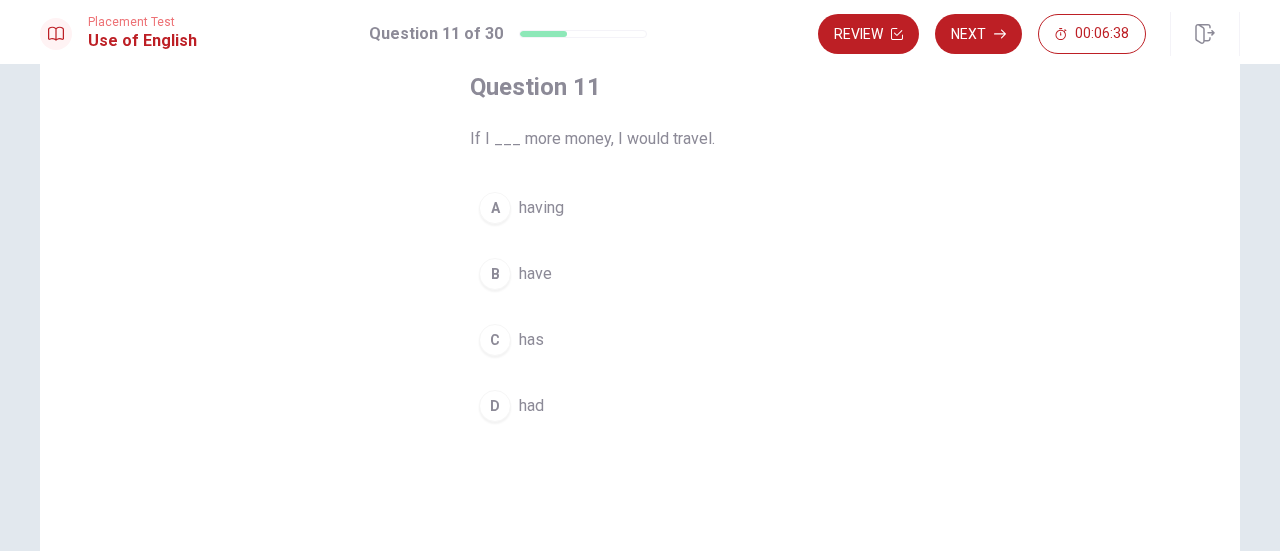 scroll, scrollTop: 108, scrollLeft: 0, axis: vertical 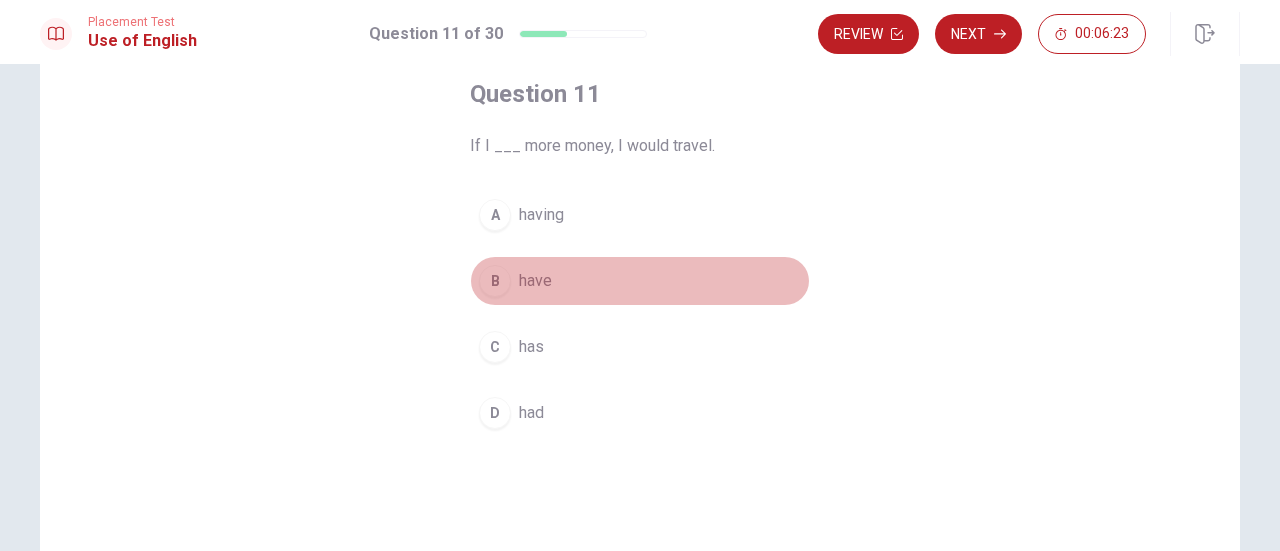 click on "B have" at bounding box center (640, 281) 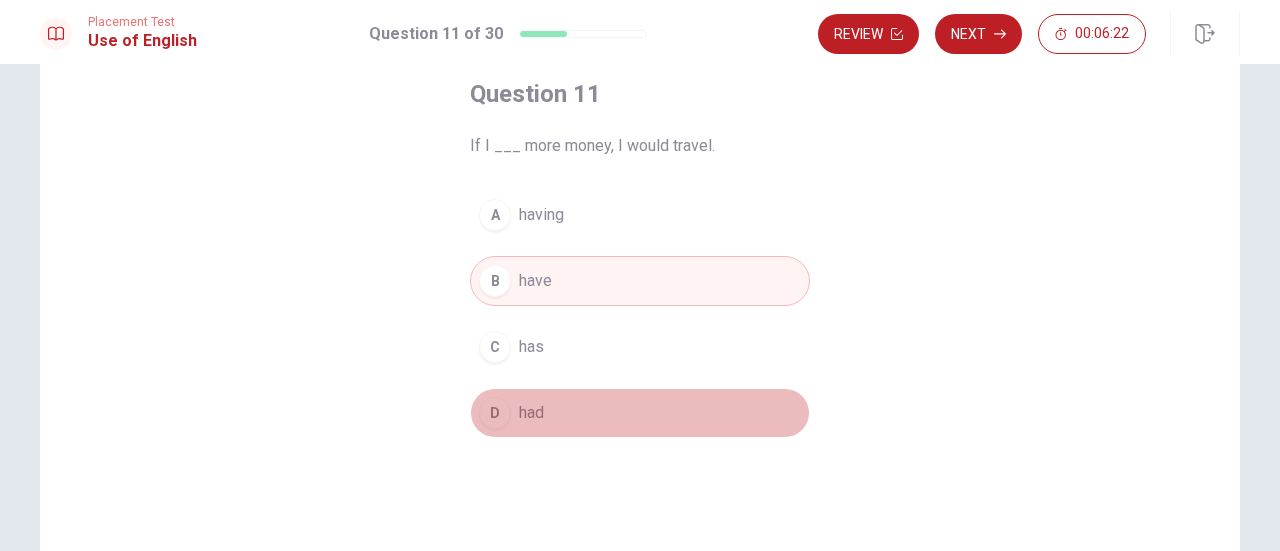 click on "had" at bounding box center [531, 413] 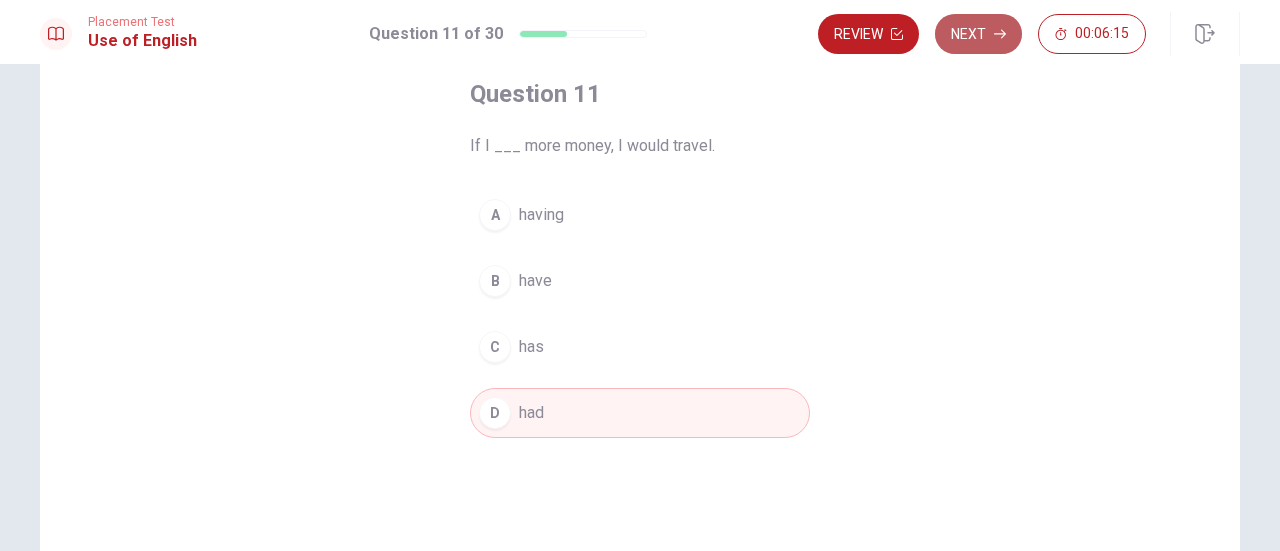 click on "Next" at bounding box center (978, 34) 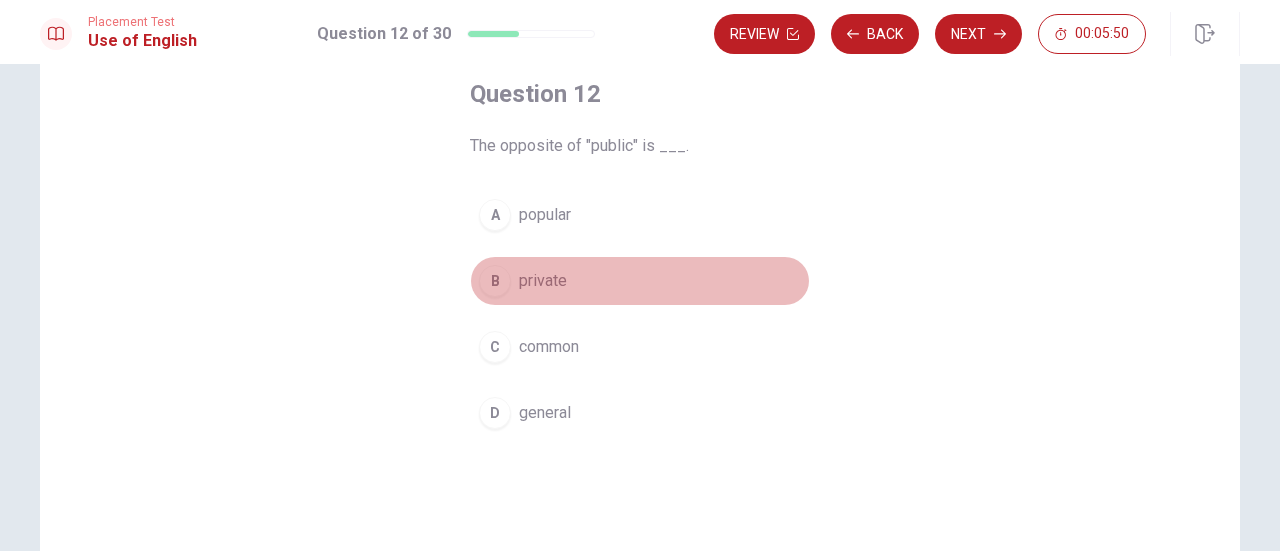 click on "private" at bounding box center (543, 281) 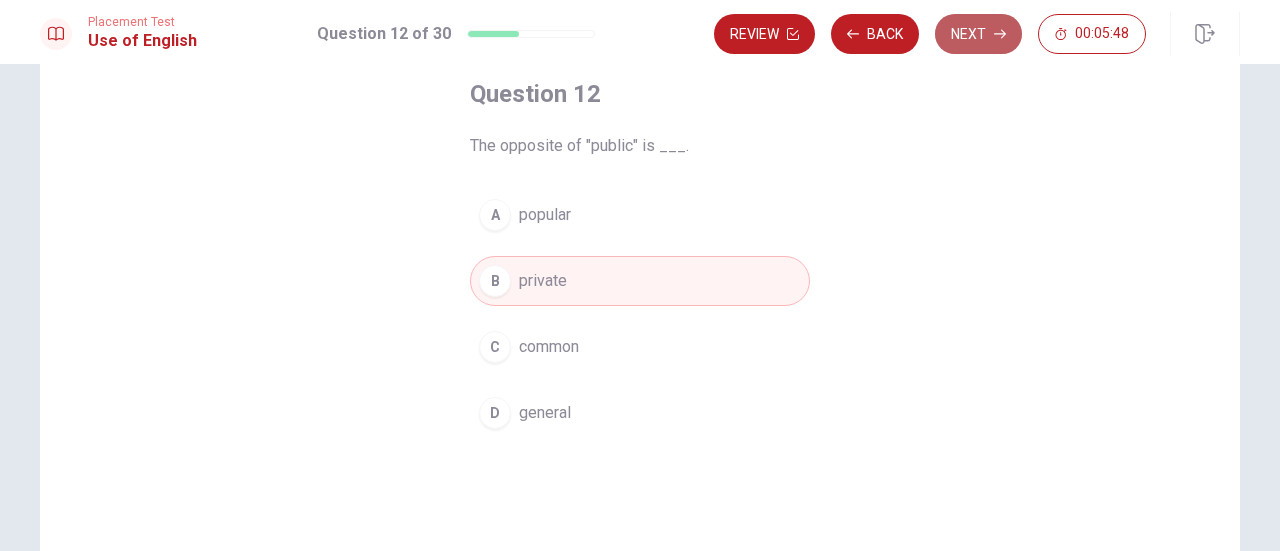 click on "Next" at bounding box center [978, 34] 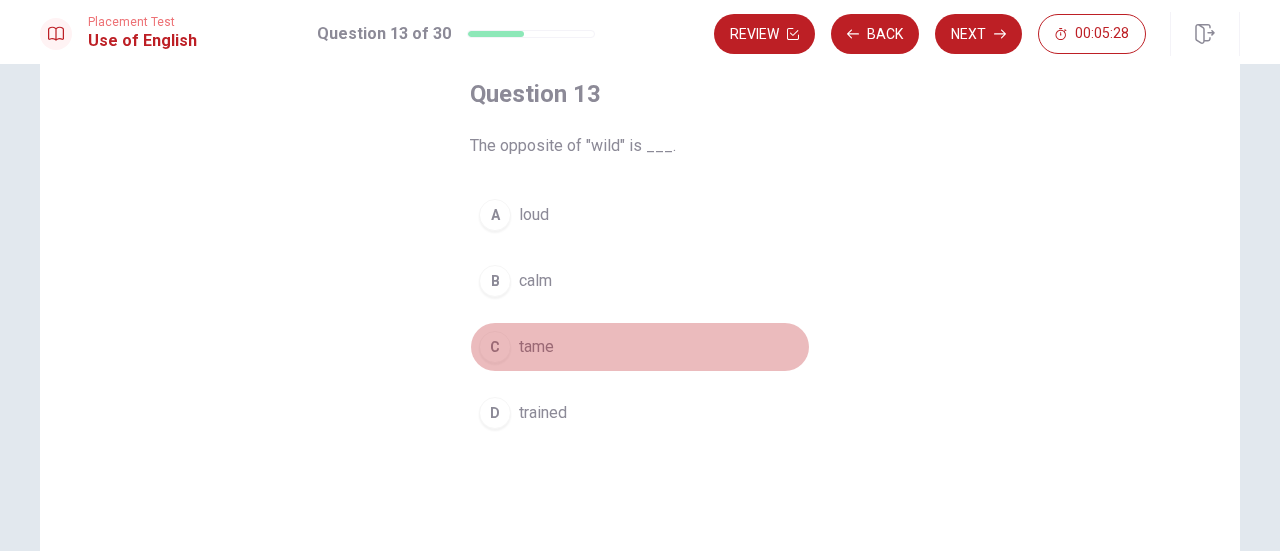 click on "C tame" at bounding box center (640, 347) 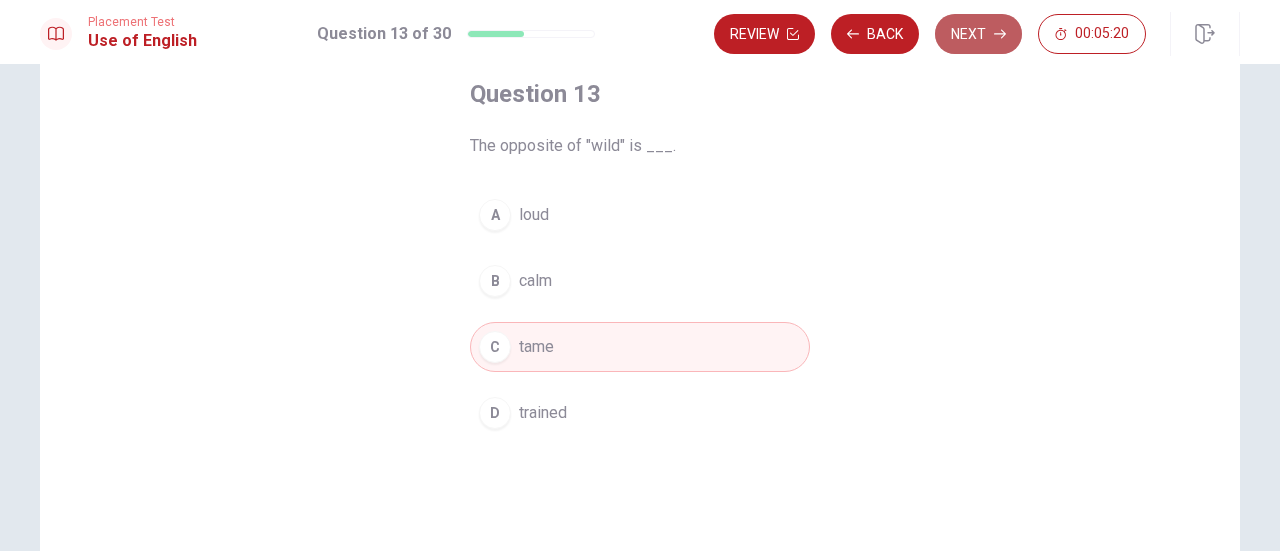 click on "Next" at bounding box center (978, 34) 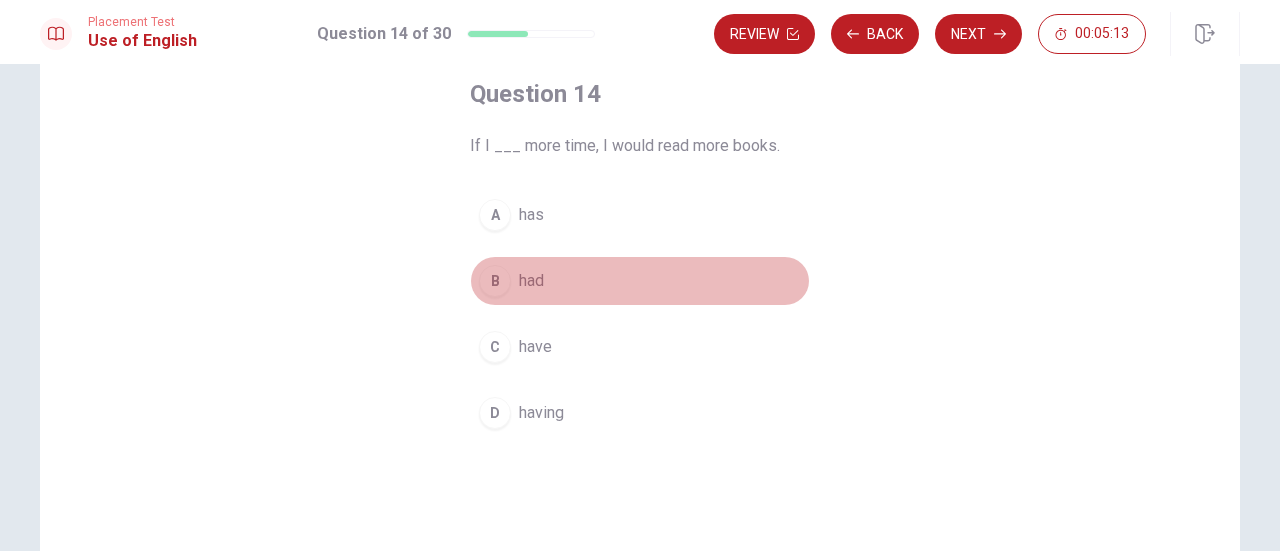 click on "had" at bounding box center (531, 281) 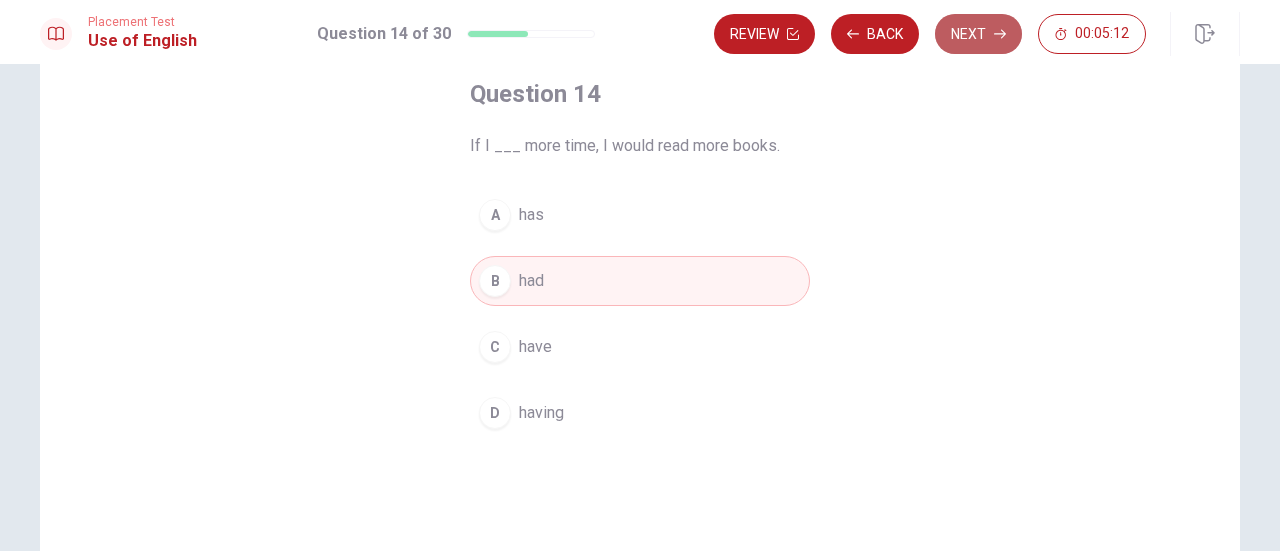 click on "Next" at bounding box center [978, 34] 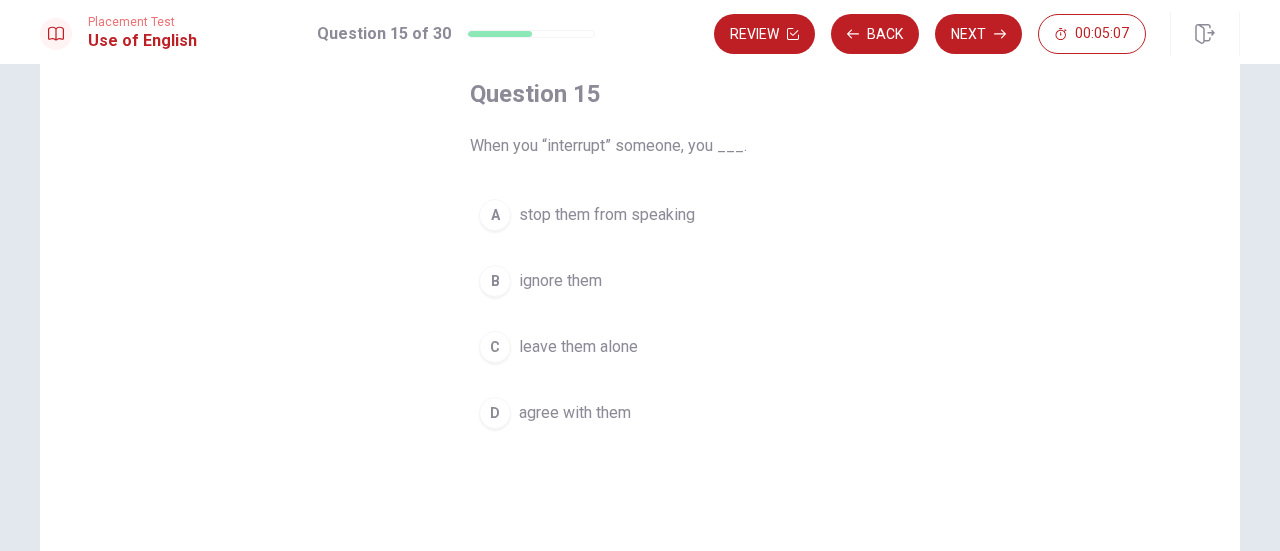 click on "stop them from speaking" at bounding box center (607, 215) 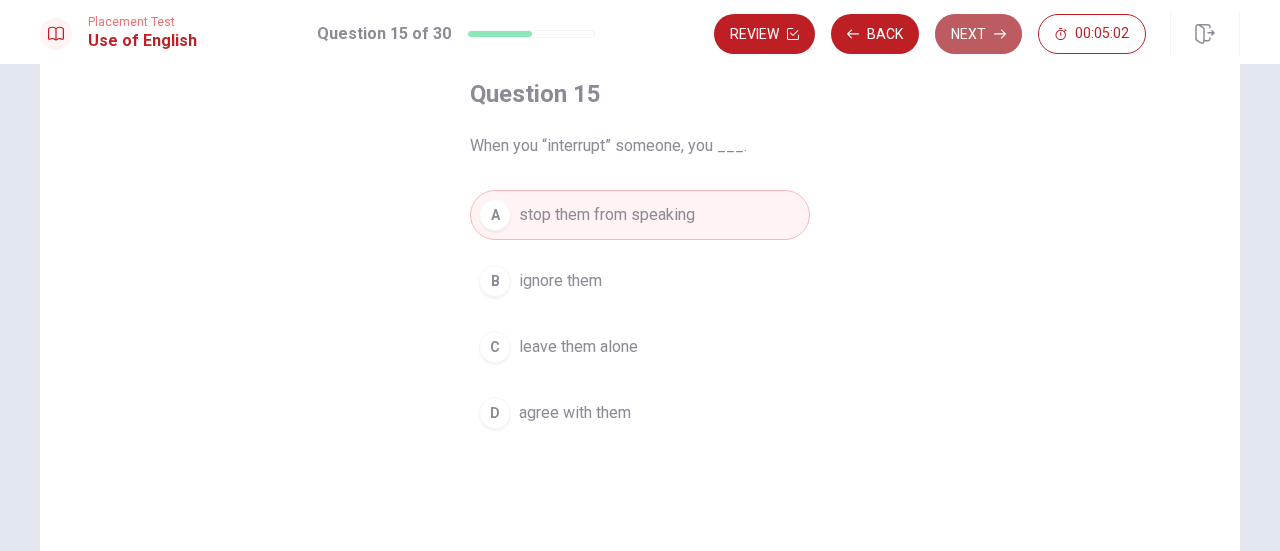 click on "Next" at bounding box center (978, 34) 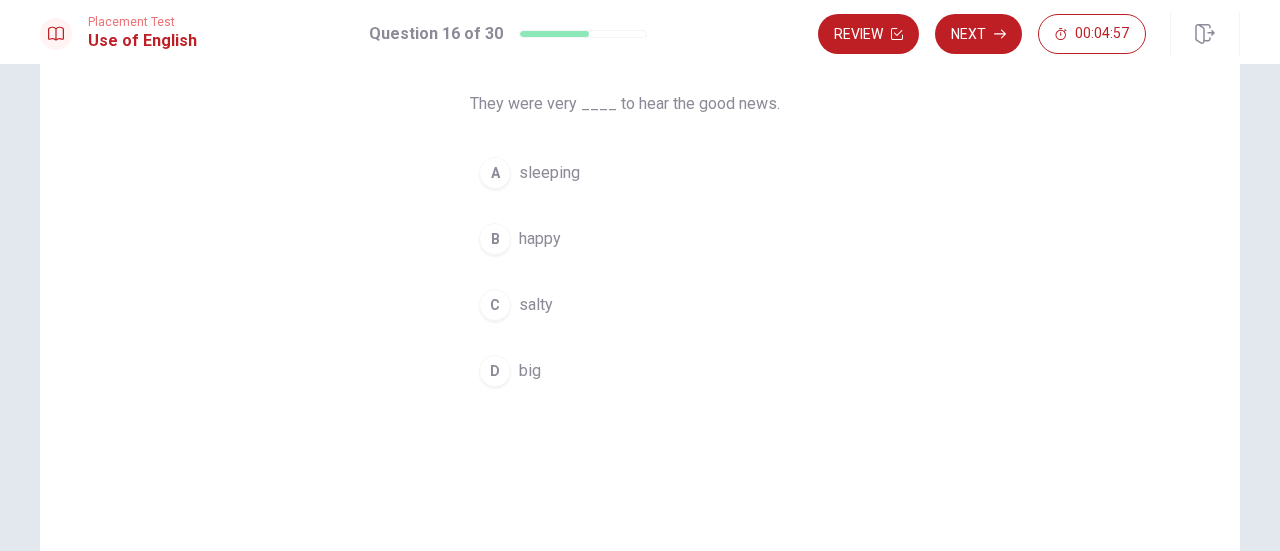scroll, scrollTop: 151, scrollLeft: 0, axis: vertical 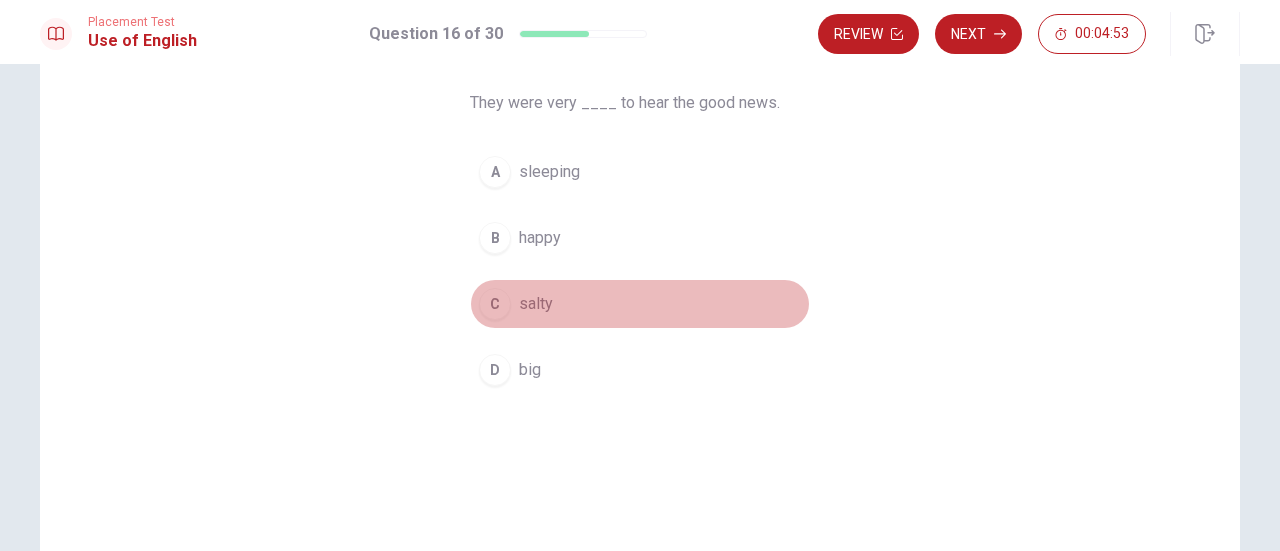 click on "C salty" at bounding box center (640, 304) 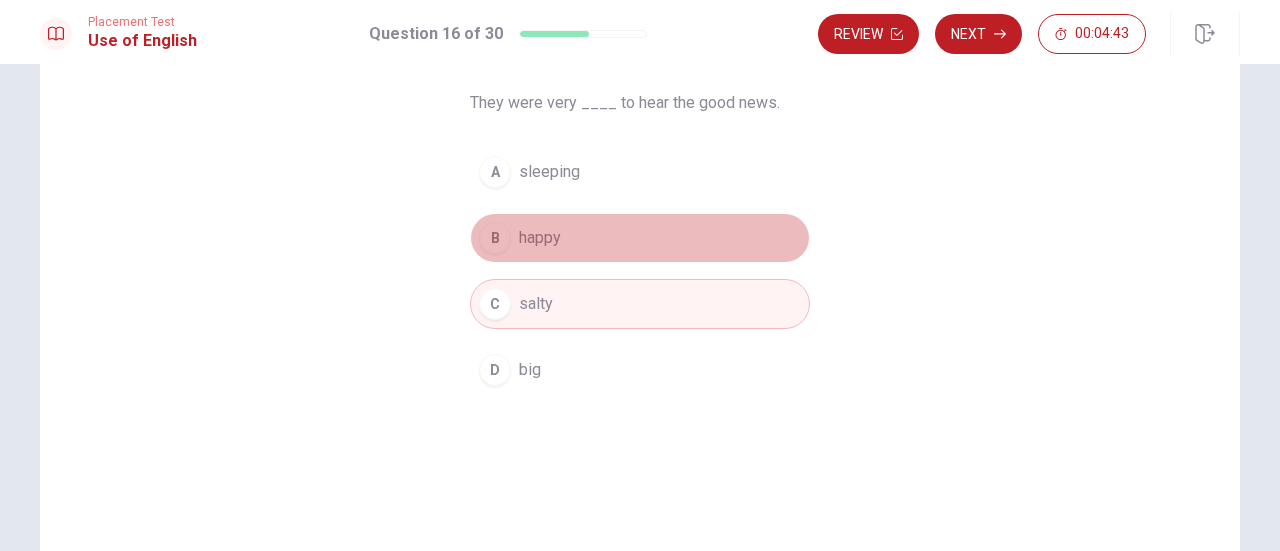 click on "B happy" at bounding box center [640, 238] 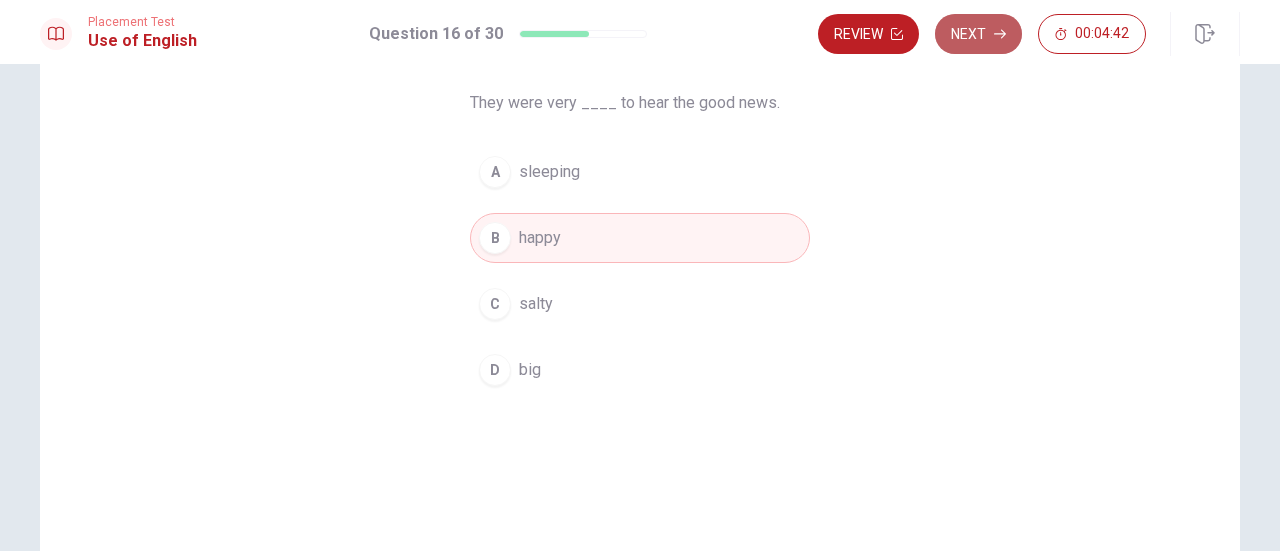 click on "Next" at bounding box center [978, 34] 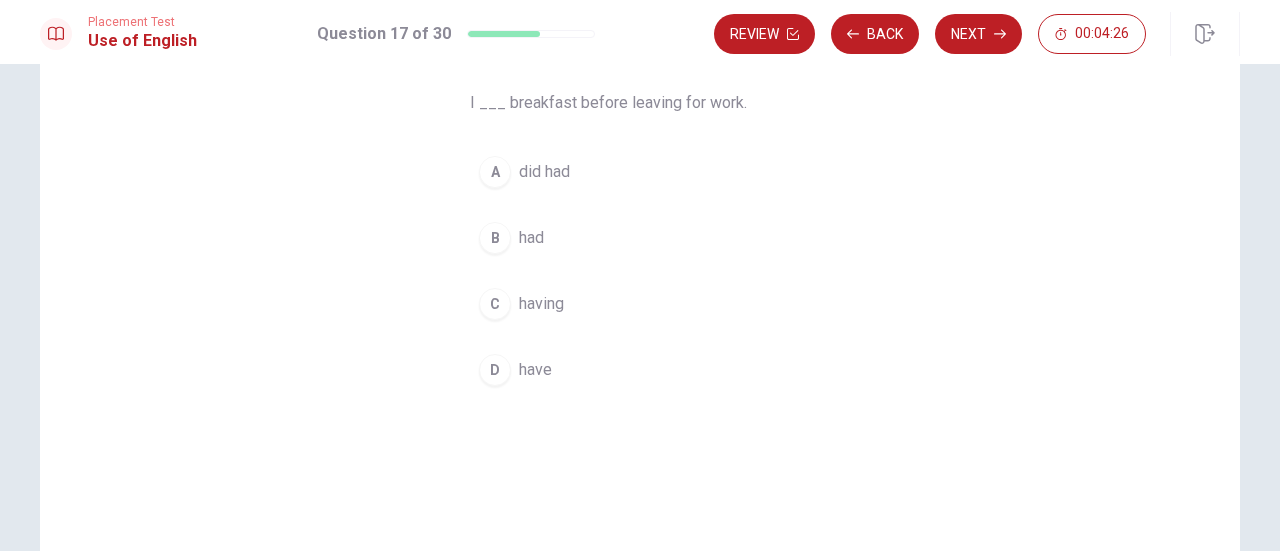 click on "had" at bounding box center (531, 238) 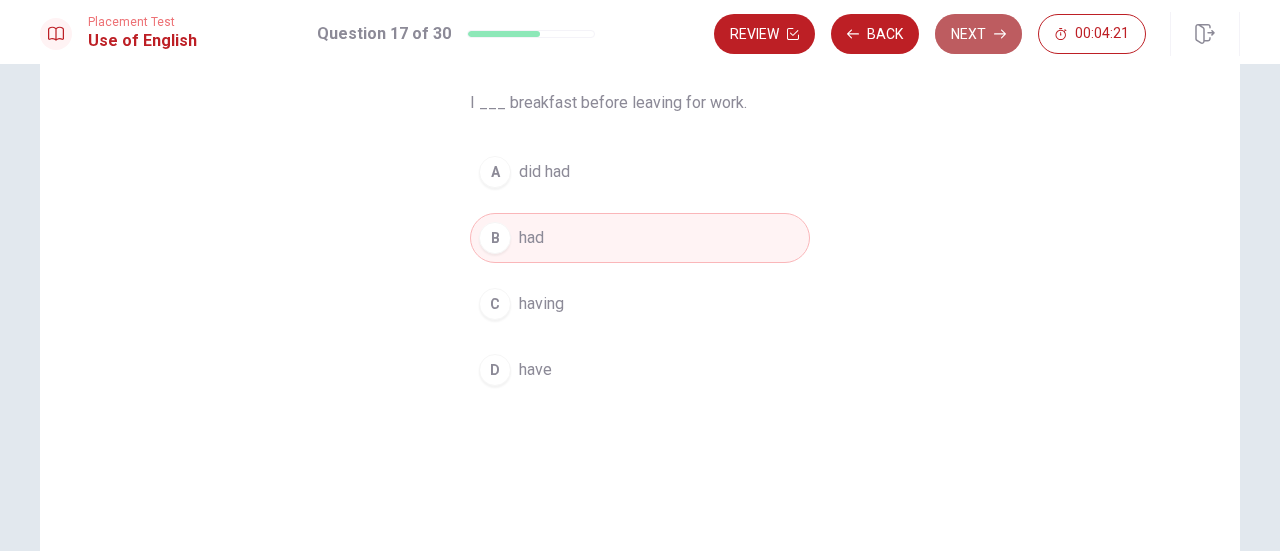click on "Next" at bounding box center (978, 34) 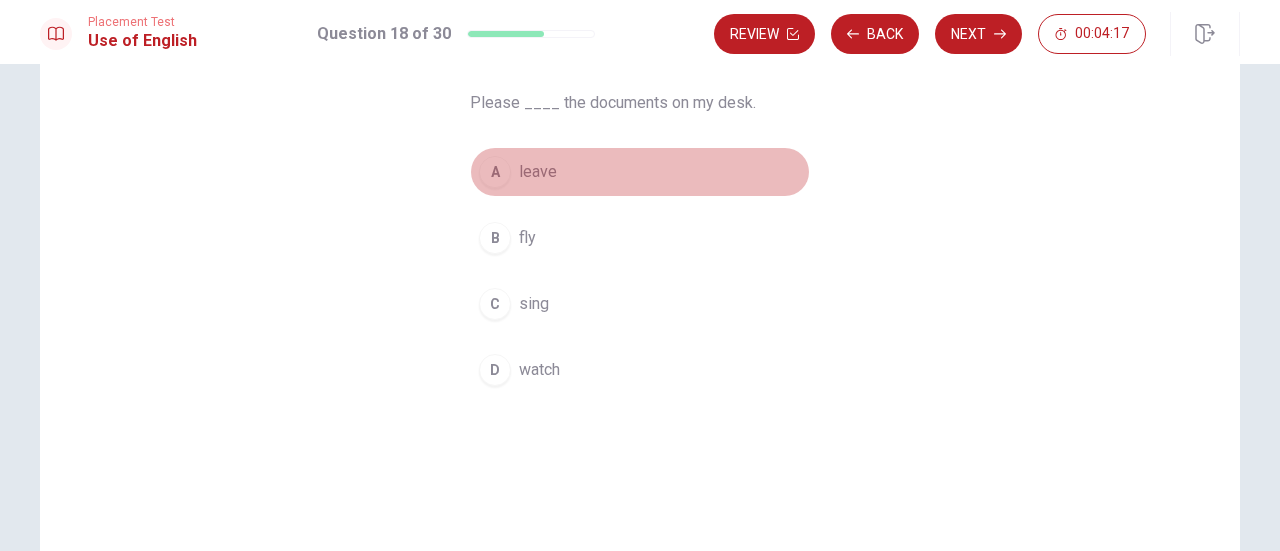 click on "leave" at bounding box center [538, 172] 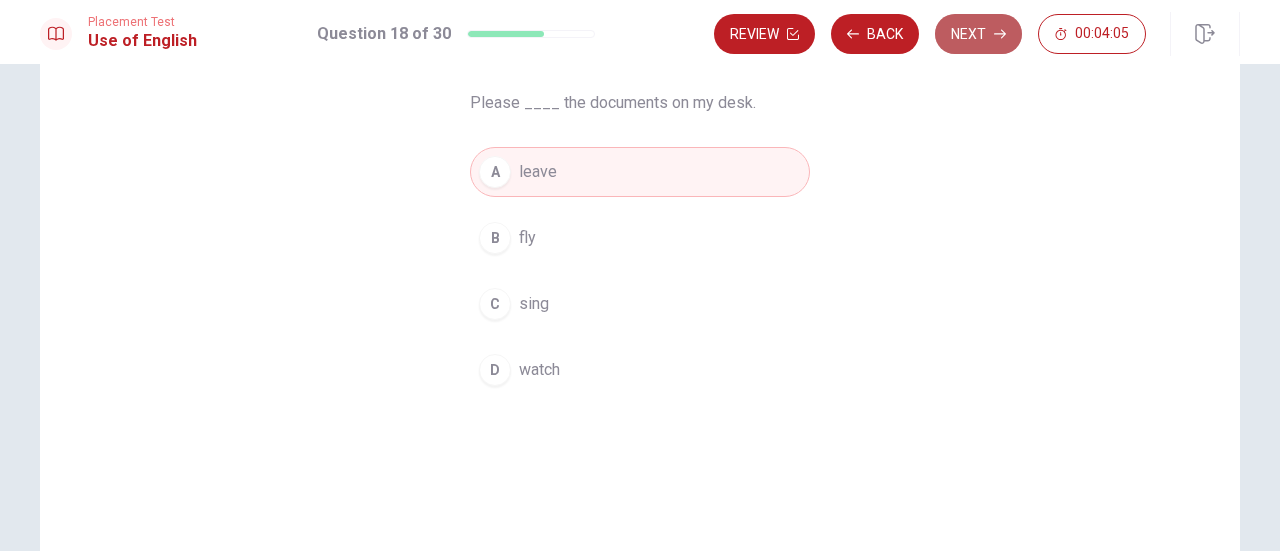 click on "Next" at bounding box center (978, 34) 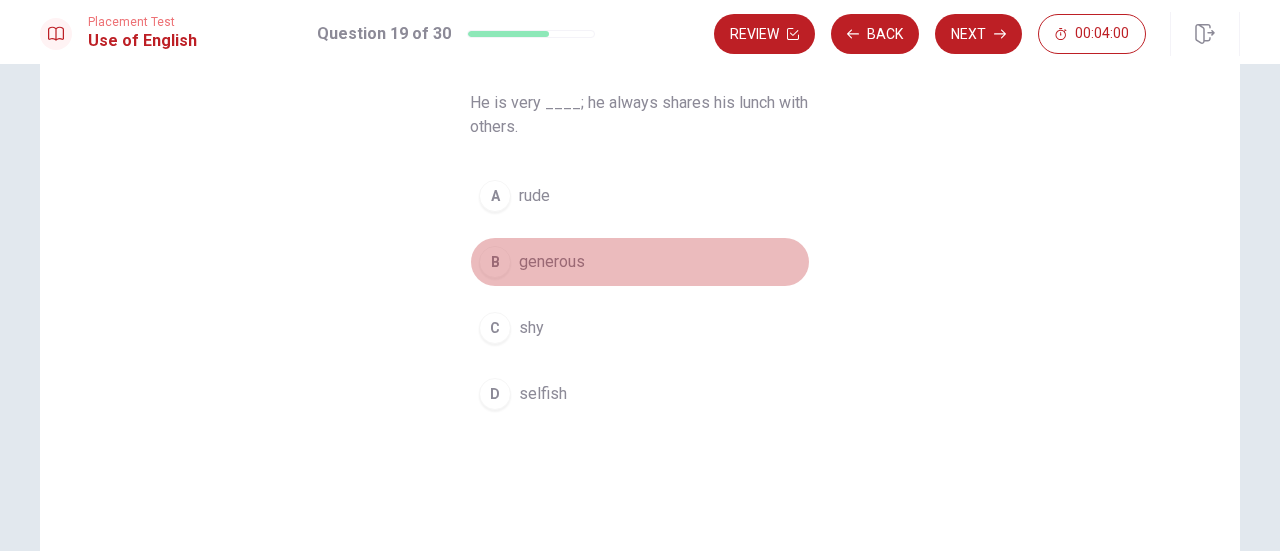 click on "generous" at bounding box center (552, 262) 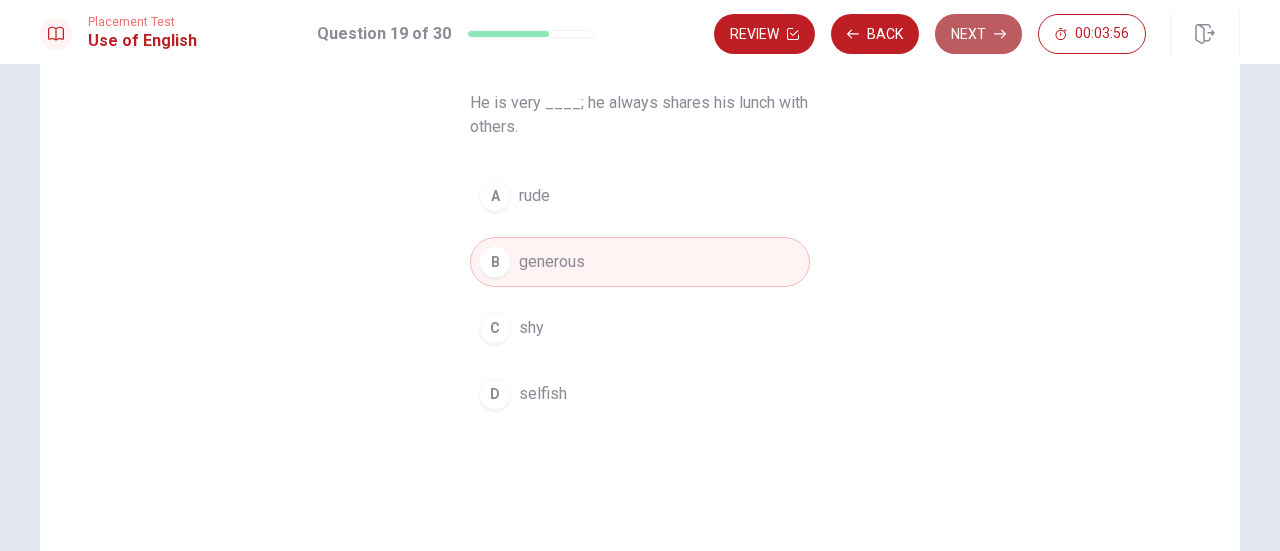 click on "Next" at bounding box center (978, 34) 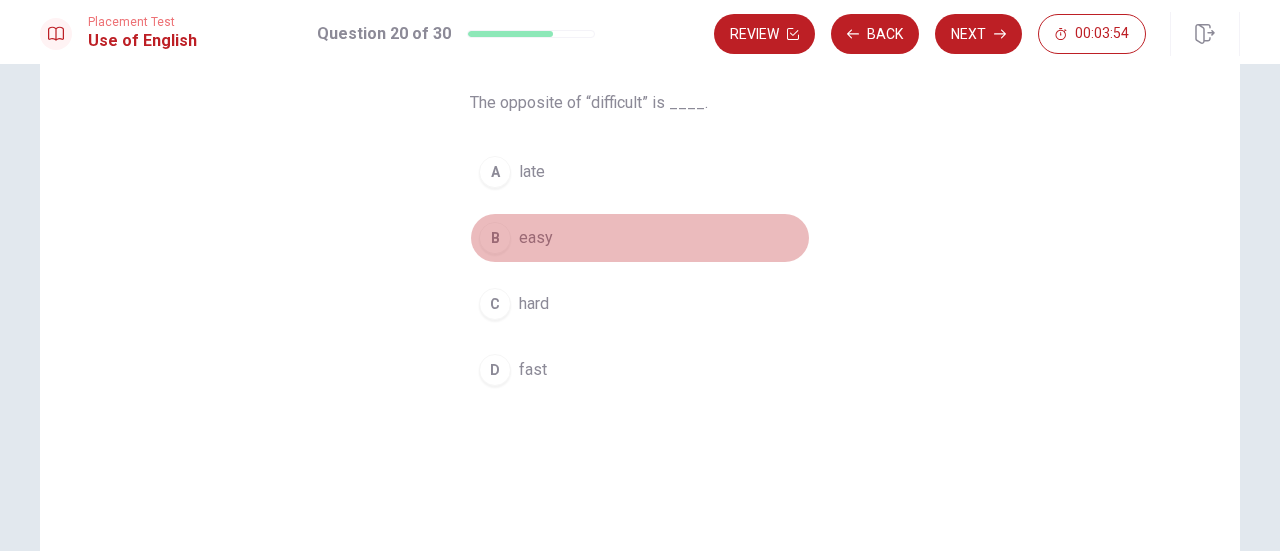 click on "B easy" at bounding box center (640, 238) 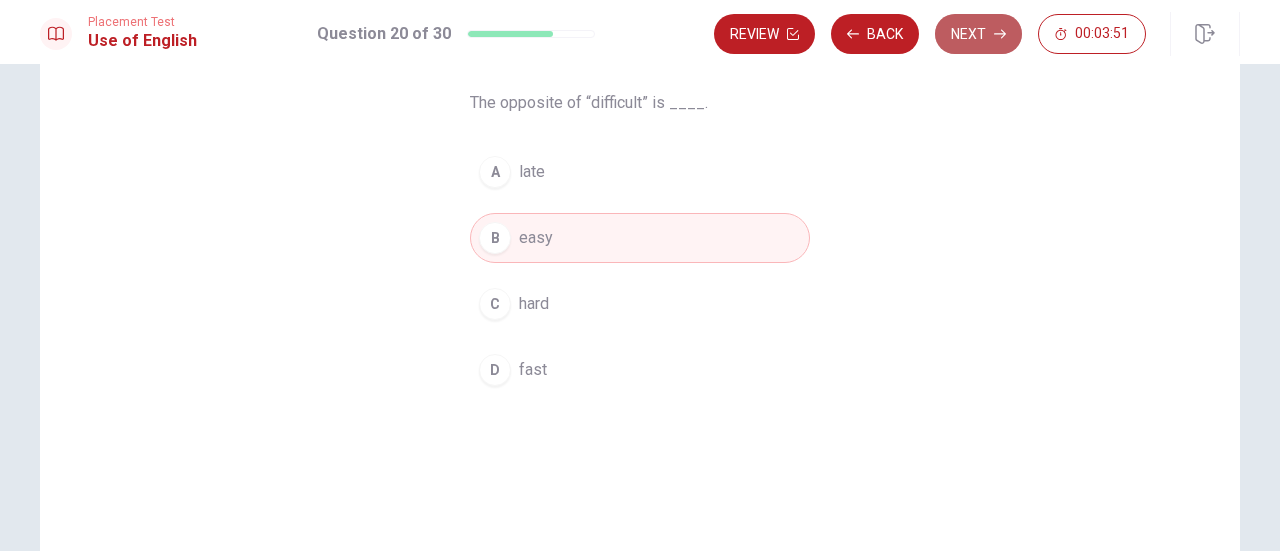 click on "Next" at bounding box center (978, 34) 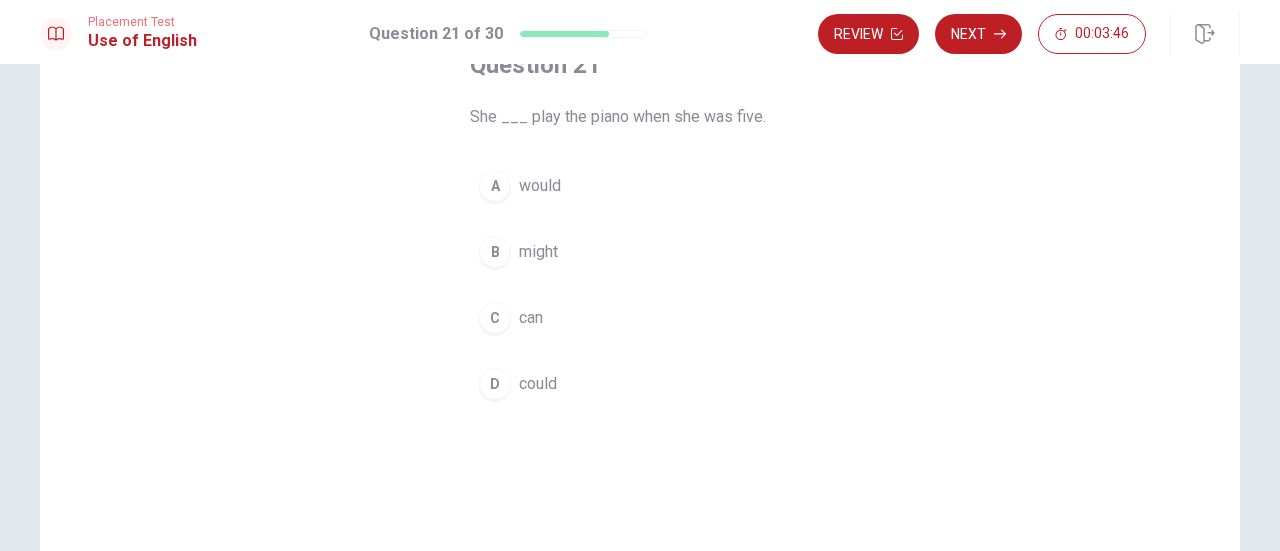 scroll, scrollTop: 141, scrollLeft: 0, axis: vertical 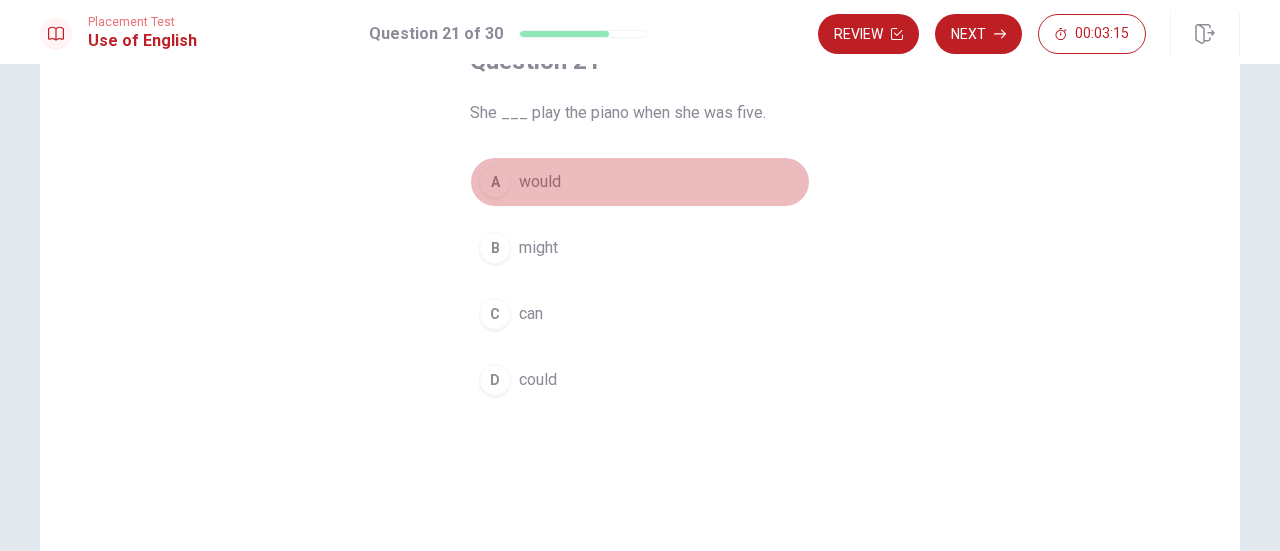 click on "would" at bounding box center (540, 182) 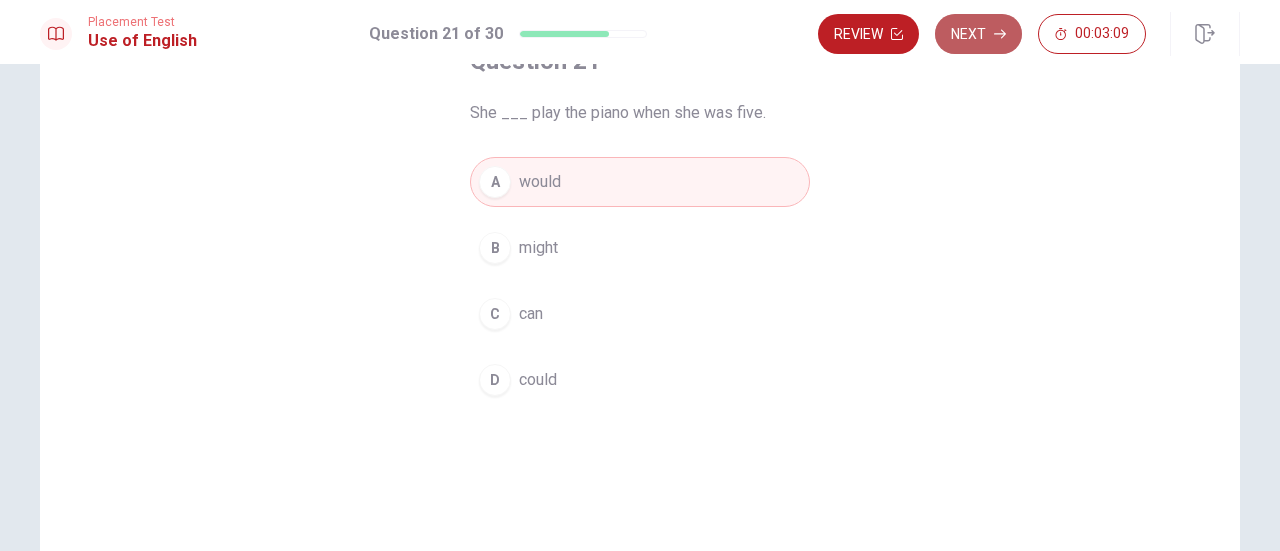 click on "Next" at bounding box center [978, 34] 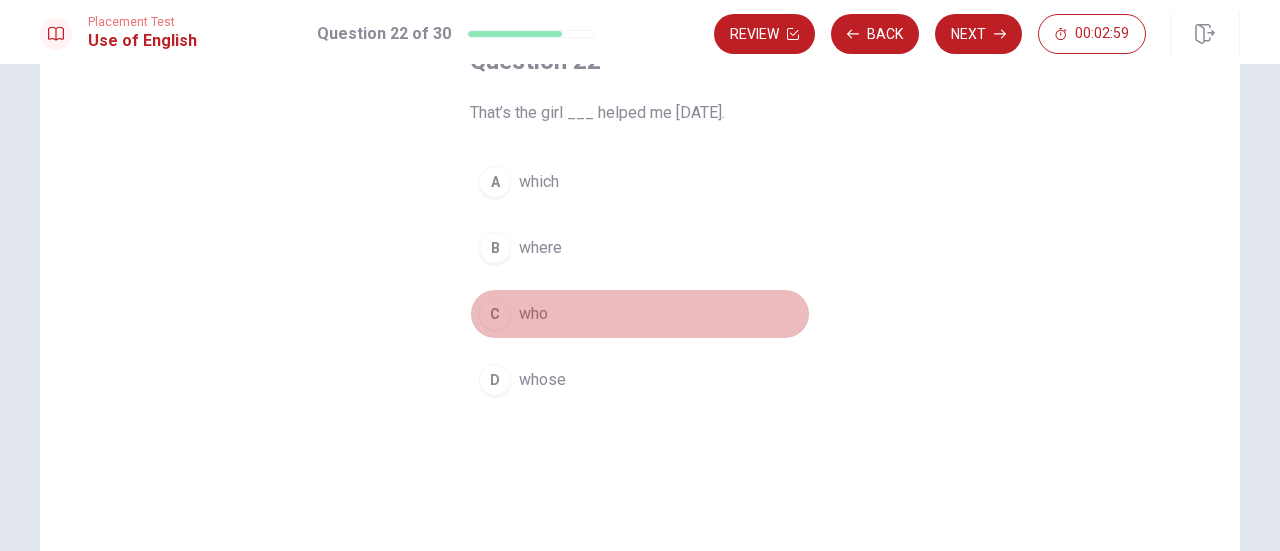click on "who" at bounding box center [533, 314] 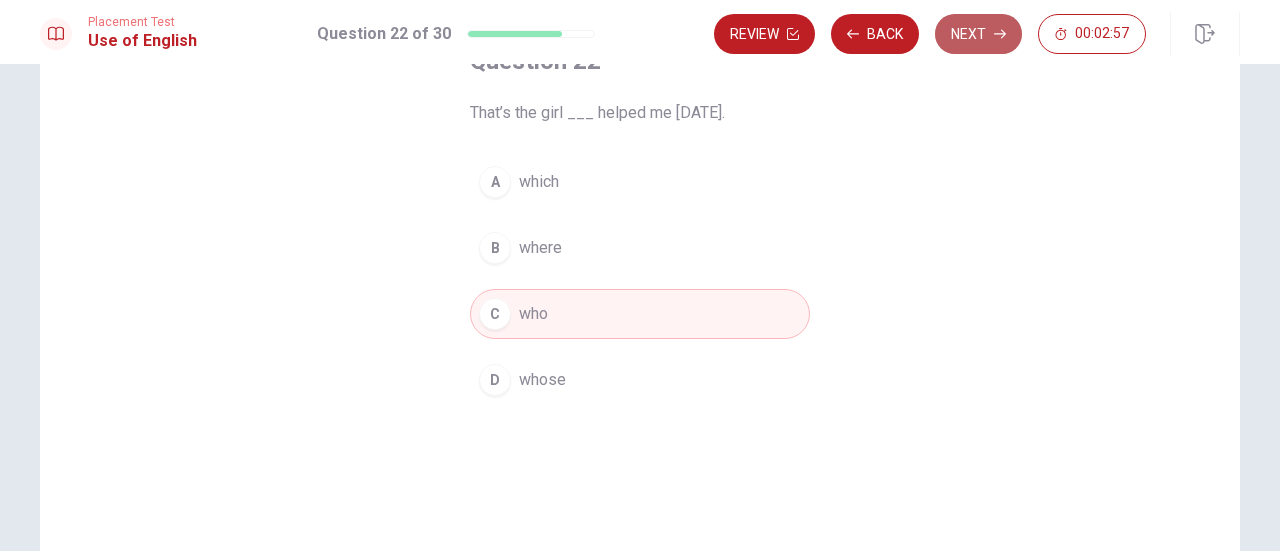click on "Next" at bounding box center [978, 34] 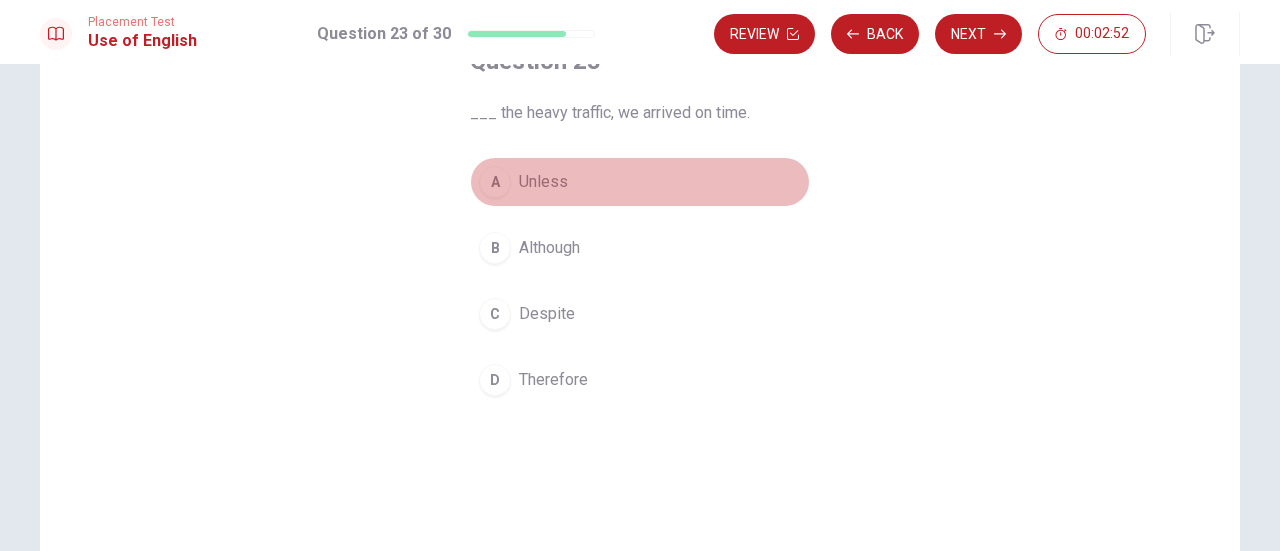 click on "Unless" at bounding box center [543, 182] 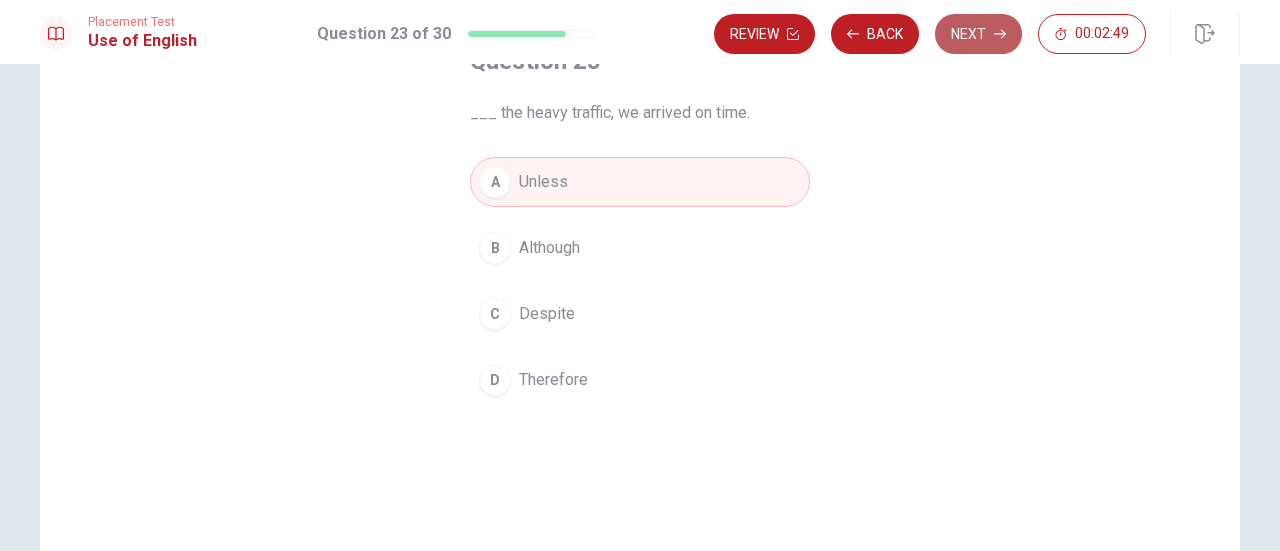 click on "Next" at bounding box center [978, 34] 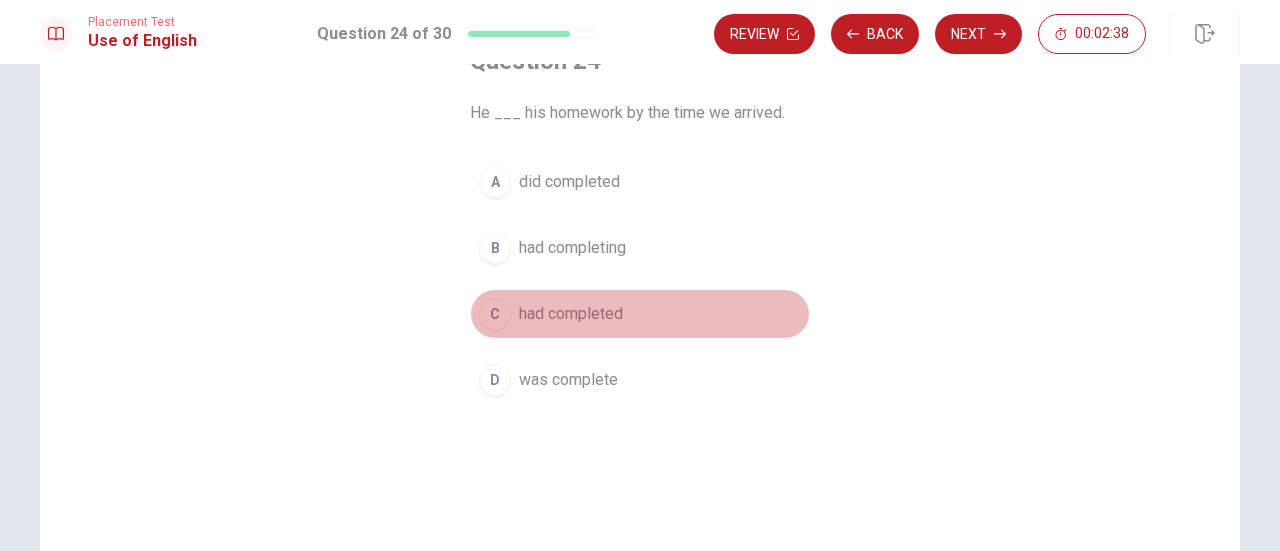 click on "had completed" at bounding box center [571, 314] 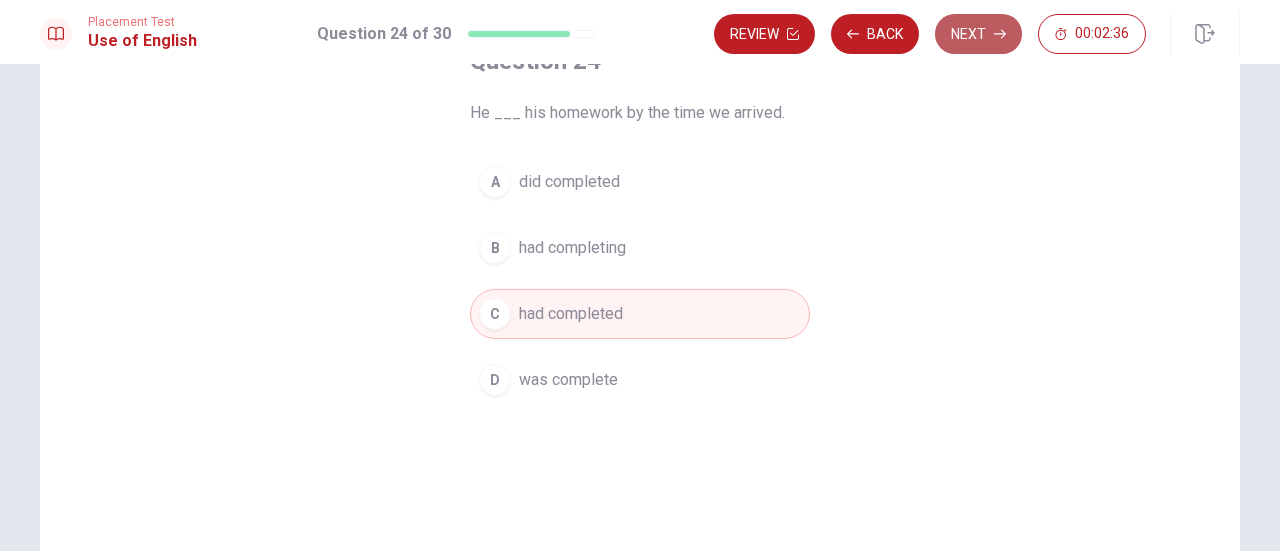 click on "Next" at bounding box center [978, 34] 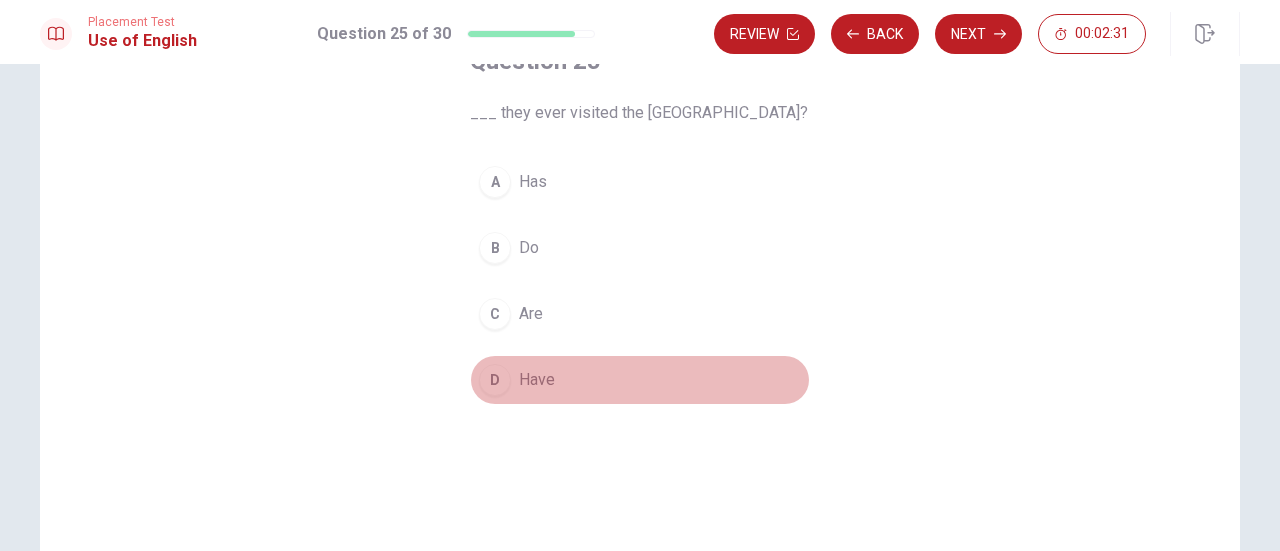 click on "Have" at bounding box center [537, 380] 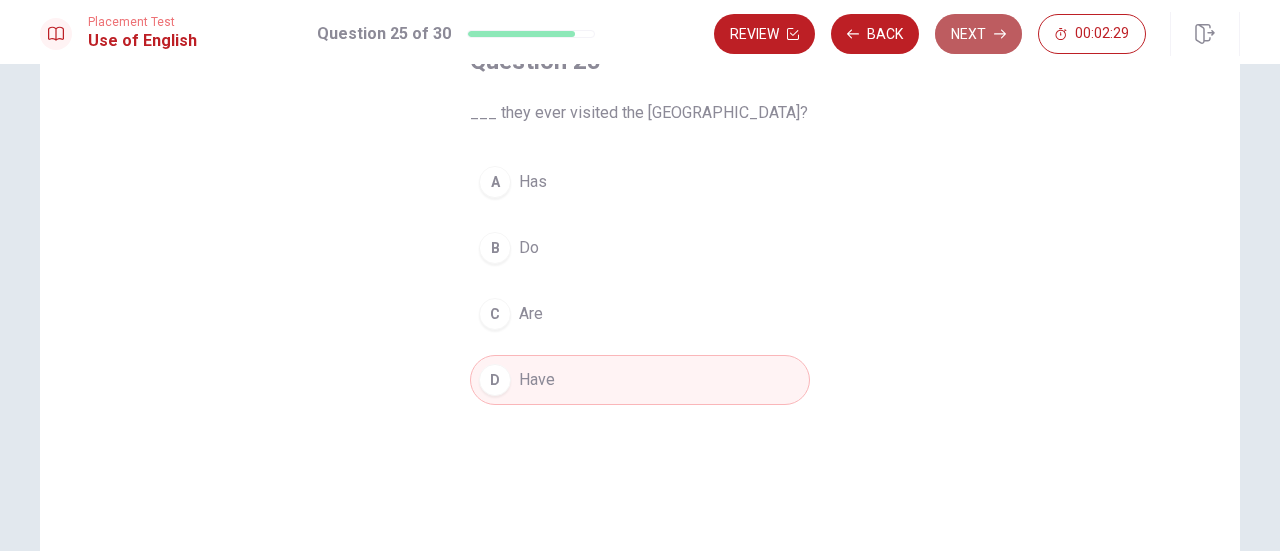 click on "Next" at bounding box center [978, 34] 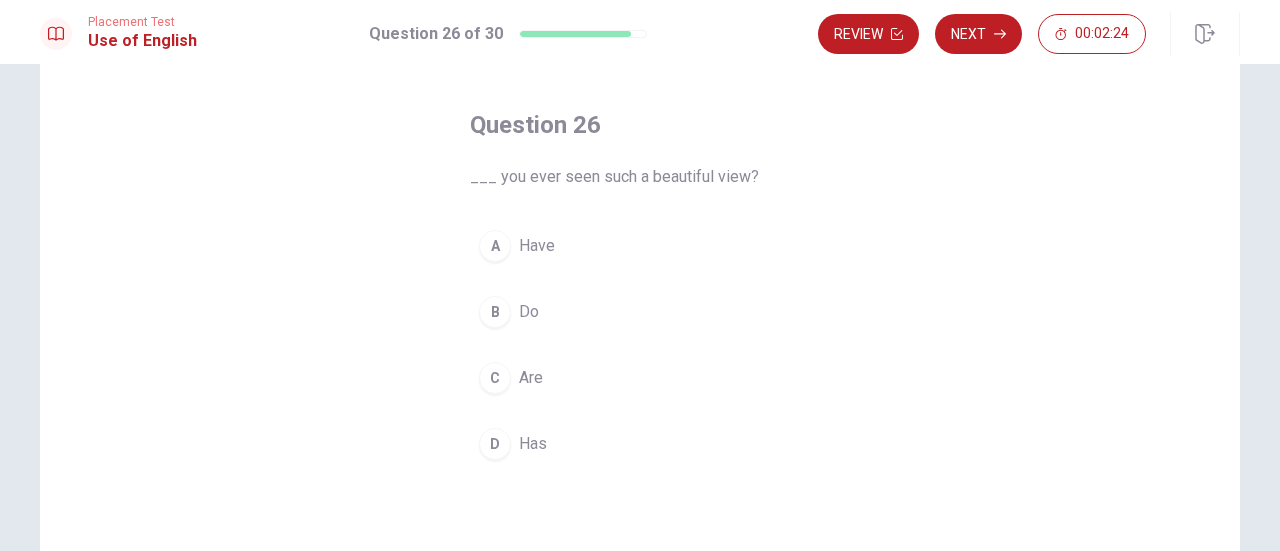 scroll, scrollTop: 84, scrollLeft: 0, axis: vertical 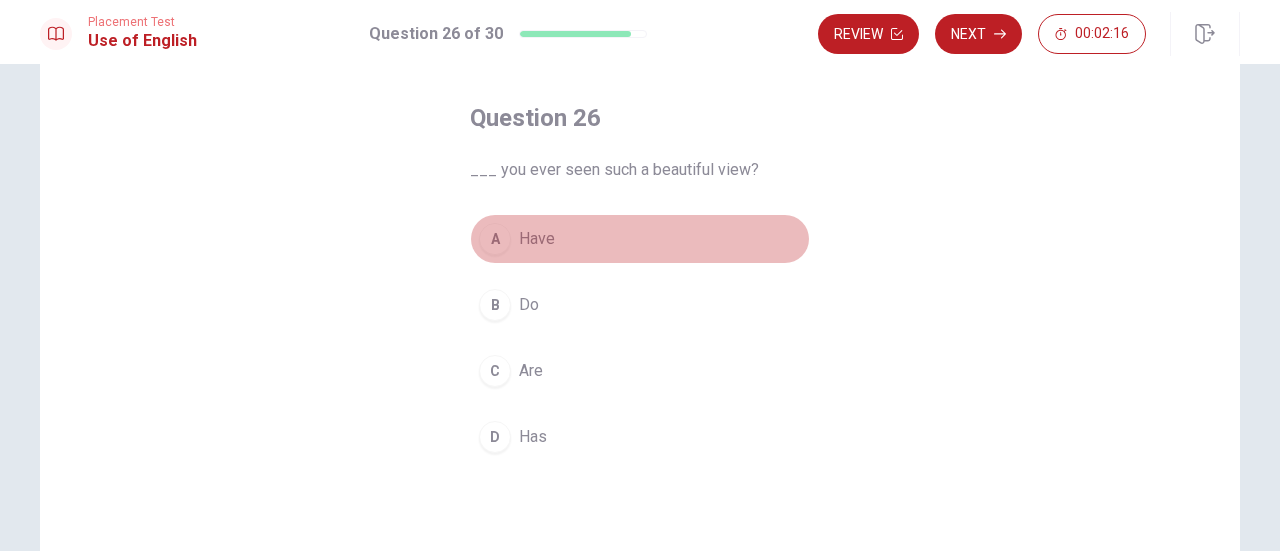 click on "Have" at bounding box center (537, 239) 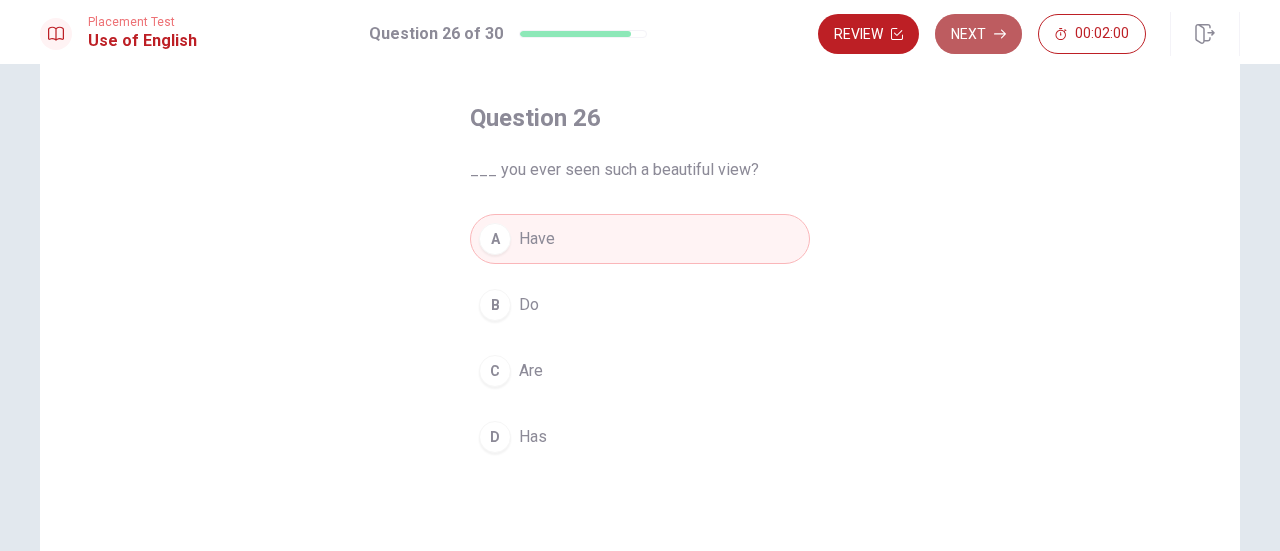 click on "Next" at bounding box center [978, 34] 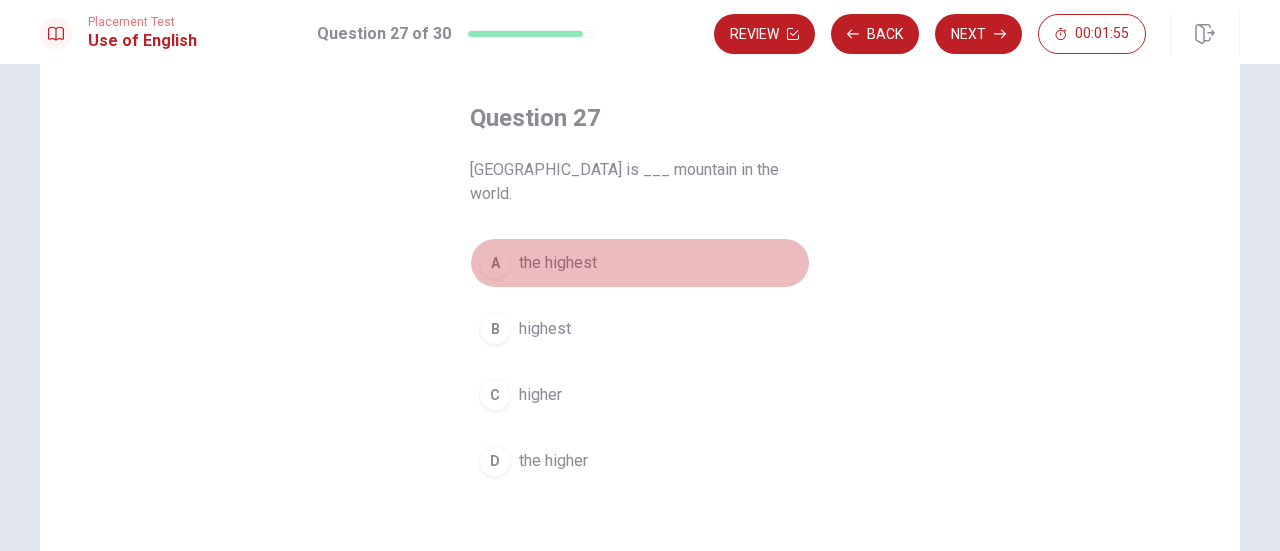 click on "the highest" at bounding box center (558, 263) 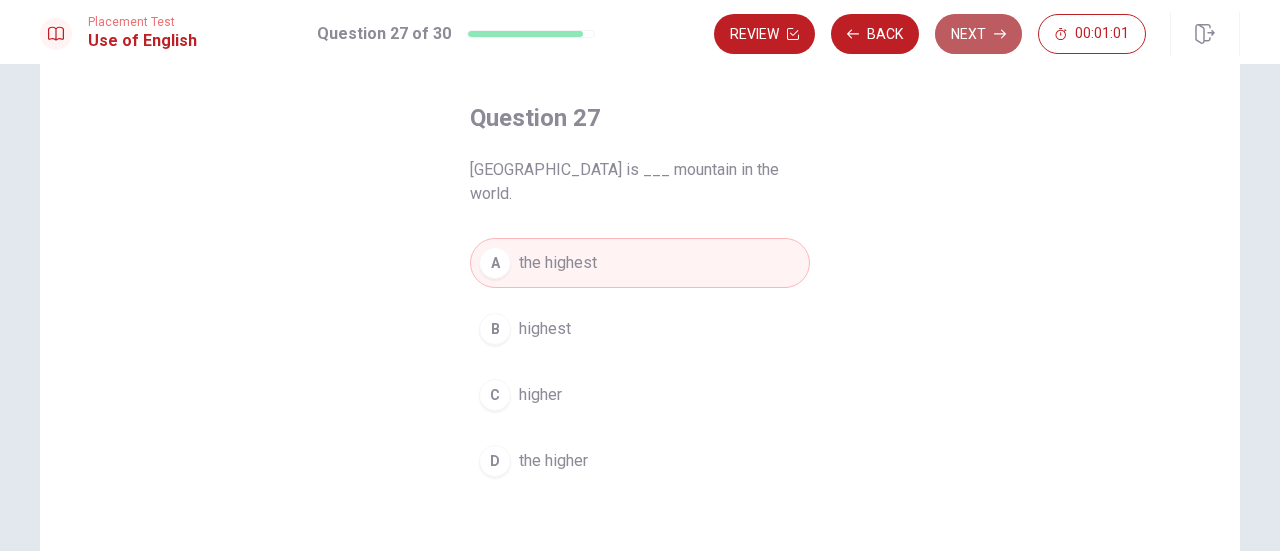 click on "Next" at bounding box center (978, 34) 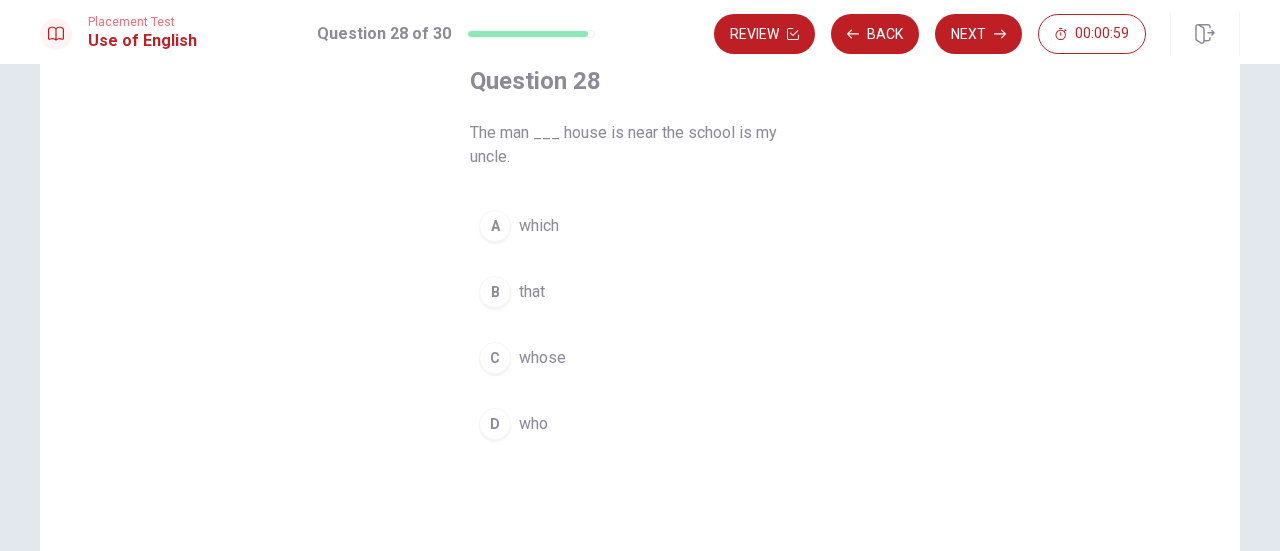 scroll, scrollTop: 122, scrollLeft: 0, axis: vertical 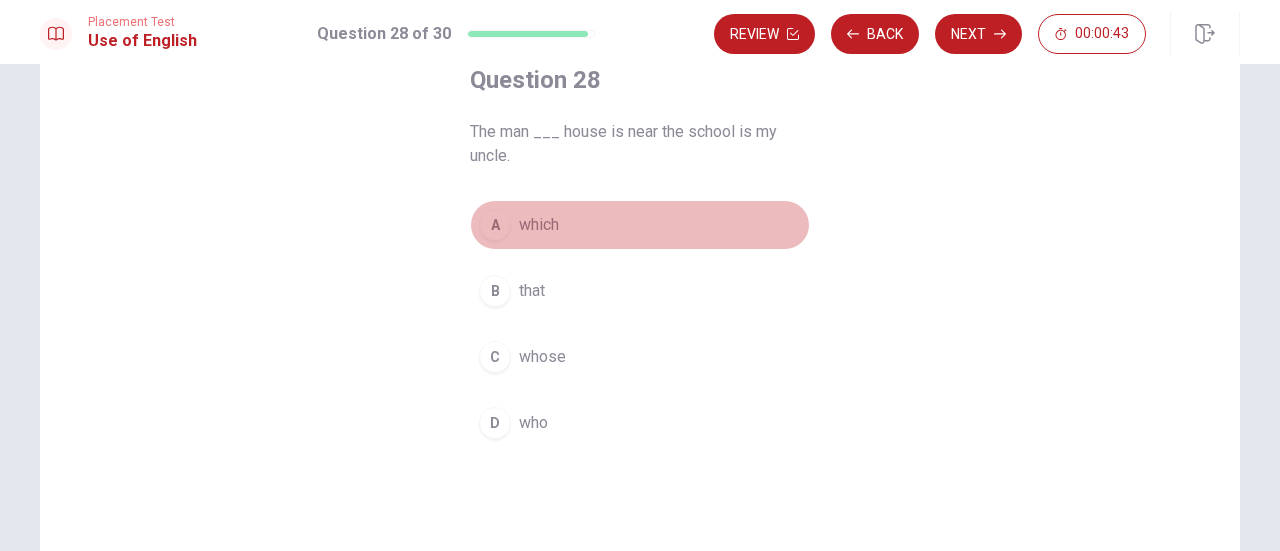 click on "which" at bounding box center [539, 225] 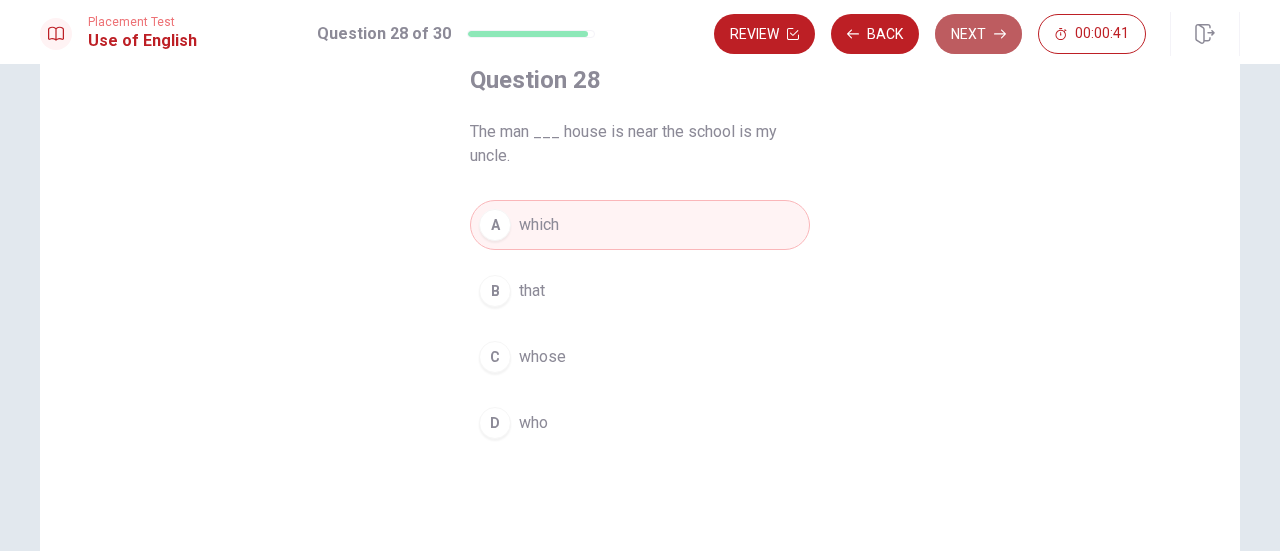 click on "Next" at bounding box center [978, 34] 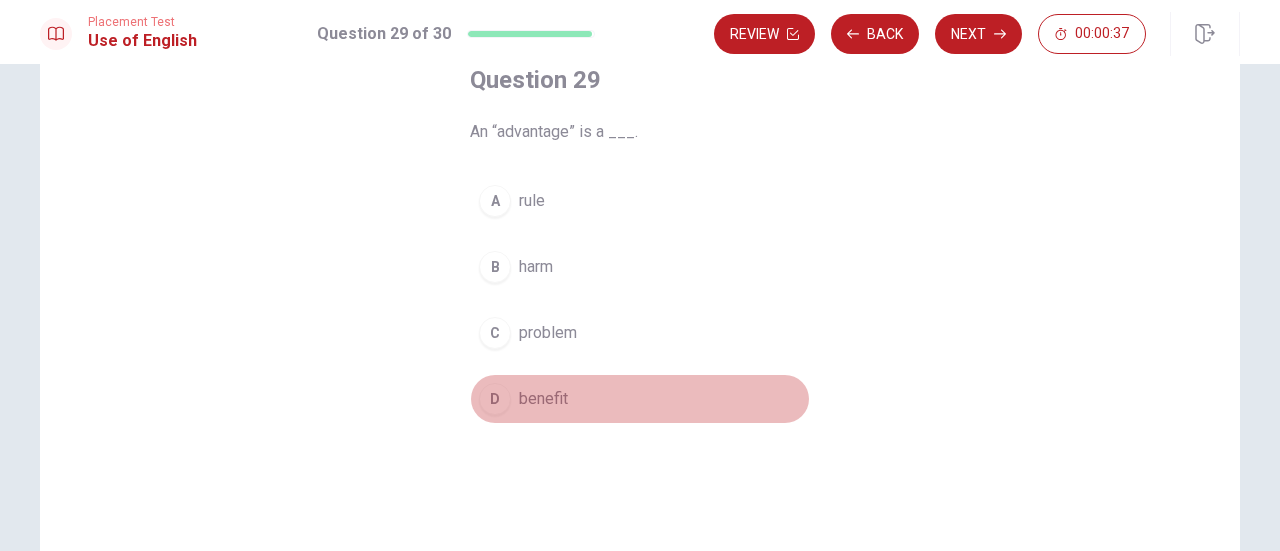 click on "benefit" at bounding box center (543, 399) 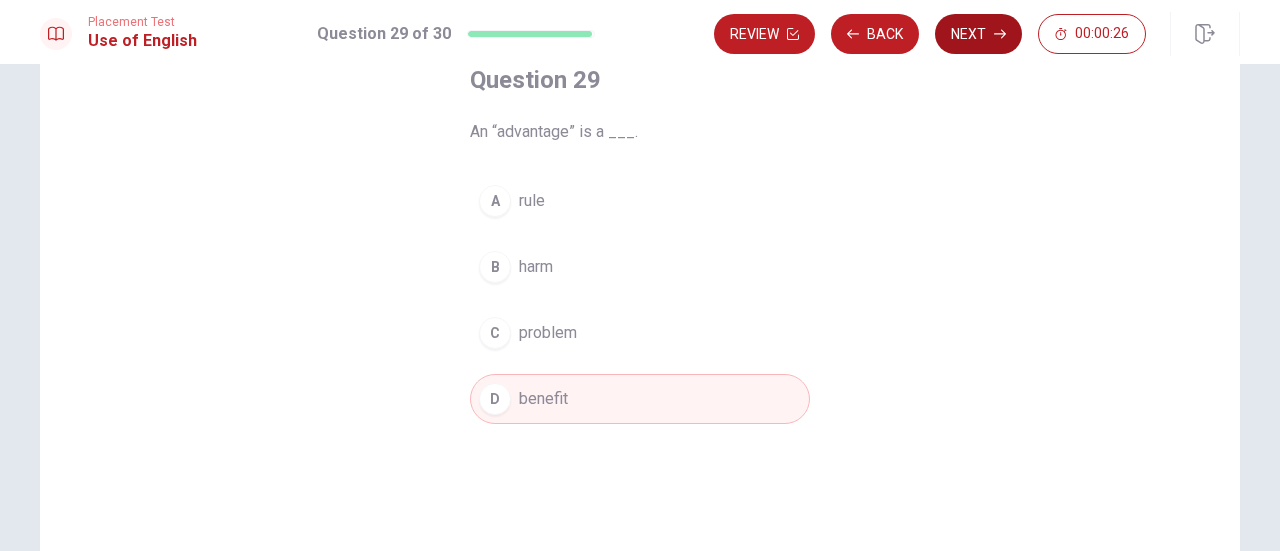 click on "Next" at bounding box center (978, 34) 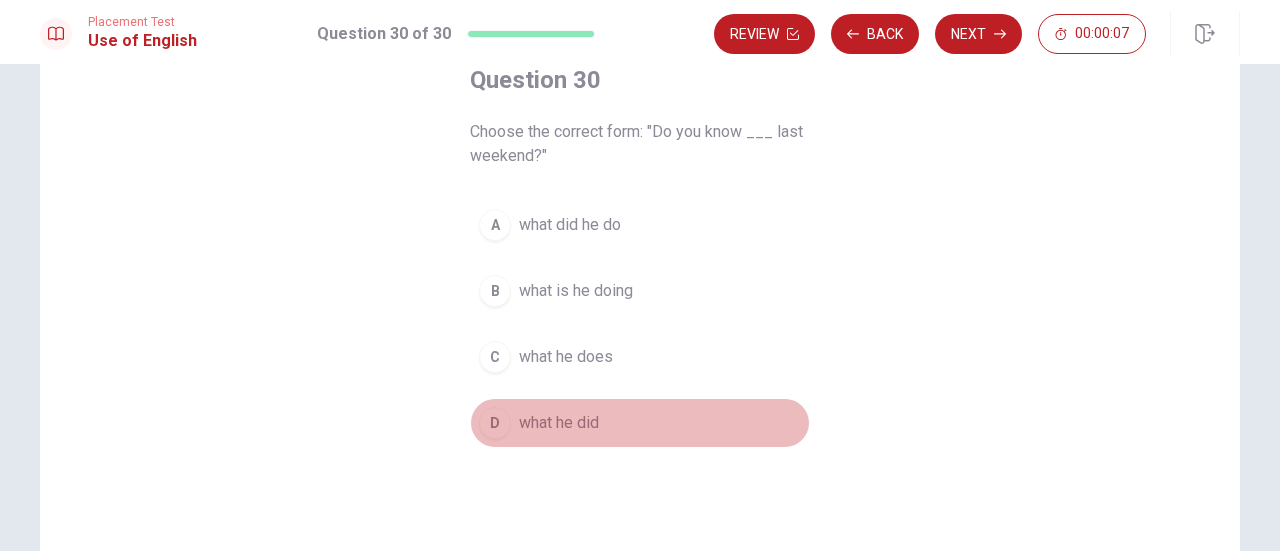 click on "what he did" at bounding box center (559, 423) 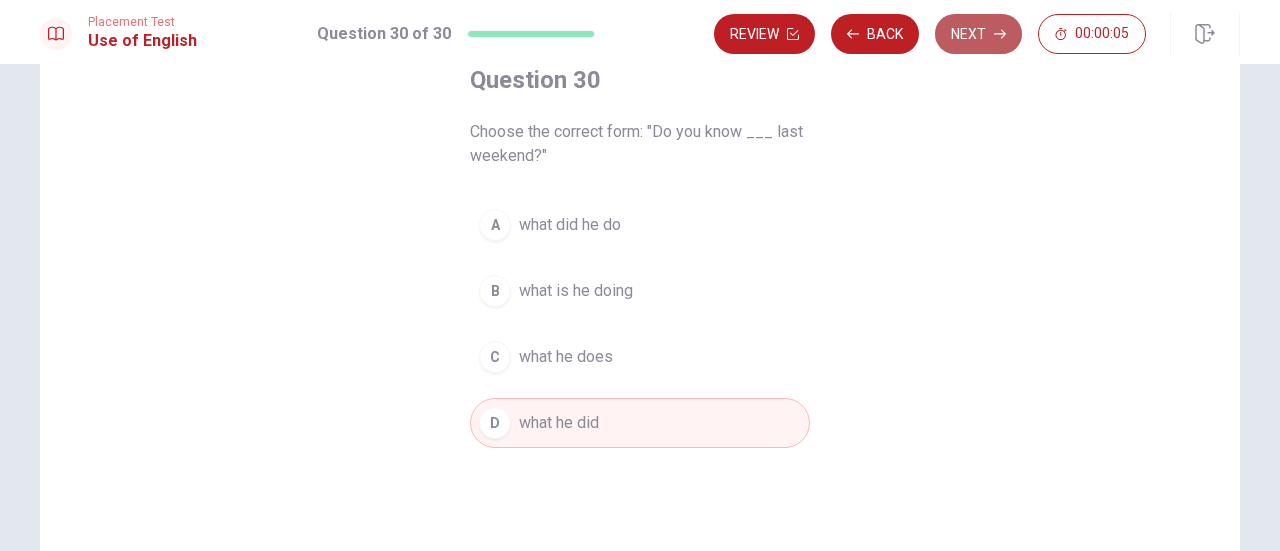click 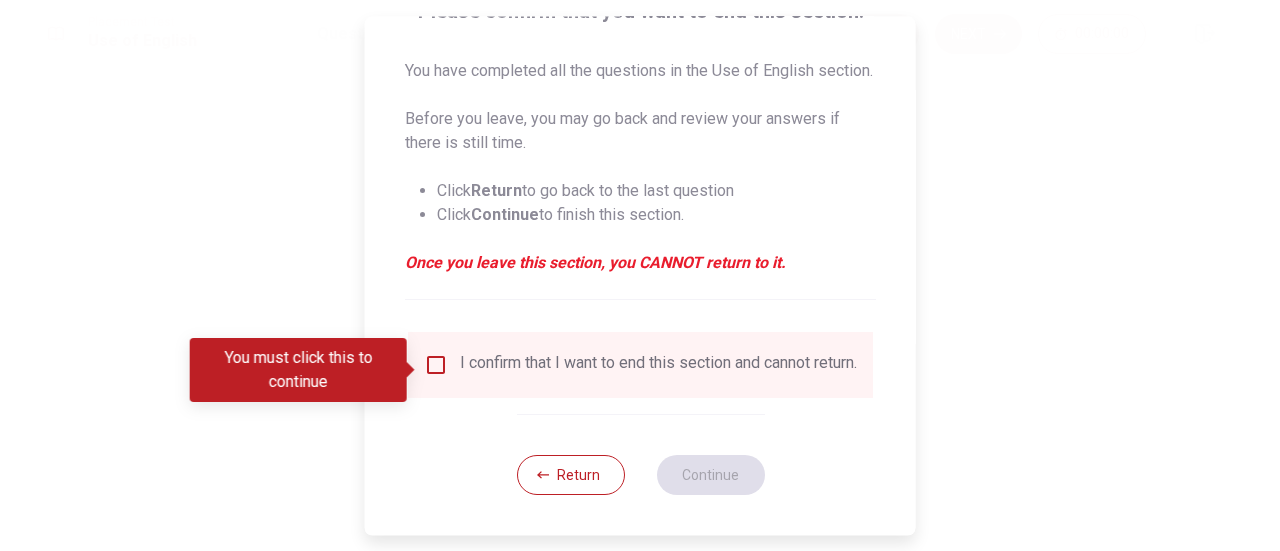 scroll, scrollTop: 200, scrollLeft: 0, axis: vertical 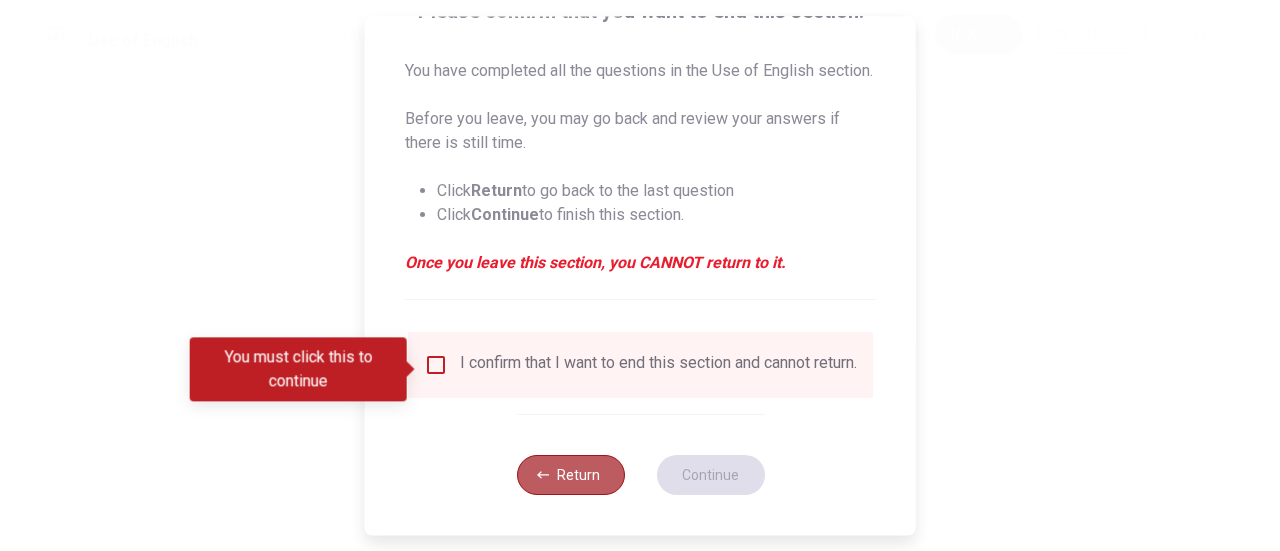 click on "Return" at bounding box center (570, 475) 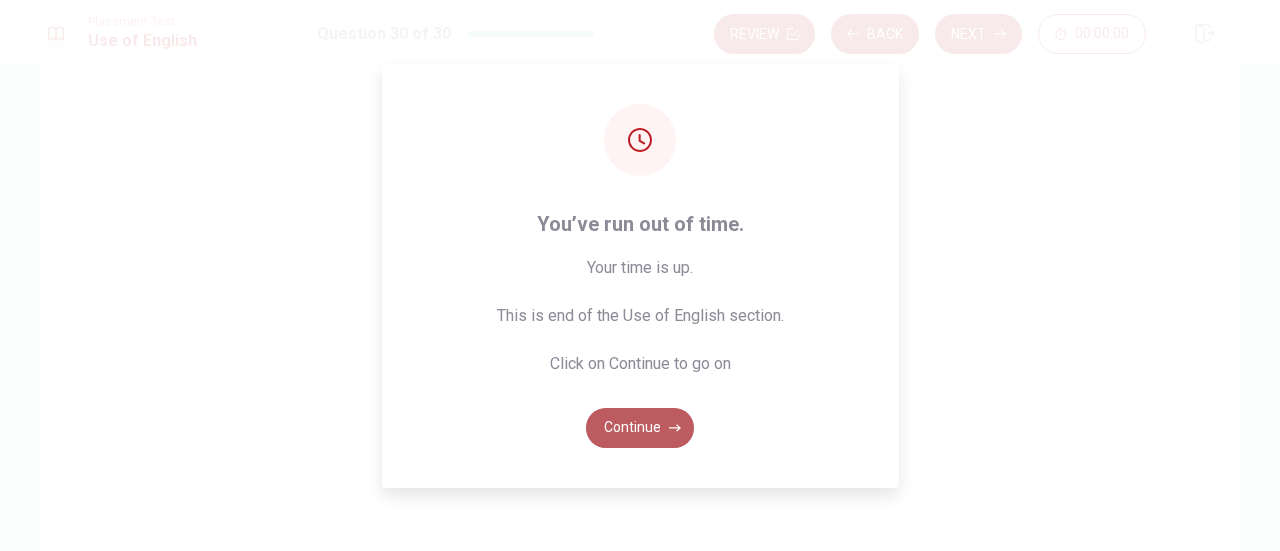 click on "Continue" at bounding box center [640, 428] 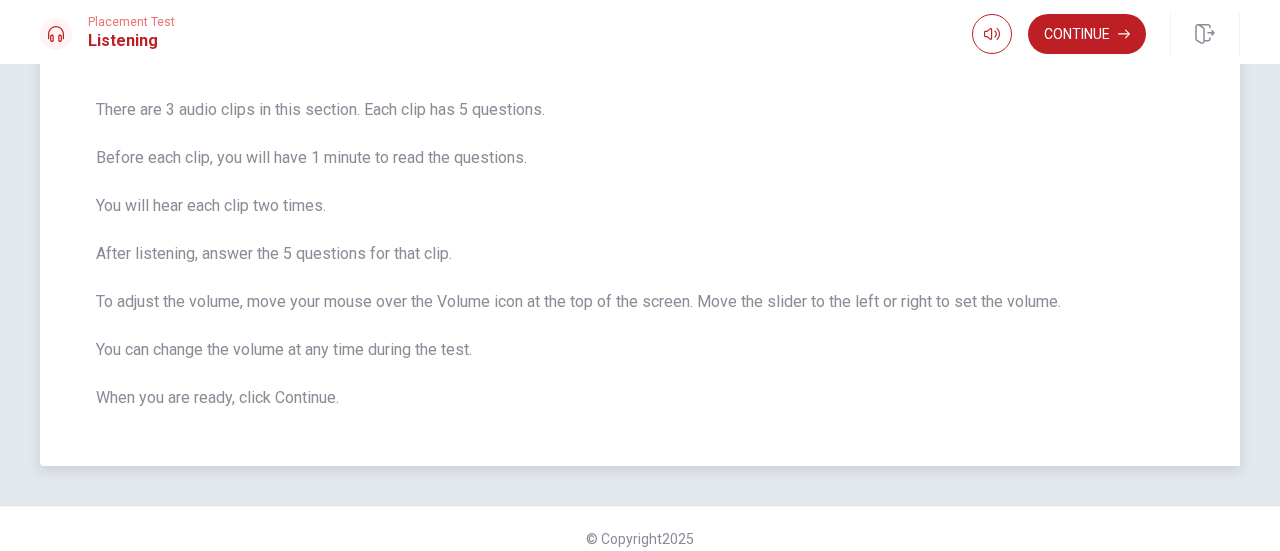 scroll, scrollTop: 160, scrollLeft: 0, axis: vertical 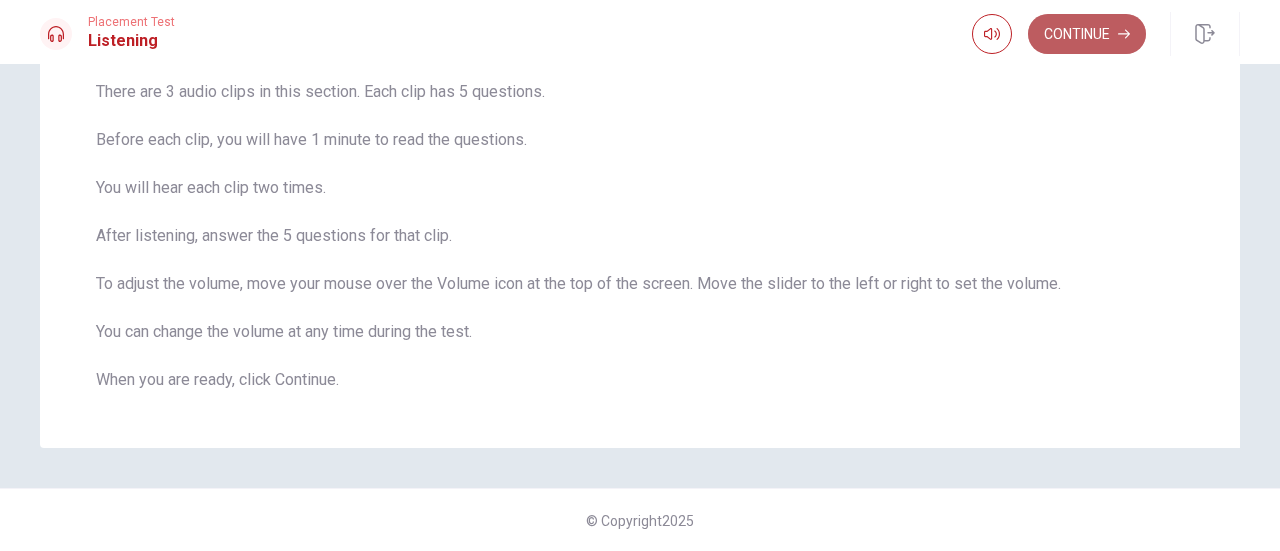 click on "Continue" at bounding box center [1087, 34] 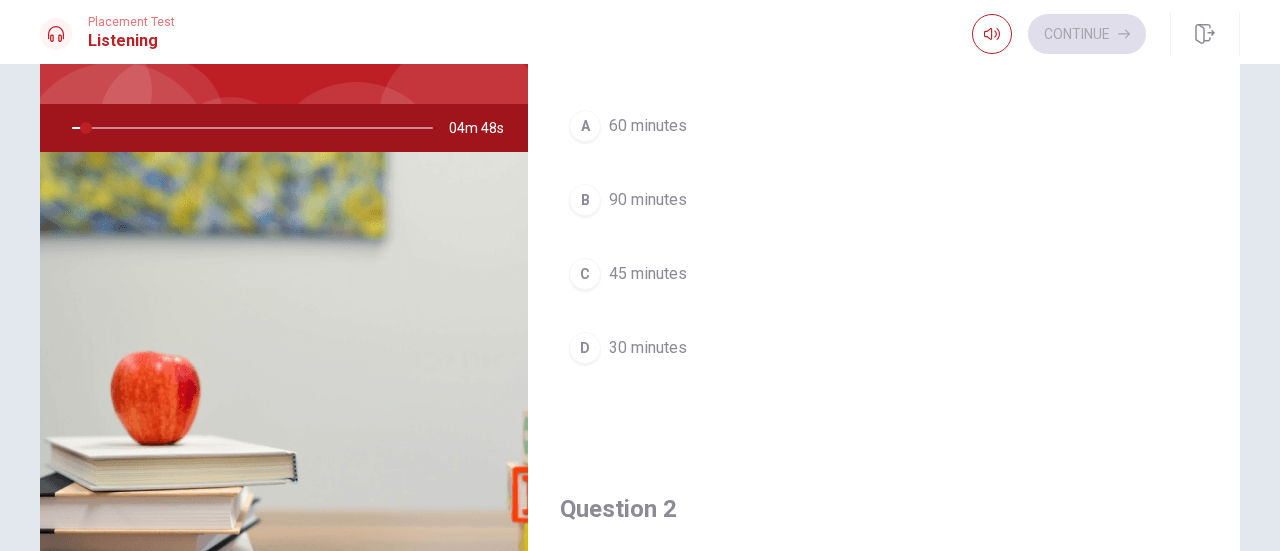 scroll, scrollTop: 0, scrollLeft: 0, axis: both 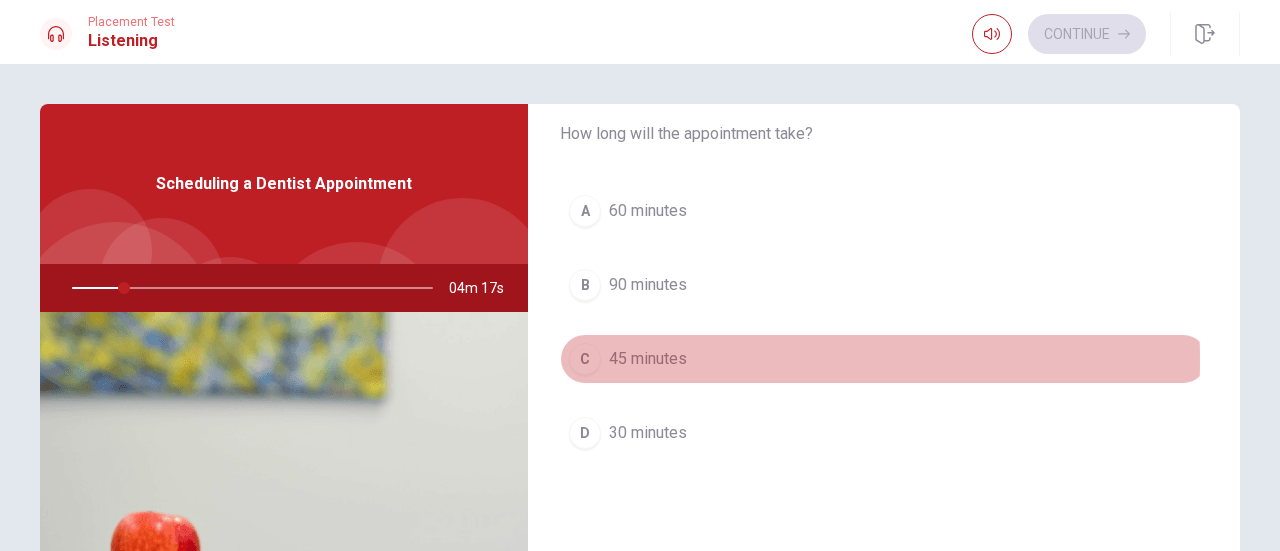 click on "45 minutes" at bounding box center (648, 359) 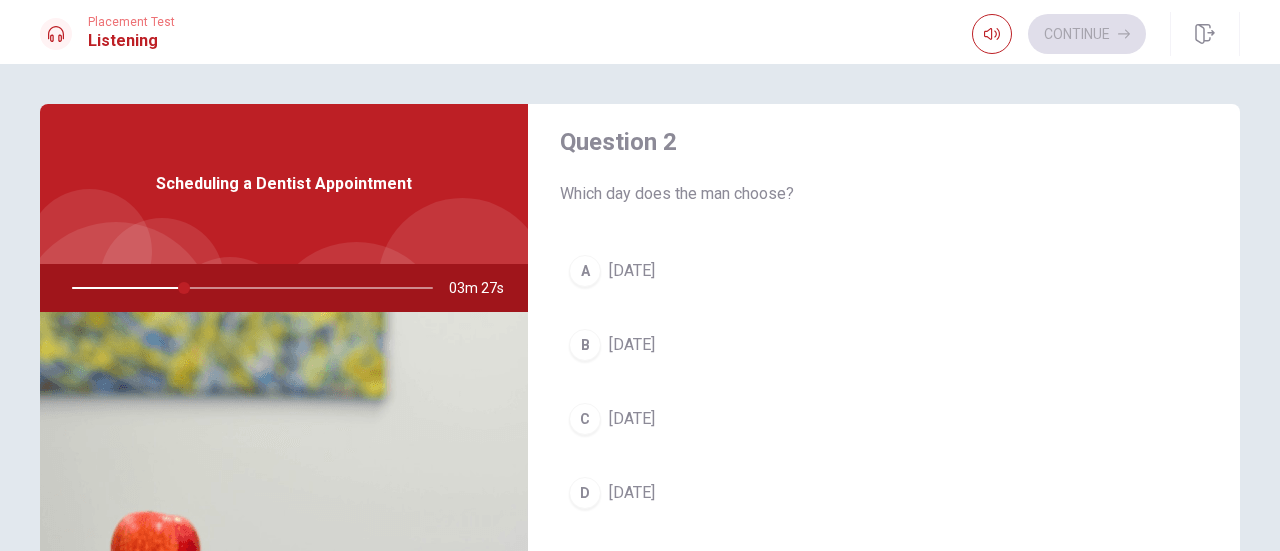 scroll, scrollTop: 531, scrollLeft: 0, axis: vertical 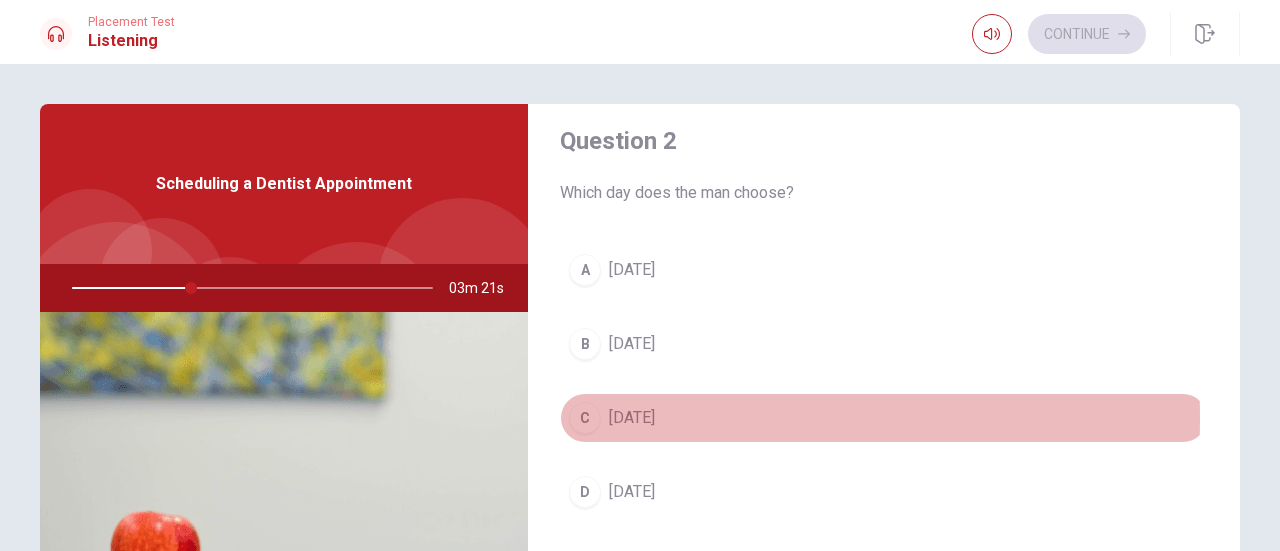 click on "[DATE]" at bounding box center [632, 418] 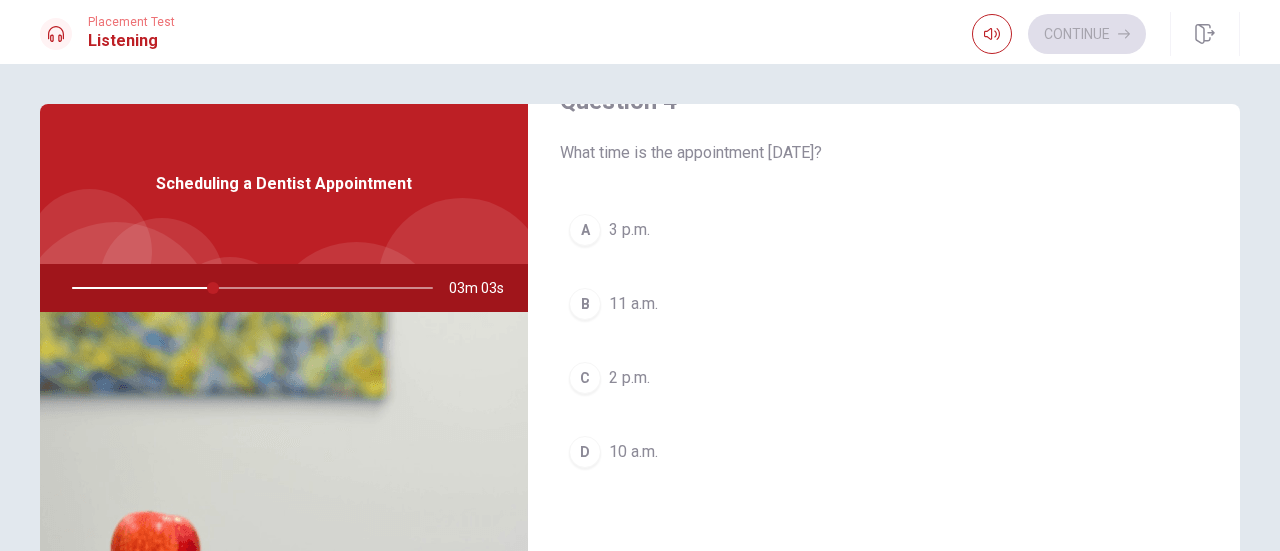 scroll, scrollTop: 1591, scrollLeft: 0, axis: vertical 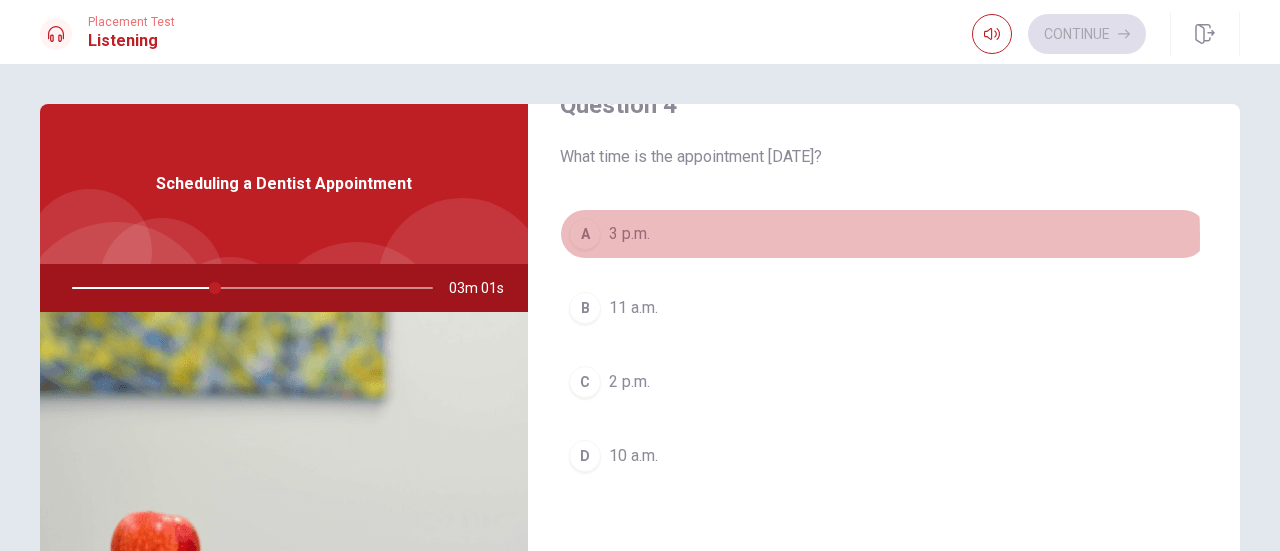 click on "3 p.m." at bounding box center [629, 234] 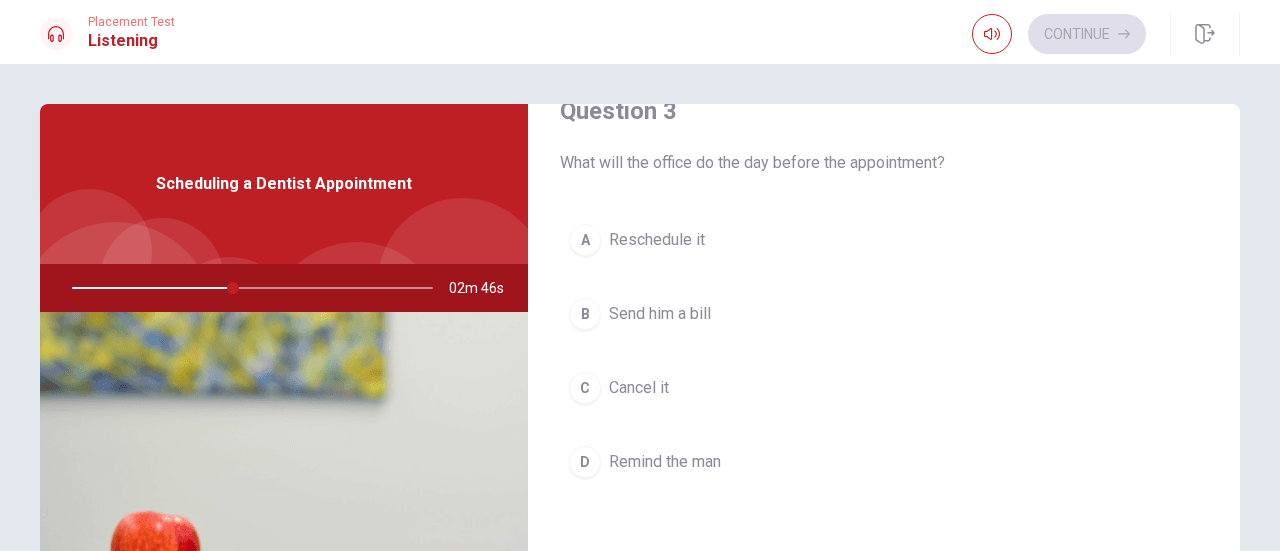 scroll, scrollTop: 1085, scrollLeft: 0, axis: vertical 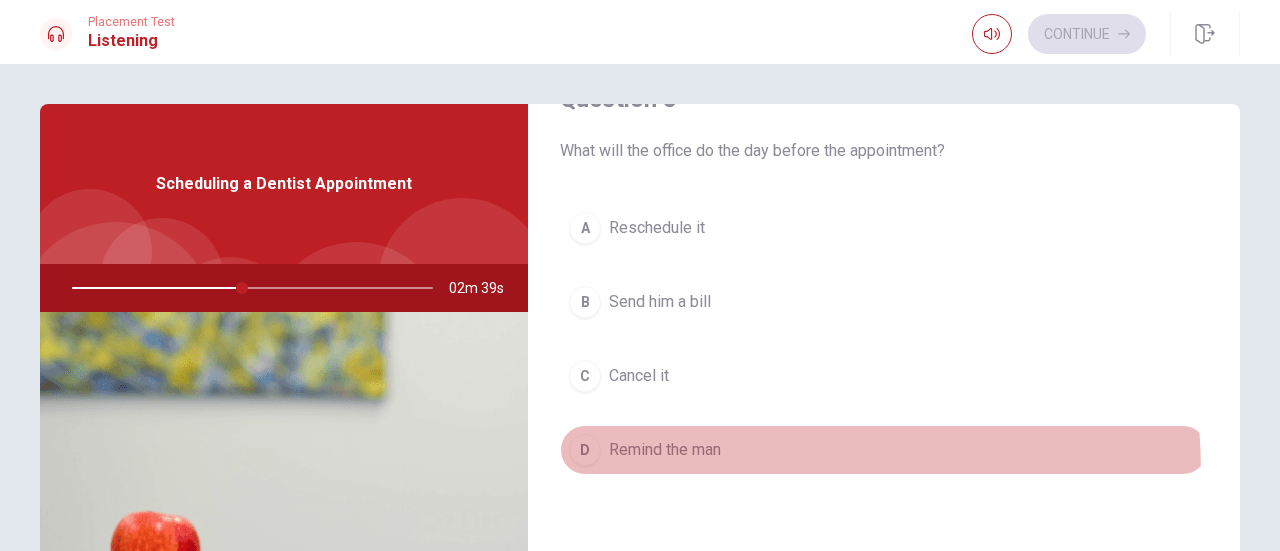 click on "D Remind the man" at bounding box center [884, 450] 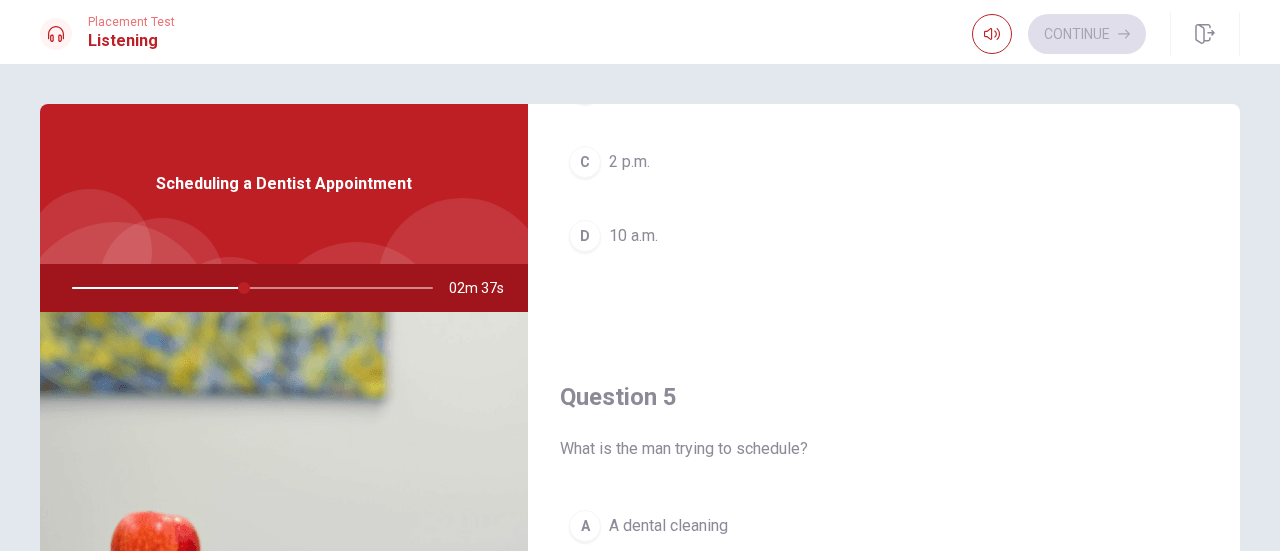 scroll, scrollTop: 1851, scrollLeft: 0, axis: vertical 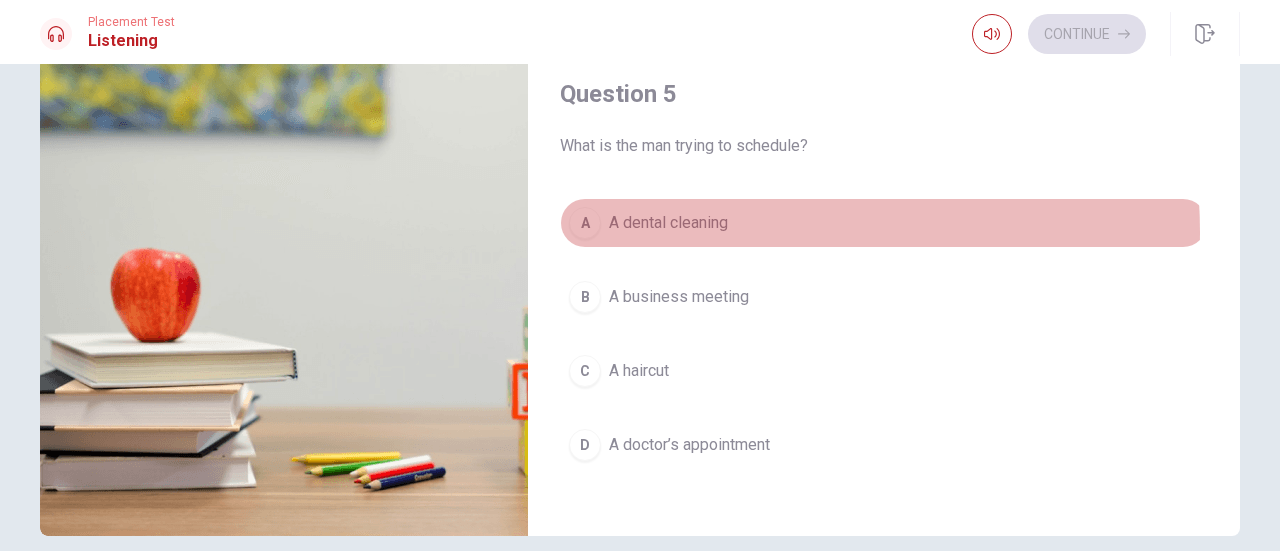 click on "A dental cleaning" at bounding box center [668, 223] 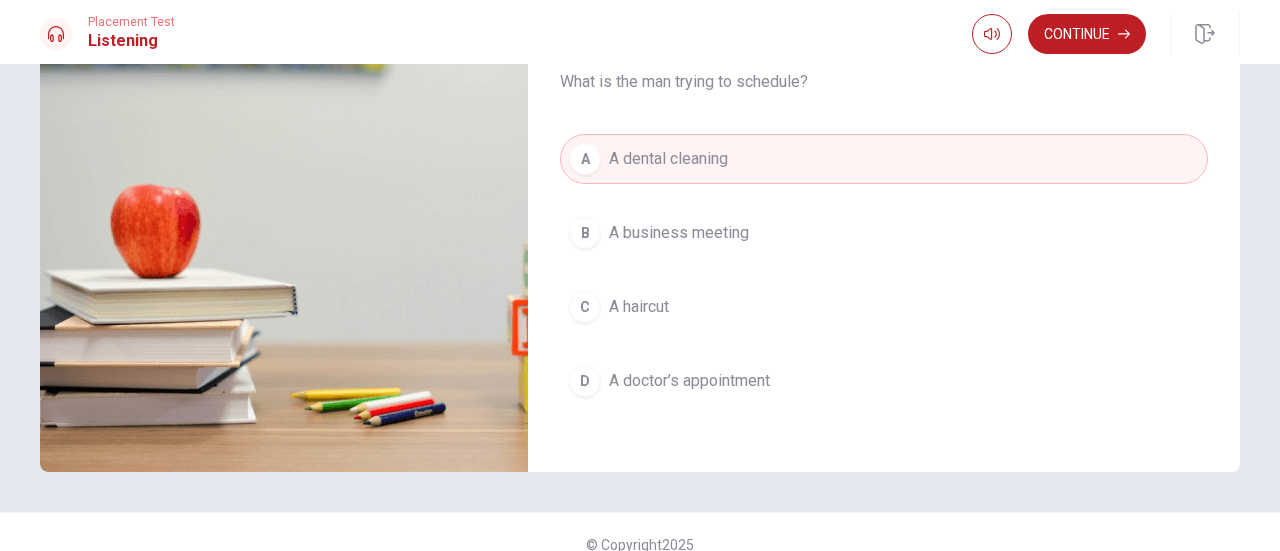 scroll, scrollTop: 352, scrollLeft: 0, axis: vertical 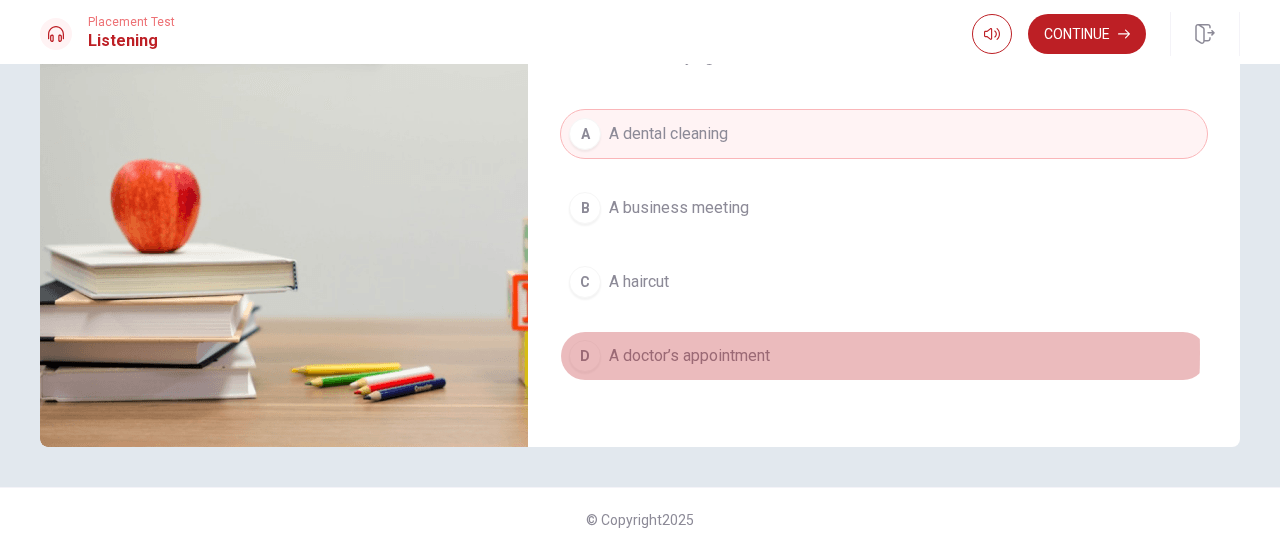 click on "A doctor’s appointment" at bounding box center [689, 356] 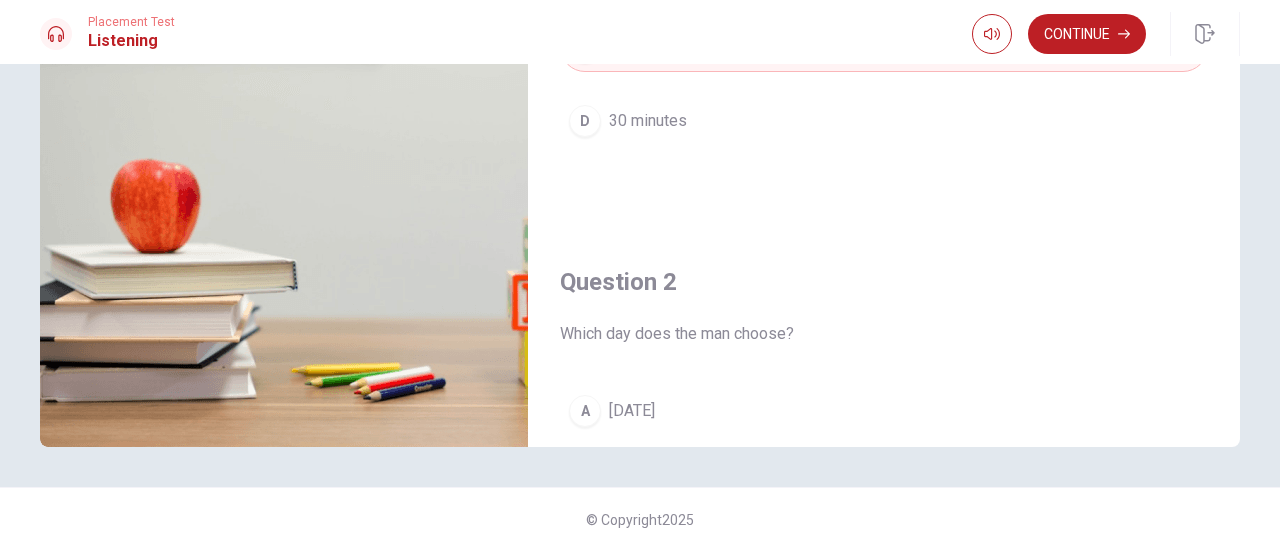 scroll, scrollTop: 0, scrollLeft: 0, axis: both 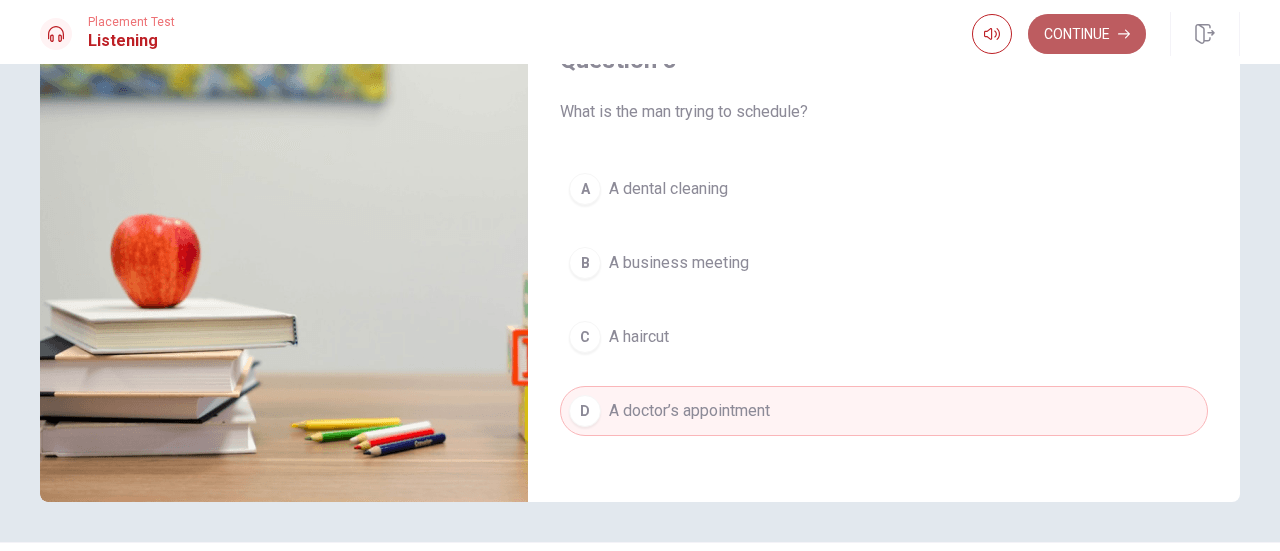 click on "Continue" at bounding box center (1087, 34) 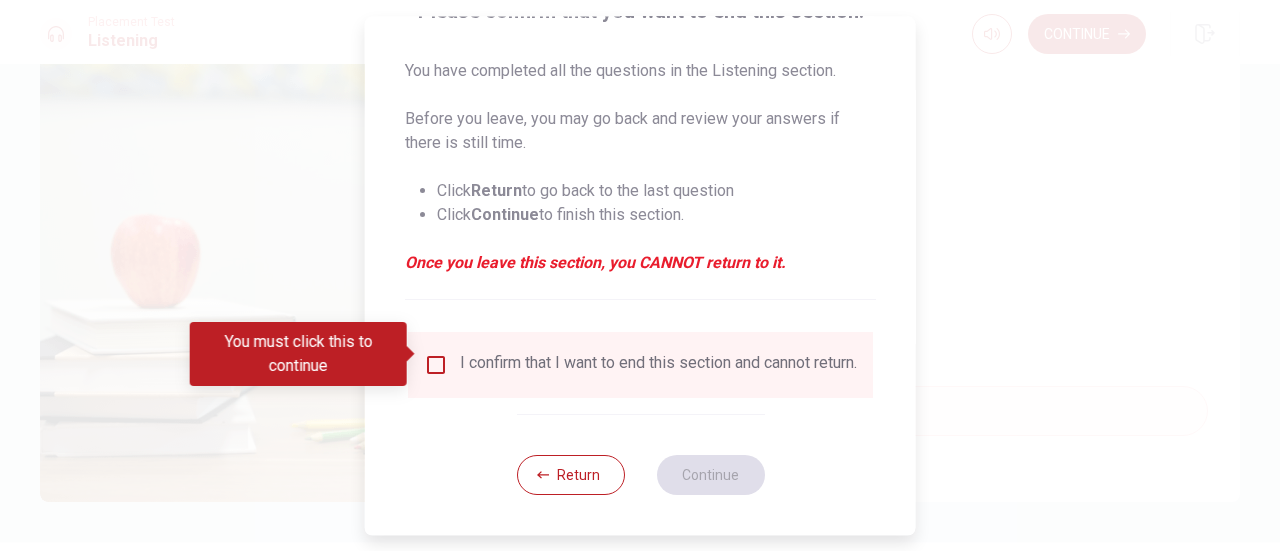 scroll, scrollTop: 194, scrollLeft: 0, axis: vertical 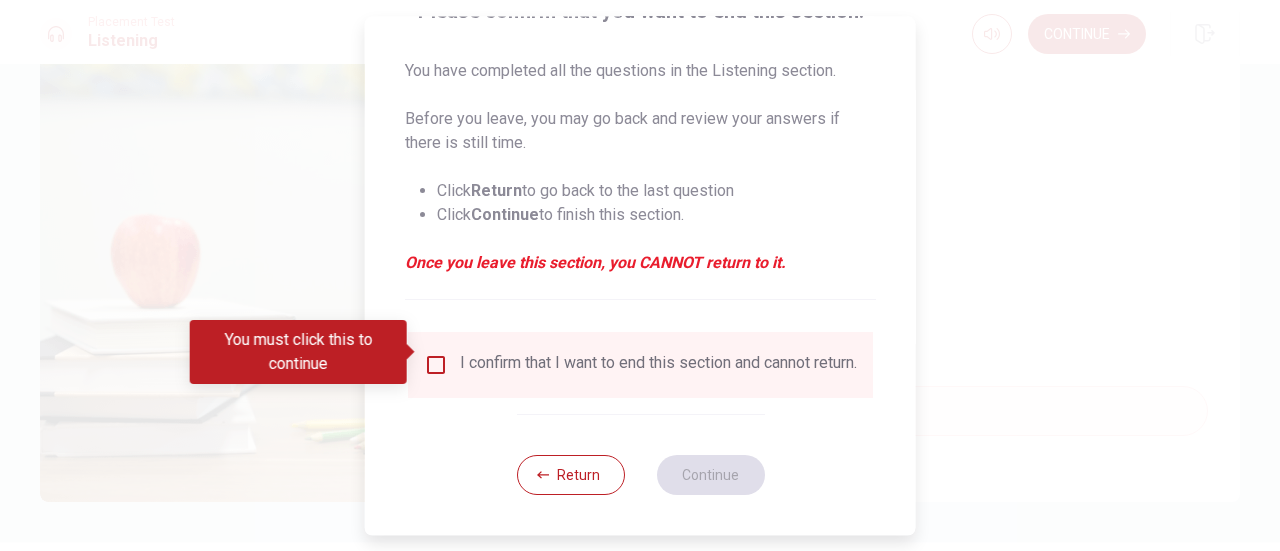 click on "I confirm that I want to end this section and cannot return." at bounding box center [658, 365] 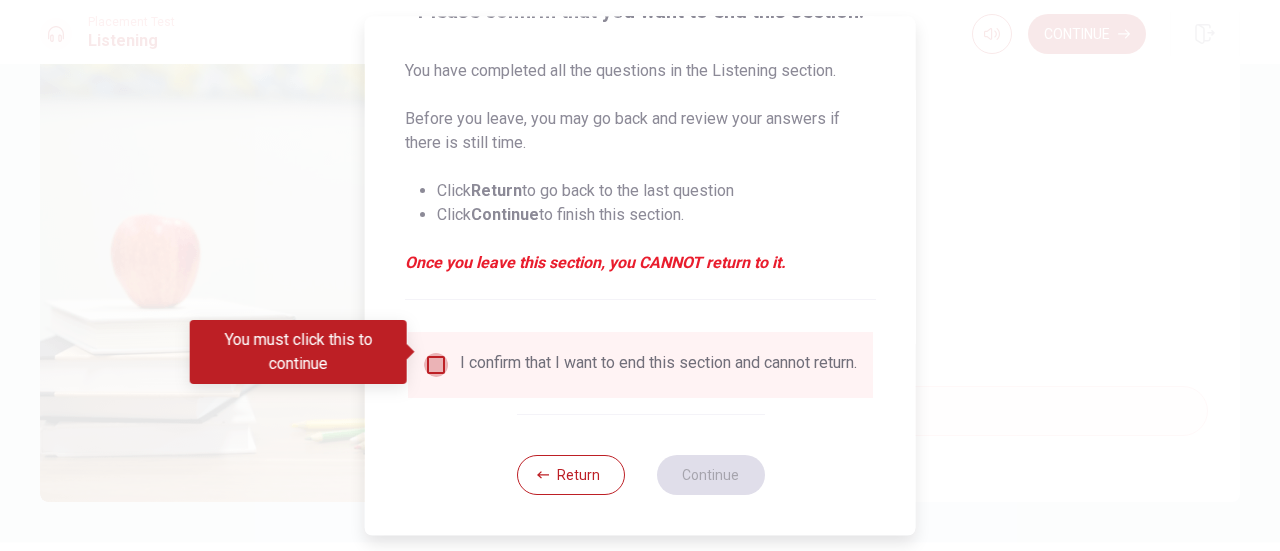 click at bounding box center [436, 365] 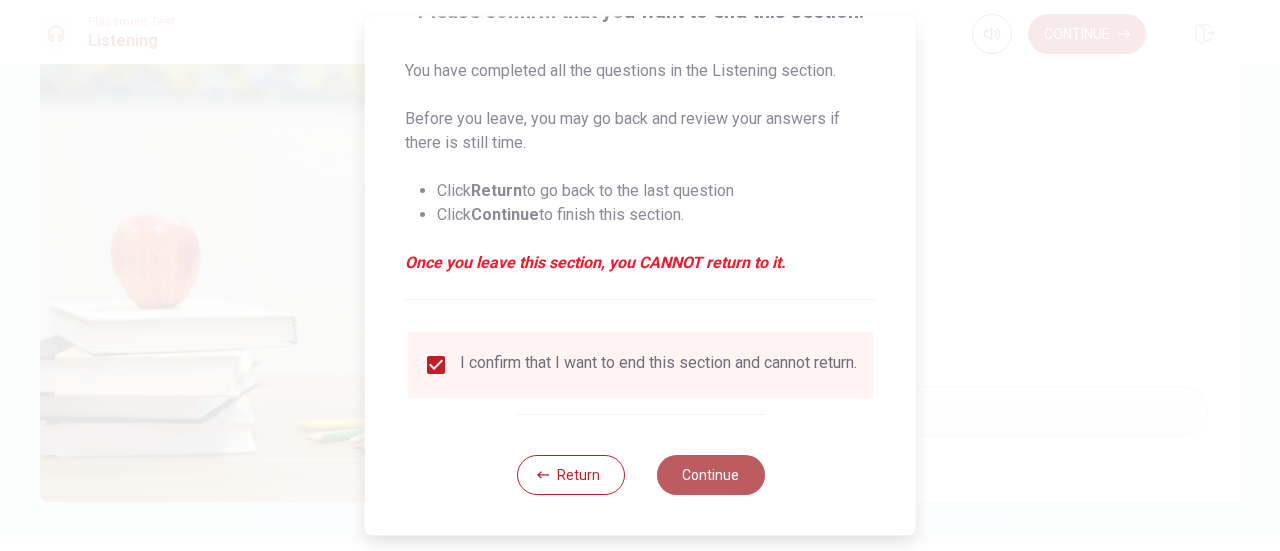 click on "Continue" at bounding box center (710, 475) 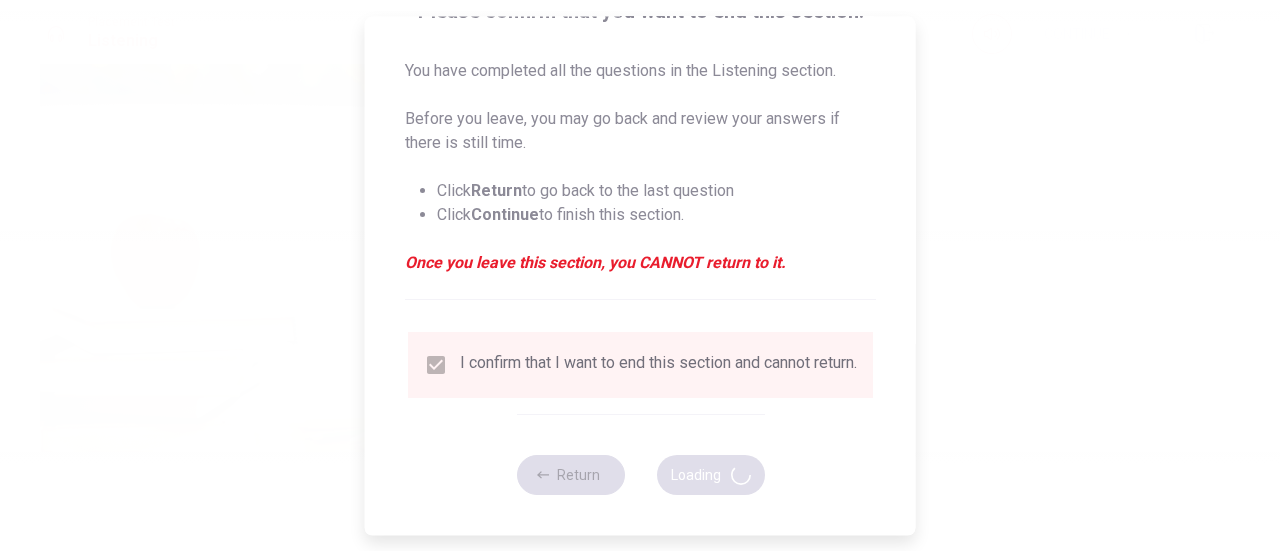 type on "65" 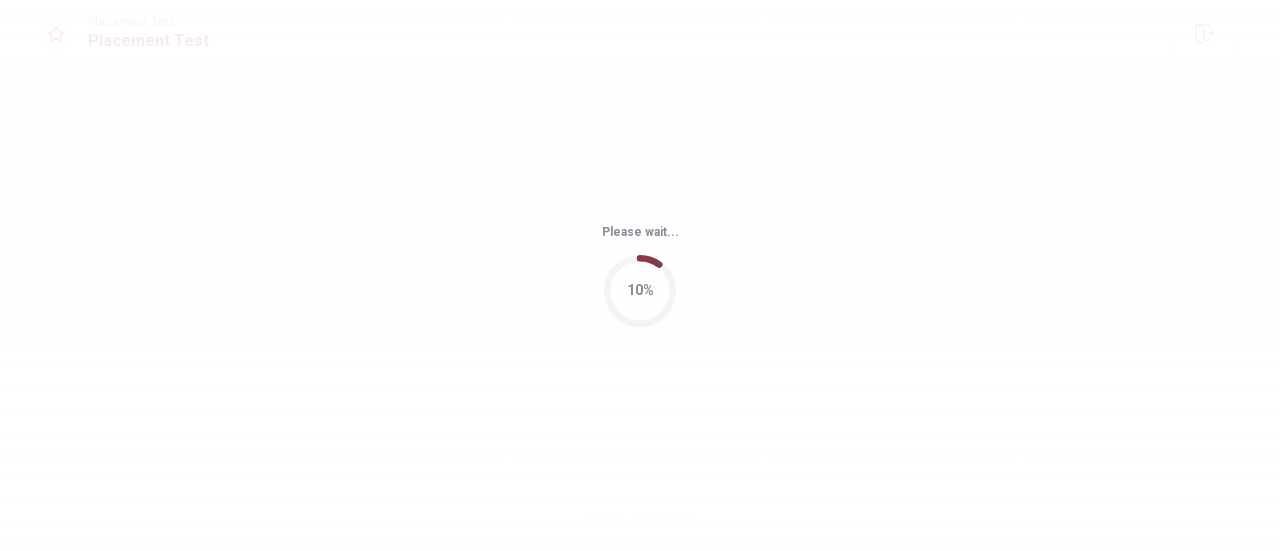 scroll, scrollTop: 0, scrollLeft: 0, axis: both 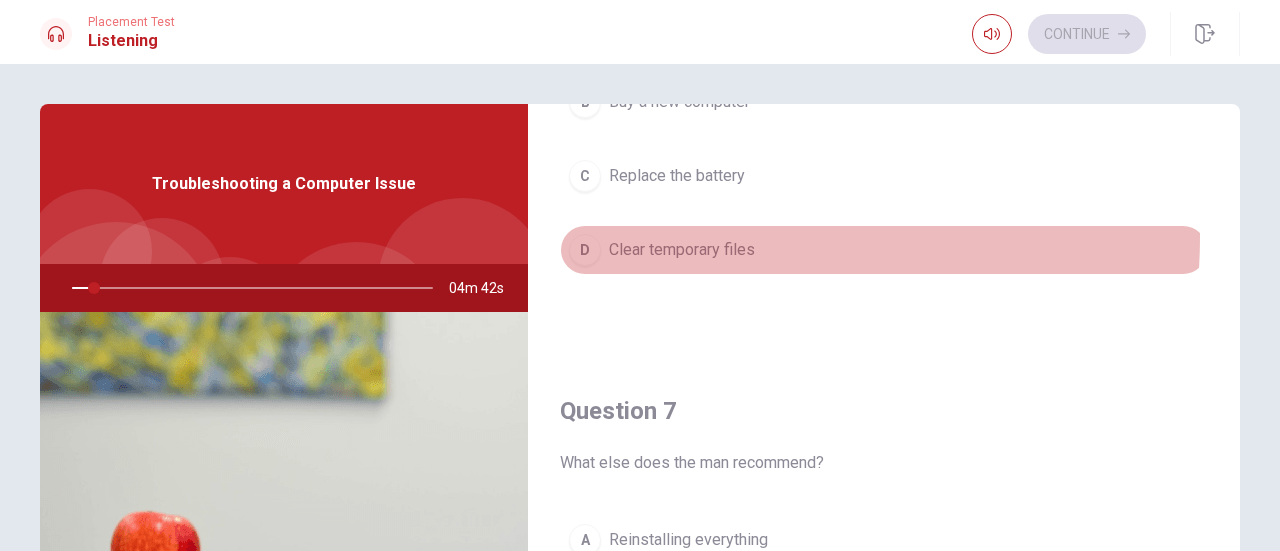 click on "D Clear temporary files" at bounding box center (884, 250) 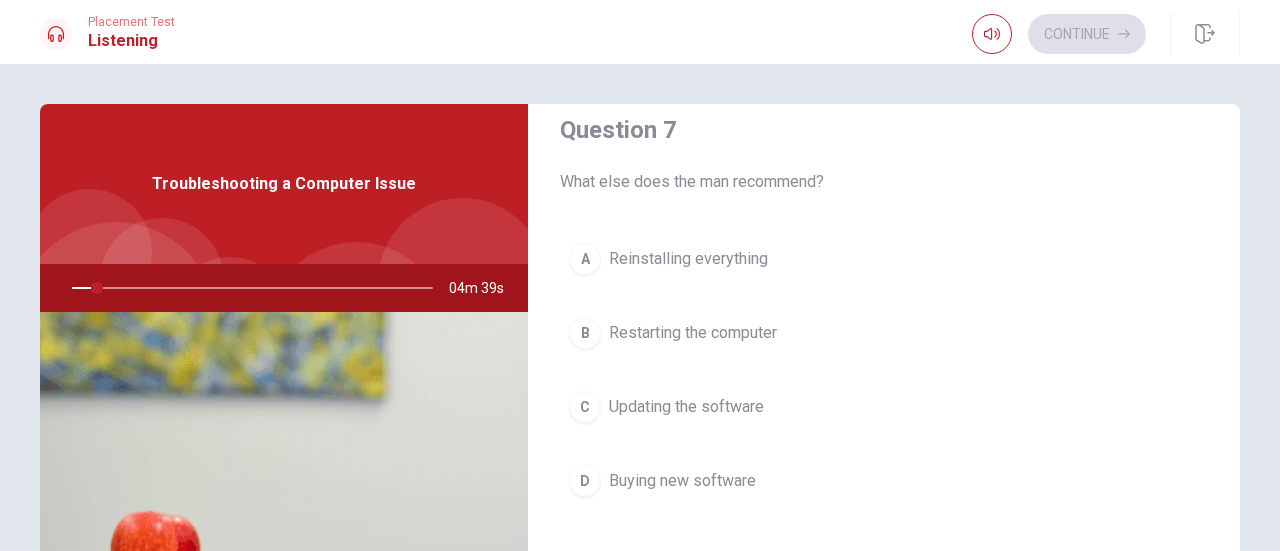 scroll, scrollTop: 569, scrollLeft: 0, axis: vertical 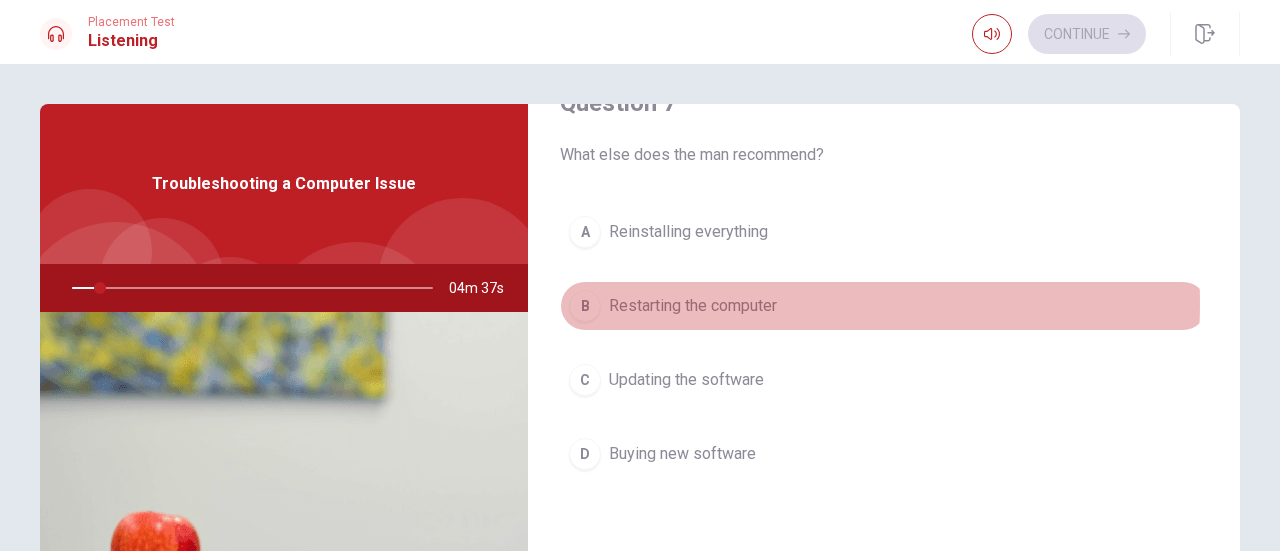 click on "Restarting the computer" at bounding box center [693, 306] 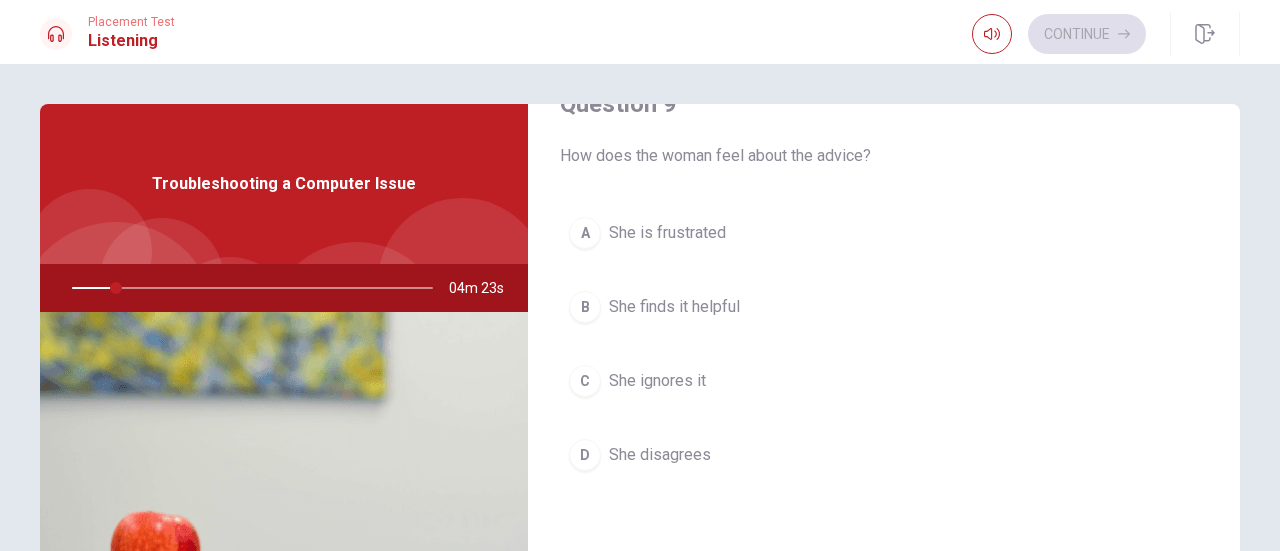 scroll, scrollTop: 1851, scrollLeft: 0, axis: vertical 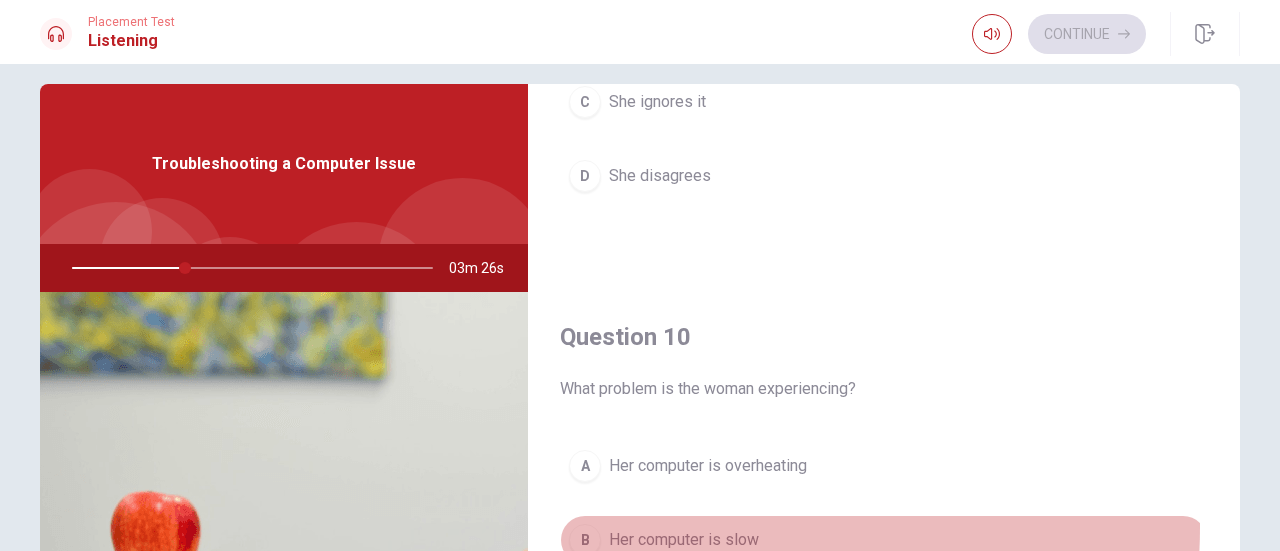 click on "Her computer is slow" at bounding box center [684, 540] 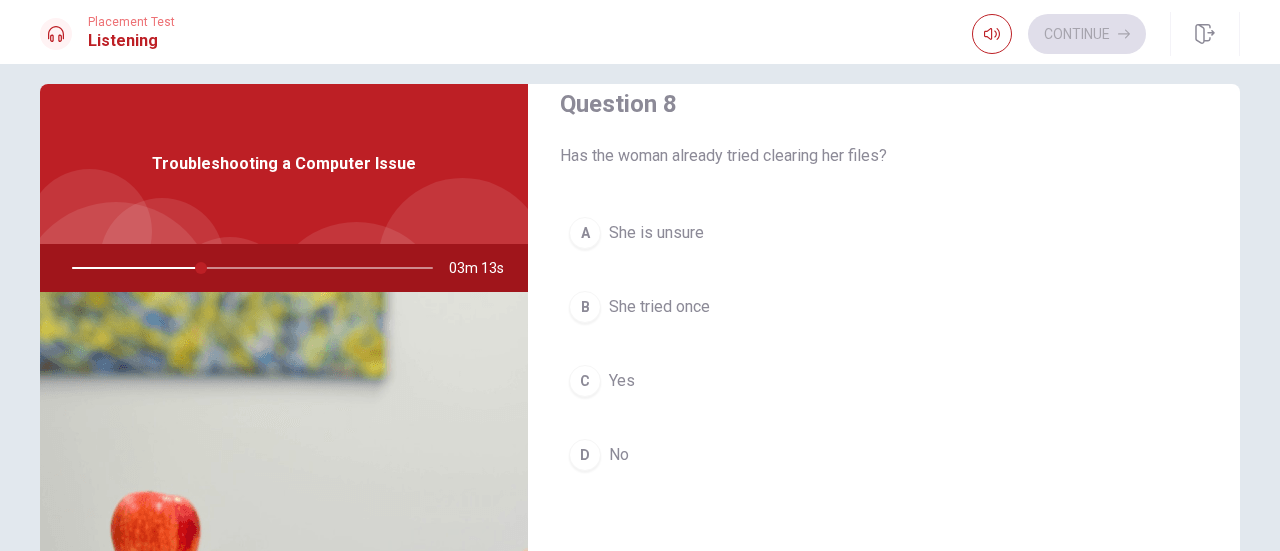 scroll, scrollTop: 1052, scrollLeft: 0, axis: vertical 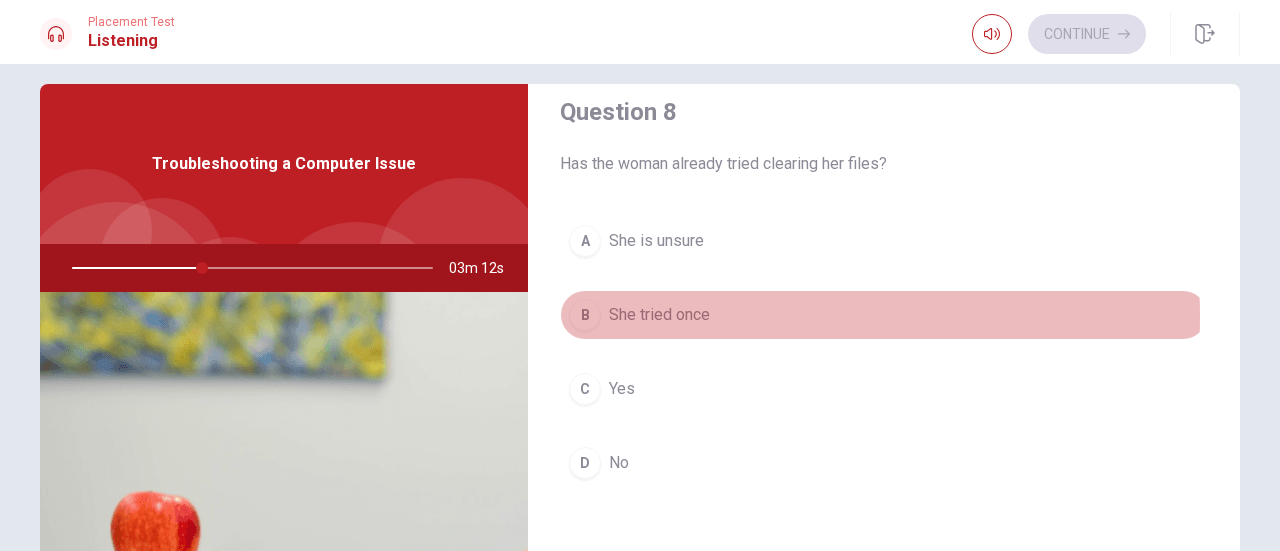 click on "She tried once" at bounding box center (659, 315) 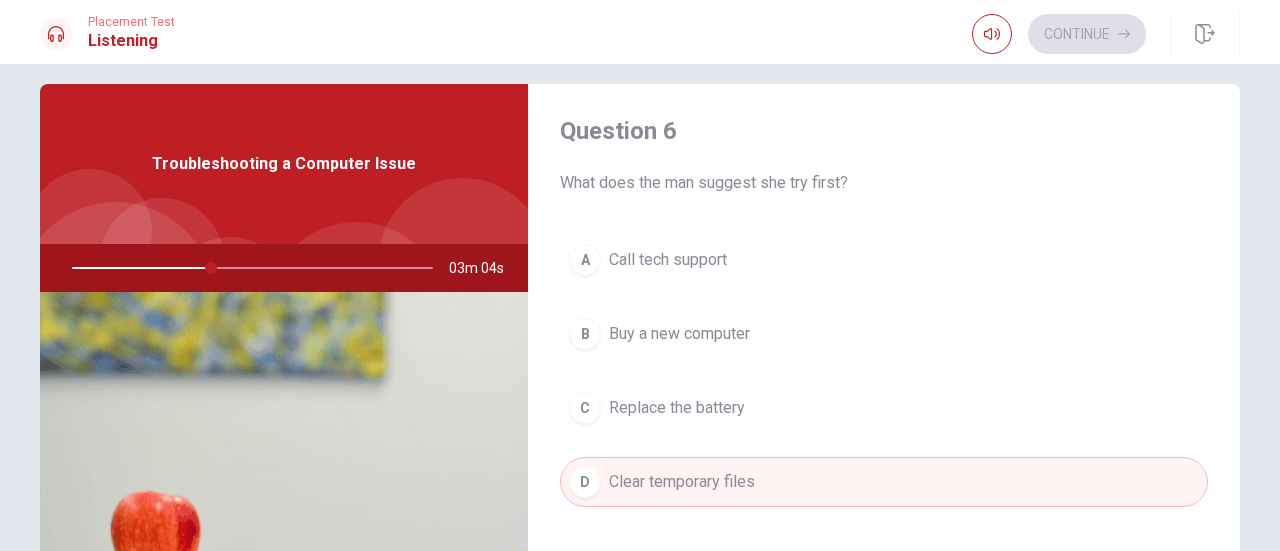 scroll, scrollTop: 0, scrollLeft: 0, axis: both 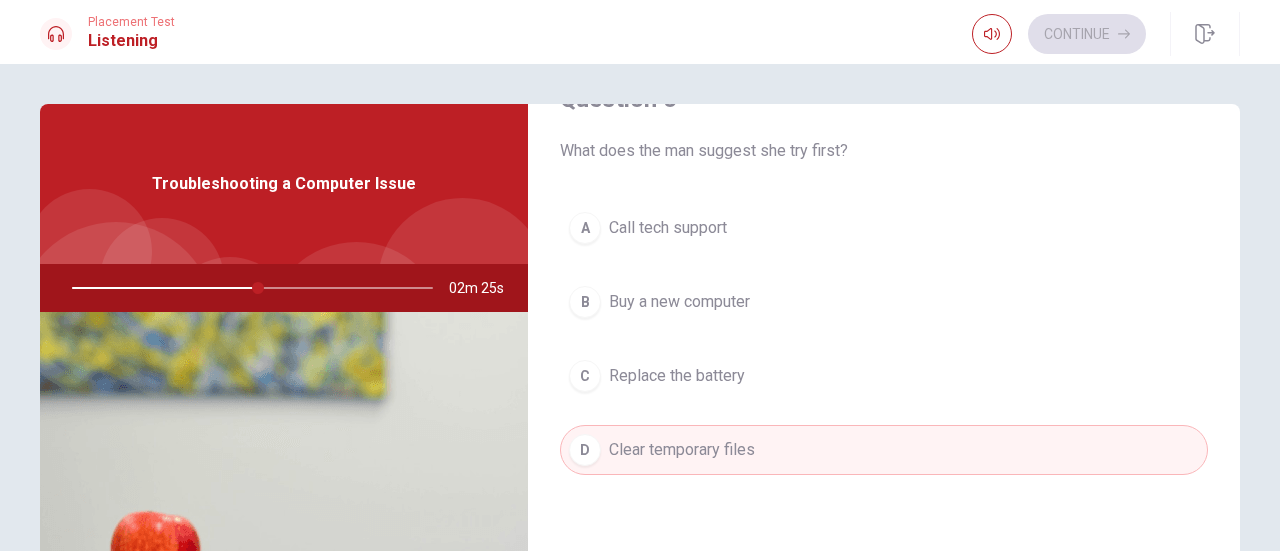 click on "A Call tech support B Buy a new computer C Replace the battery D Clear temporary files" at bounding box center (884, 359) 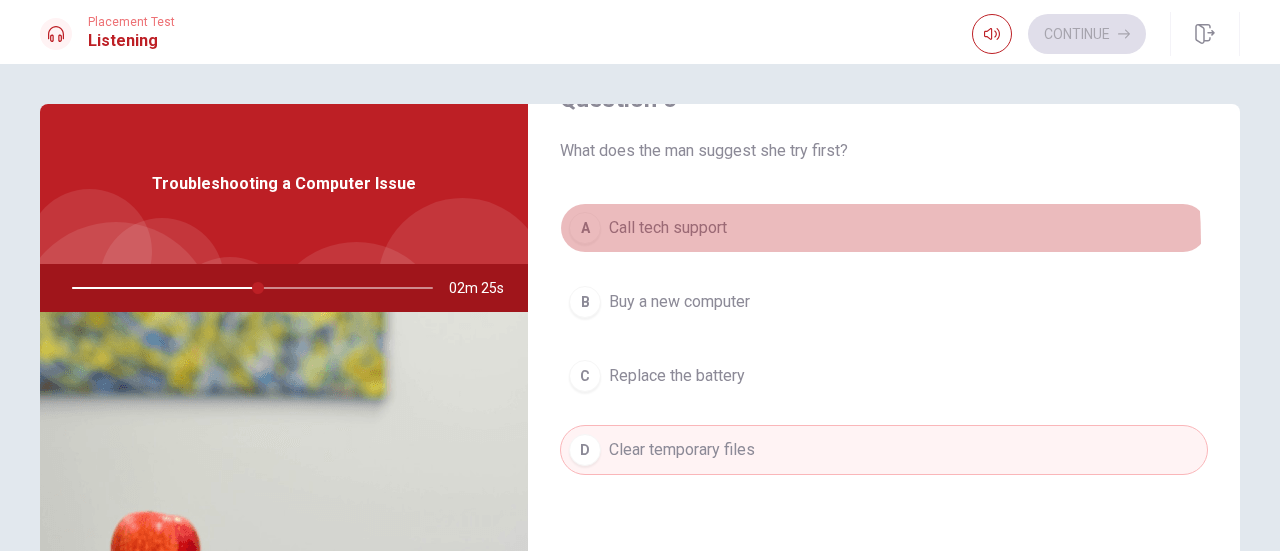 click on "A Call tech support" at bounding box center [884, 228] 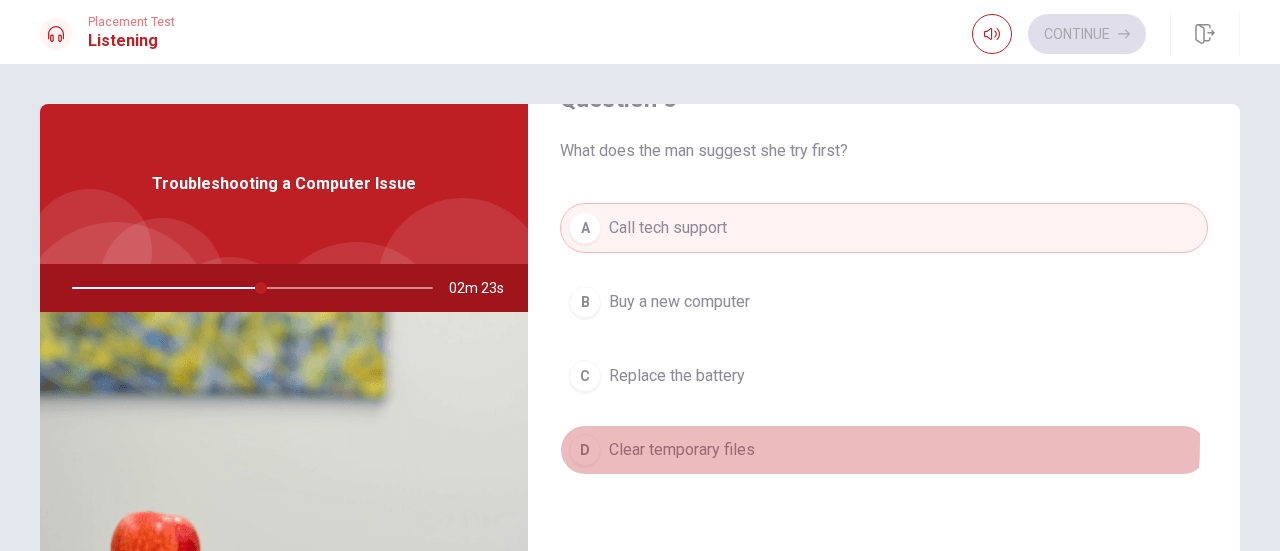 click on "Clear temporary files" at bounding box center (682, 450) 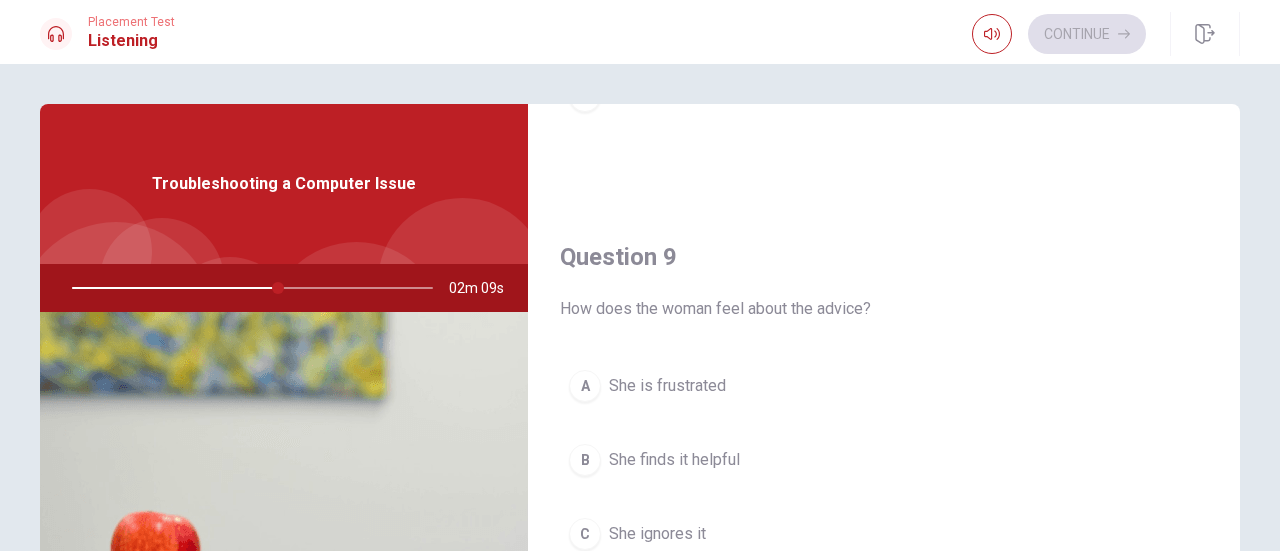 scroll, scrollTop: 1440, scrollLeft: 0, axis: vertical 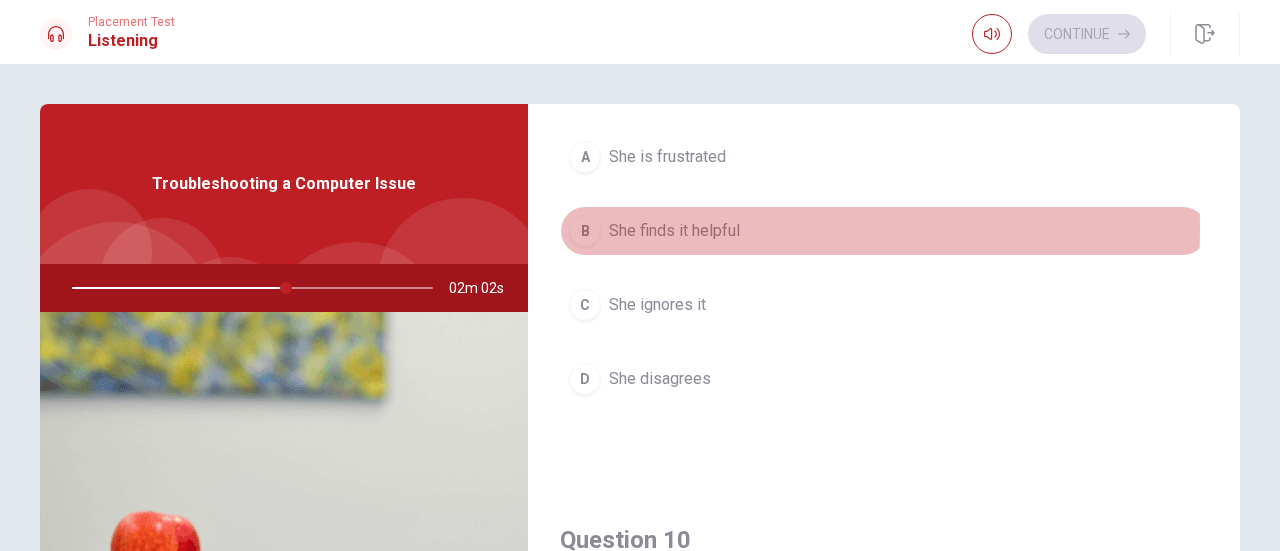 click on "She finds it helpful" at bounding box center [674, 231] 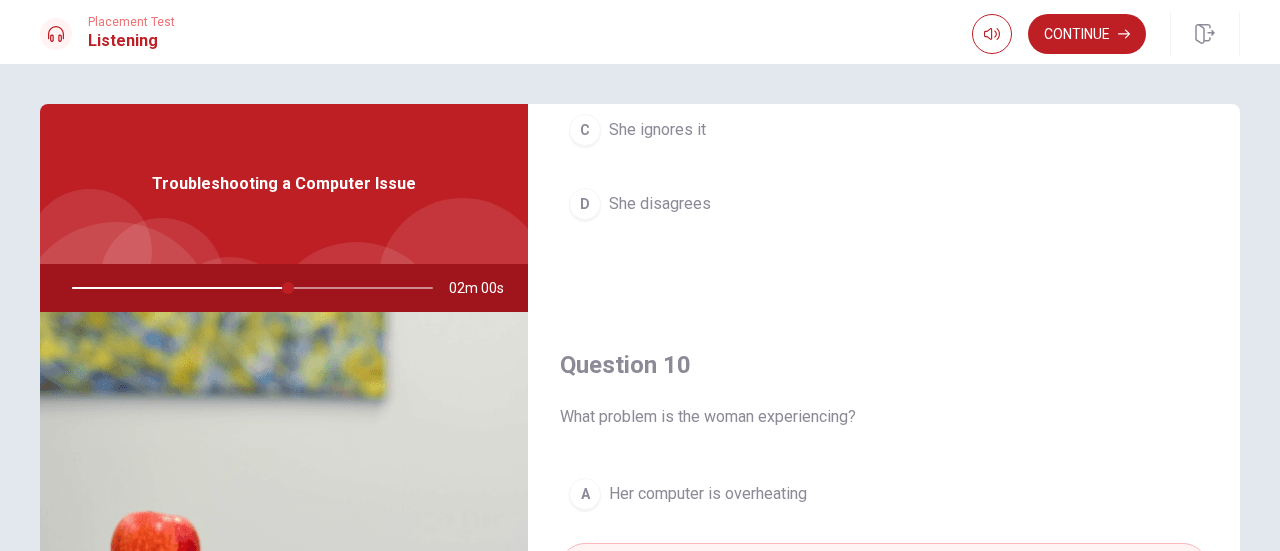 scroll, scrollTop: 1851, scrollLeft: 0, axis: vertical 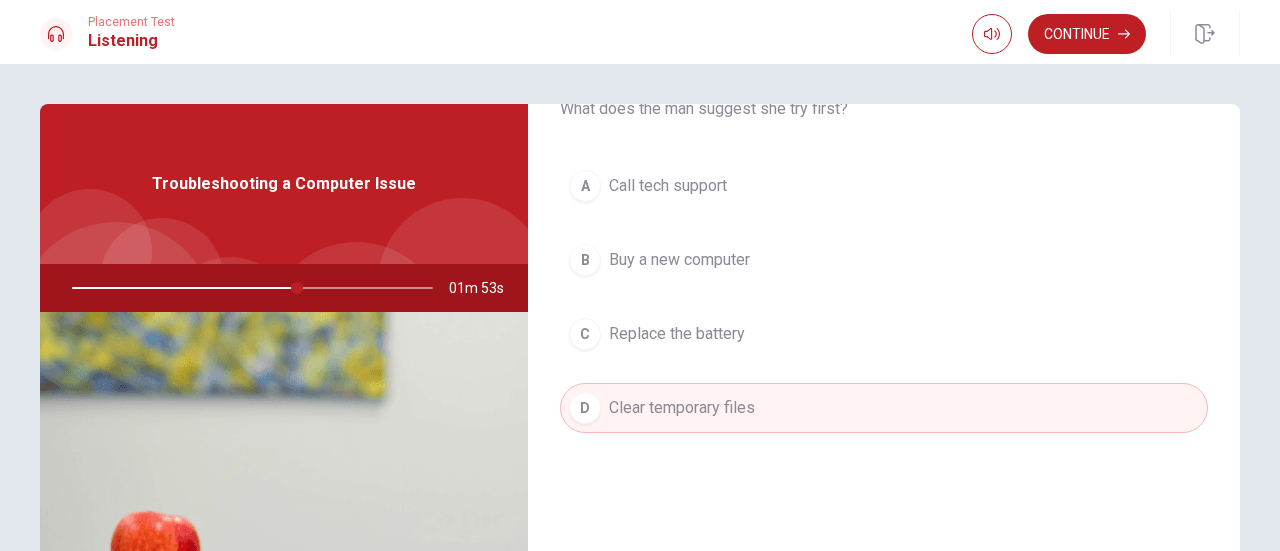 click at bounding box center [248, 288] 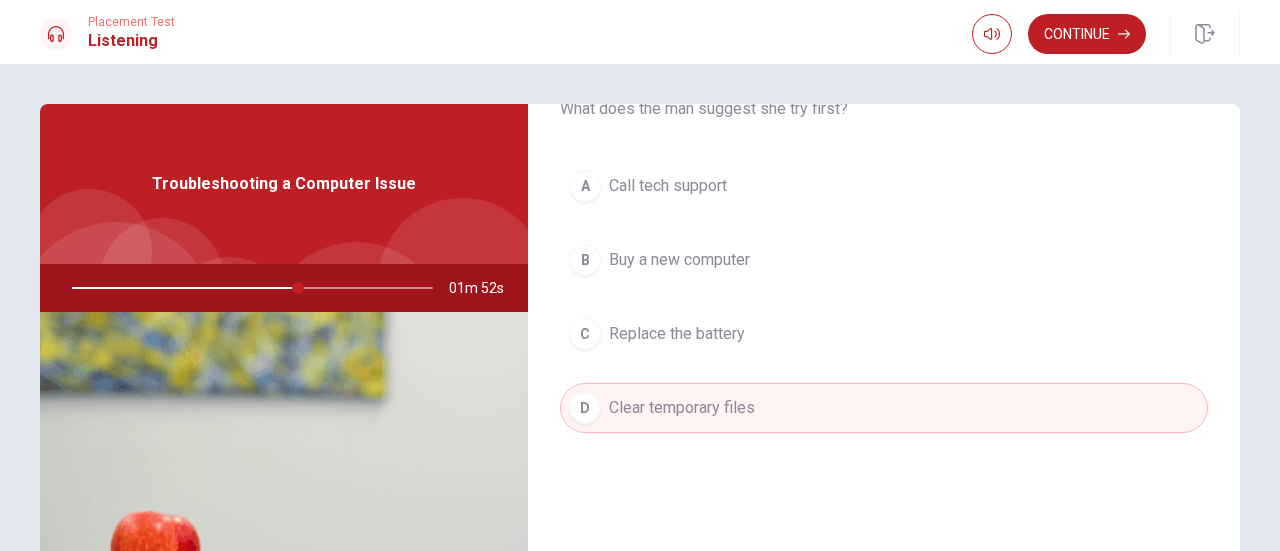 drag, startPoint x: 291, startPoint y: 289, endPoint x: 208, endPoint y: 289, distance: 83 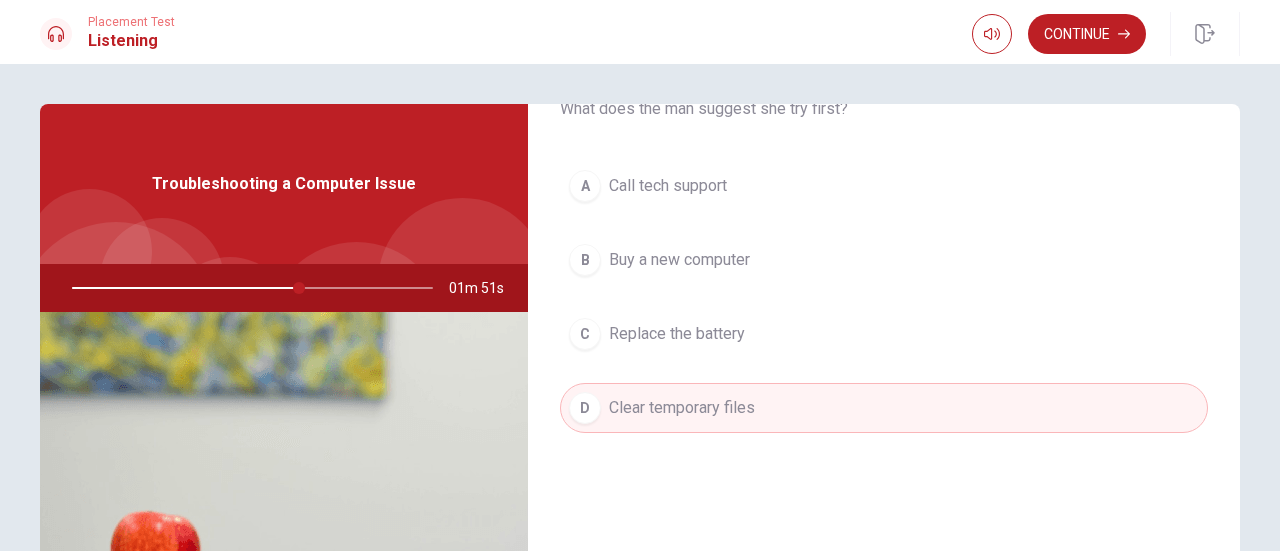 click at bounding box center (248, 288) 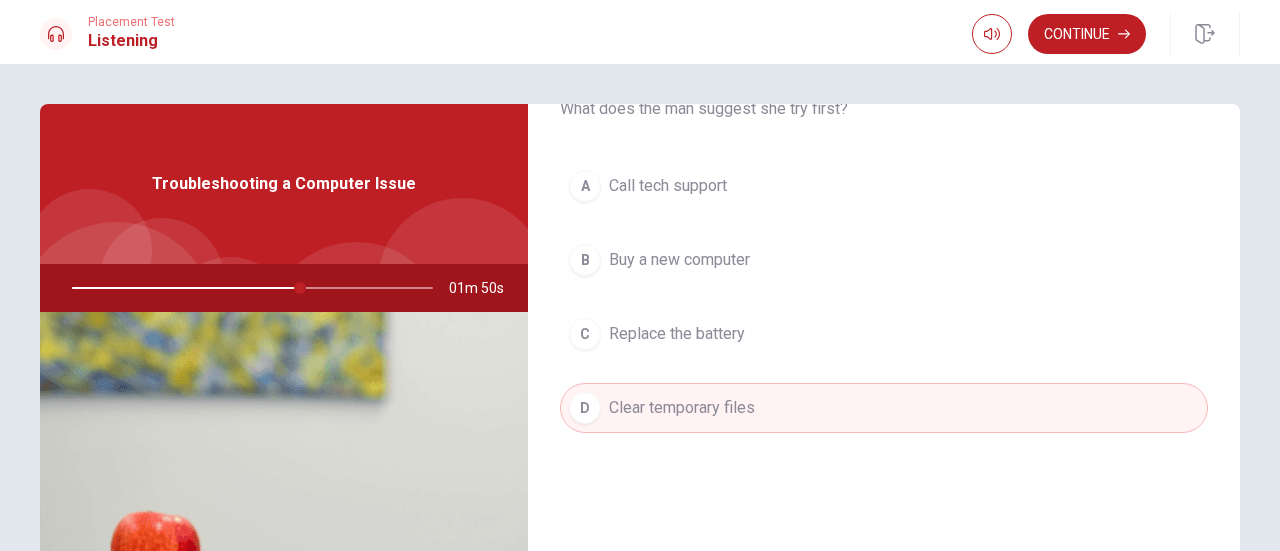 click at bounding box center [248, 288] 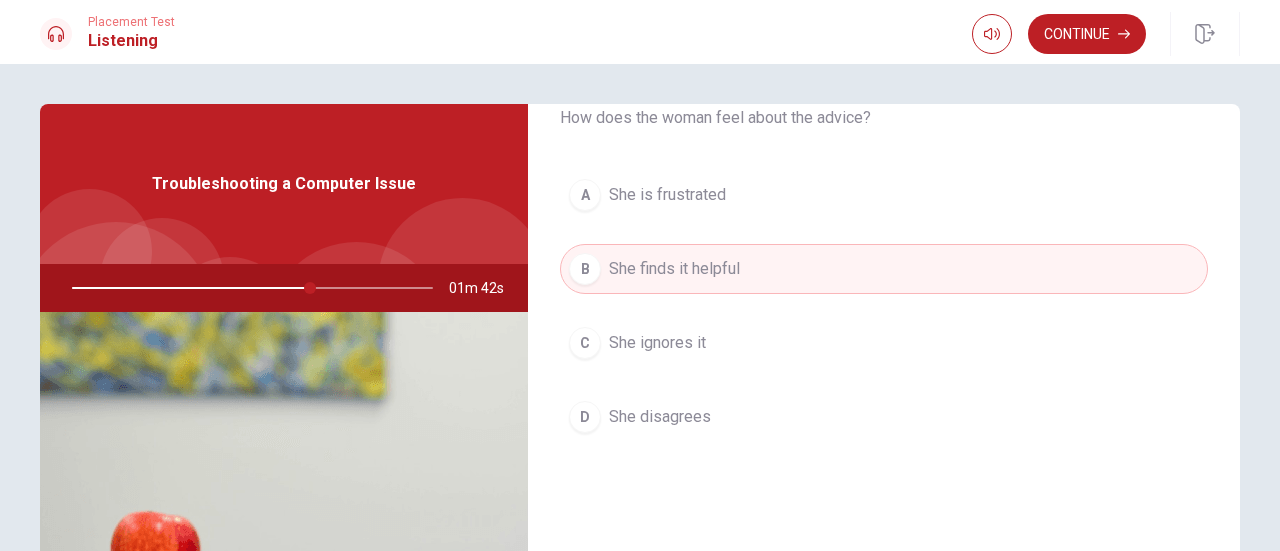 scroll, scrollTop: 1851, scrollLeft: 0, axis: vertical 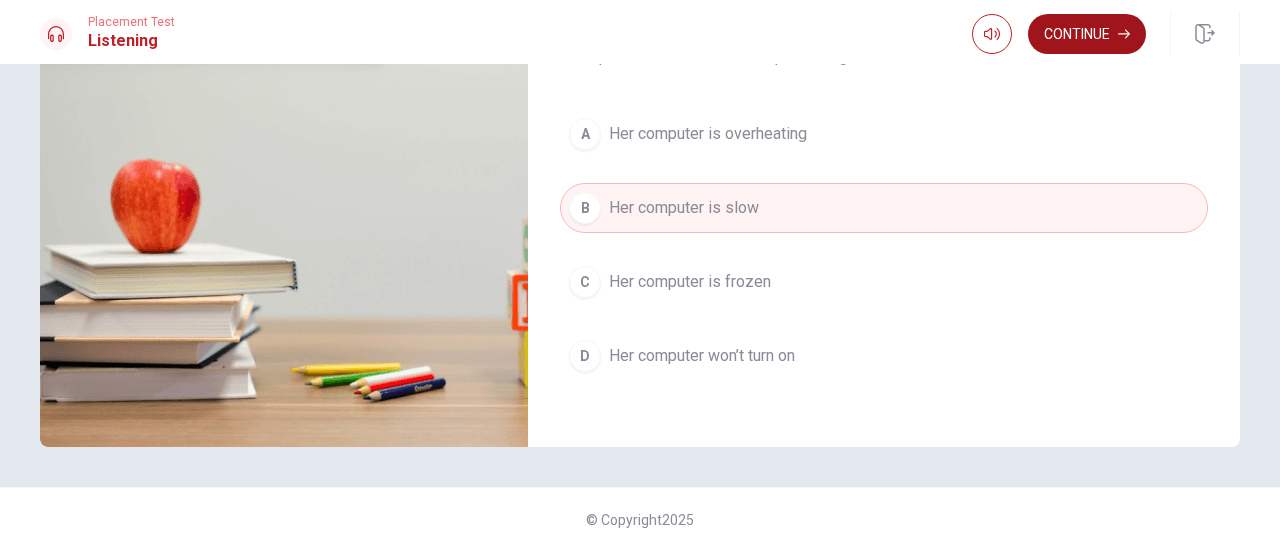 click on "Continue" at bounding box center (1087, 34) 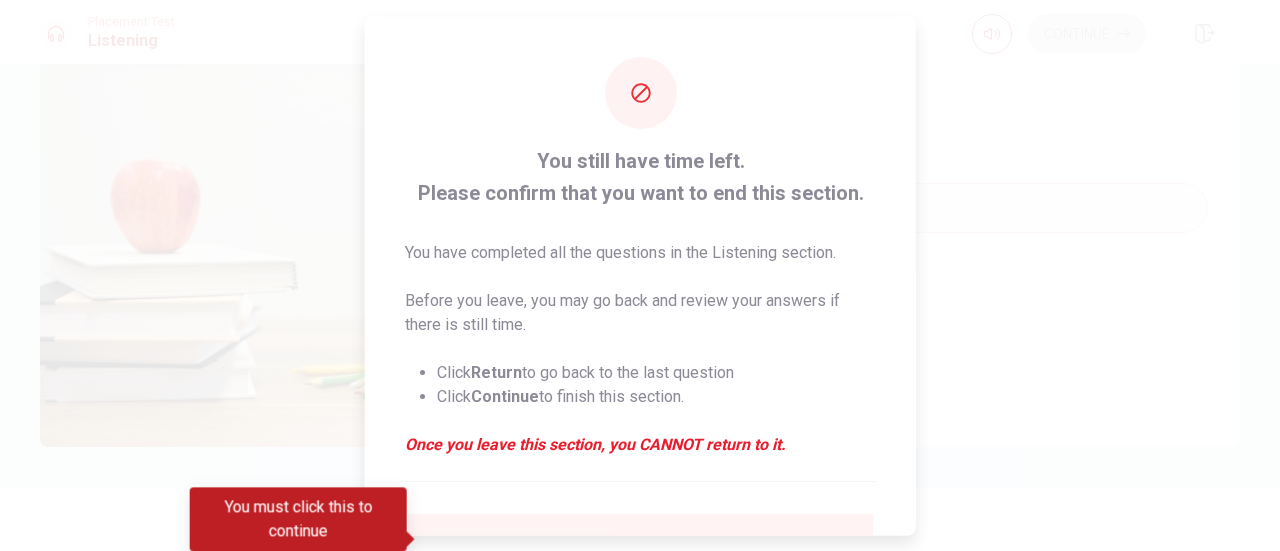 scroll, scrollTop: 194, scrollLeft: 0, axis: vertical 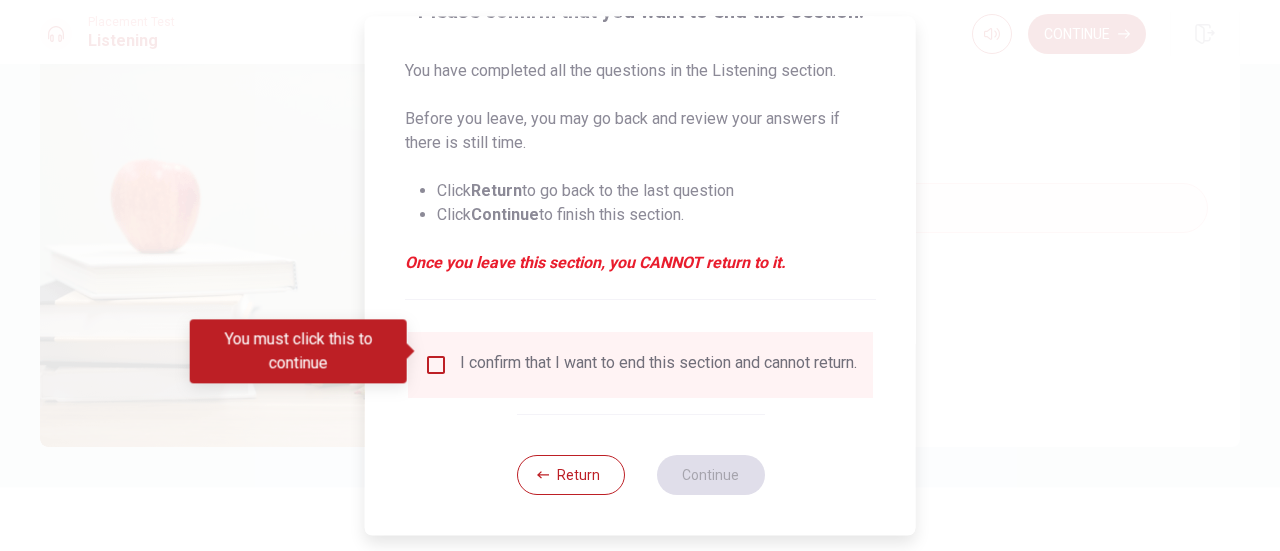 click on "I confirm that I want to end this section and cannot return." at bounding box center (640, 365) 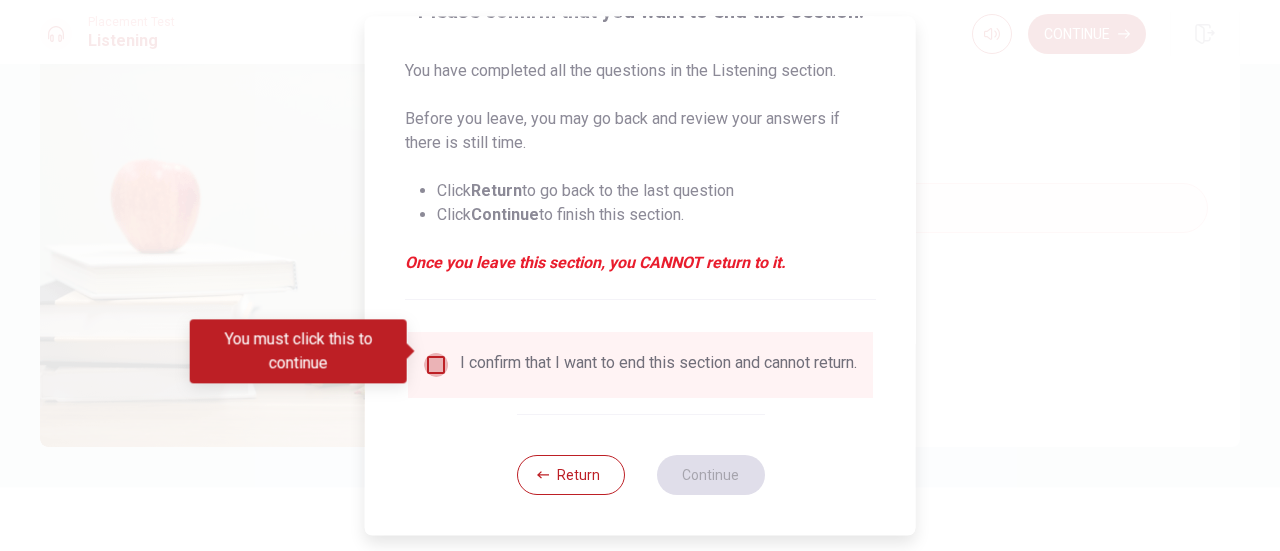 click at bounding box center (436, 365) 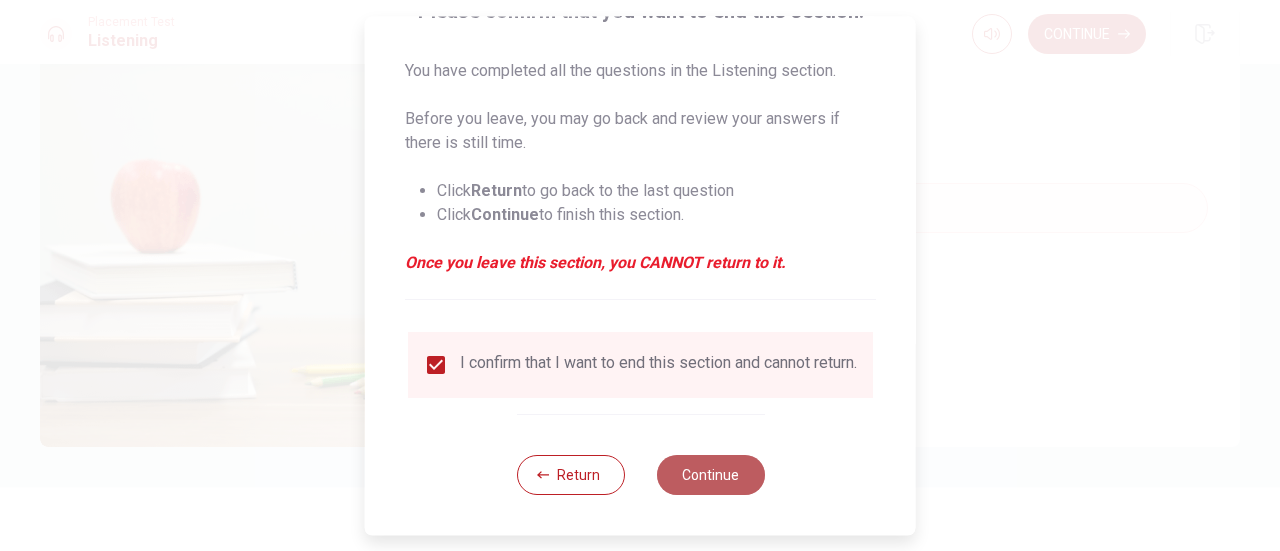 click on "Continue" at bounding box center [710, 475] 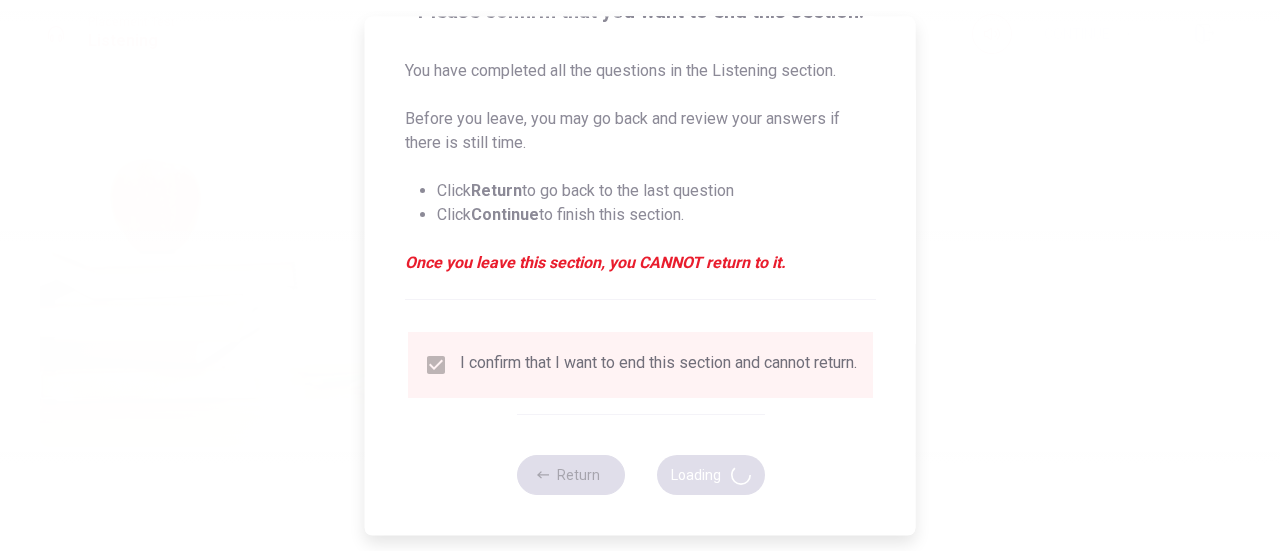 type on "70" 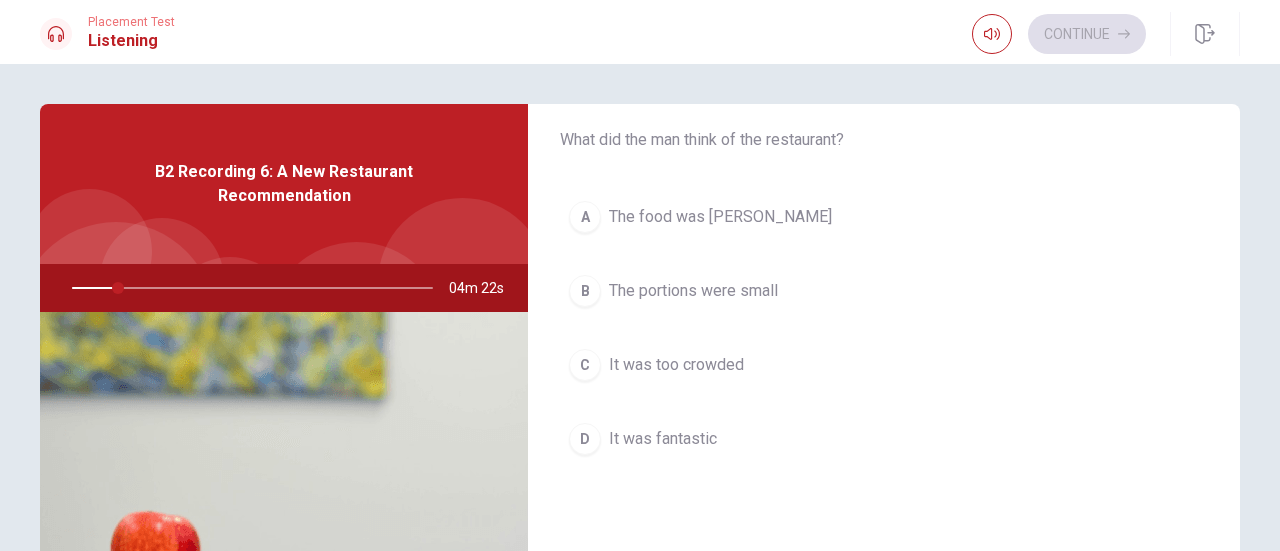 scroll, scrollTop: 1851, scrollLeft: 0, axis: vertical 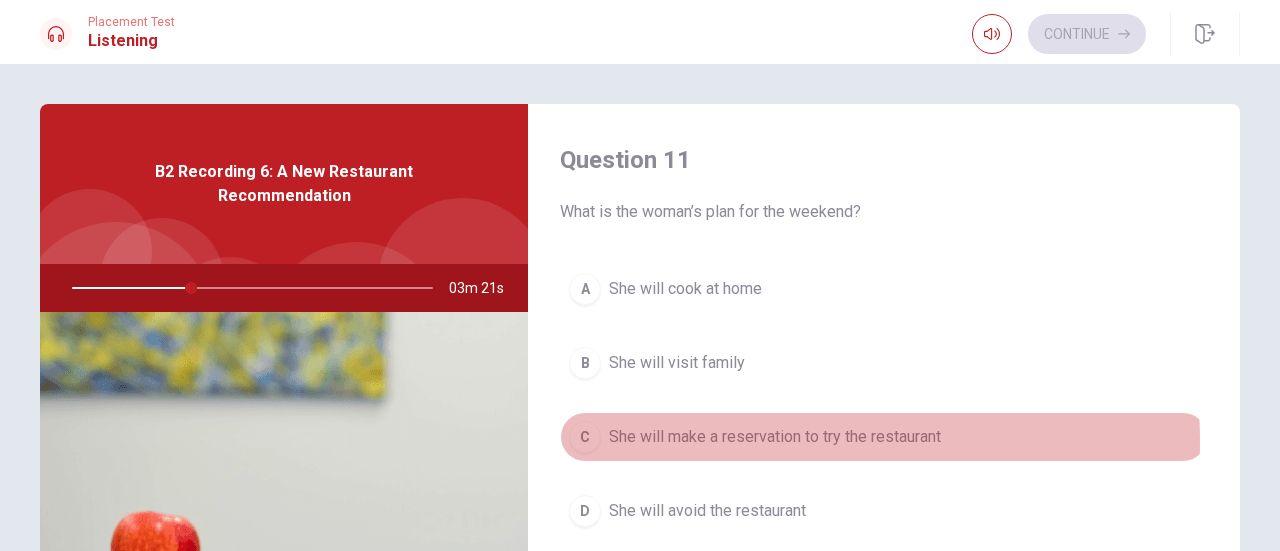 click on "She will make a reservation to try the restaurant" at bounding box center [775, 437] 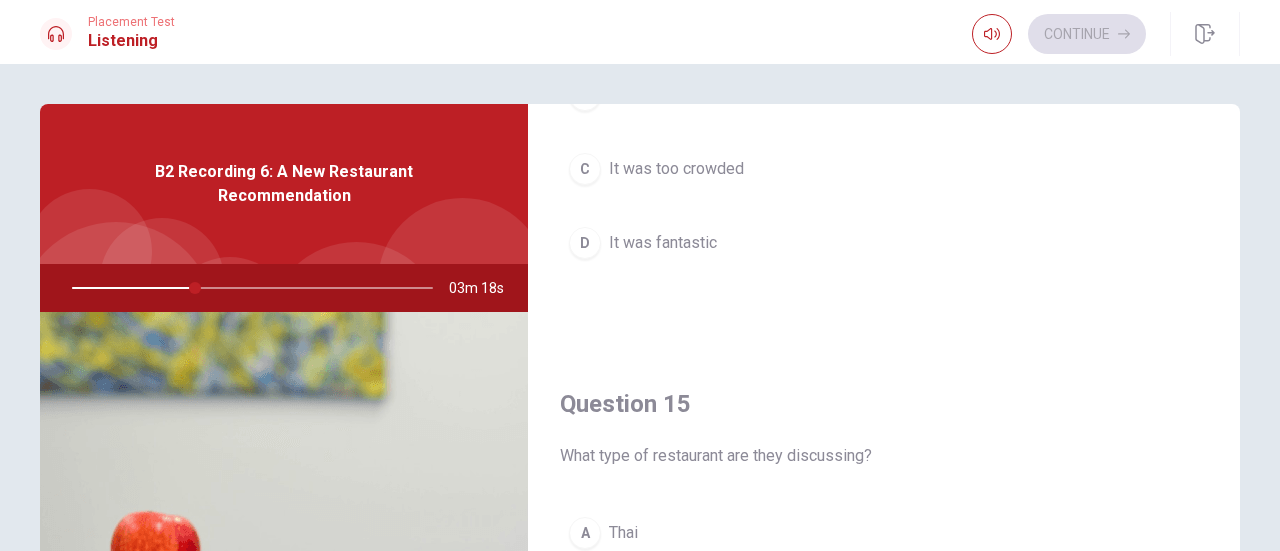 scroll, scrollTop: 1851, scrollLeft: 0, axis: vertical 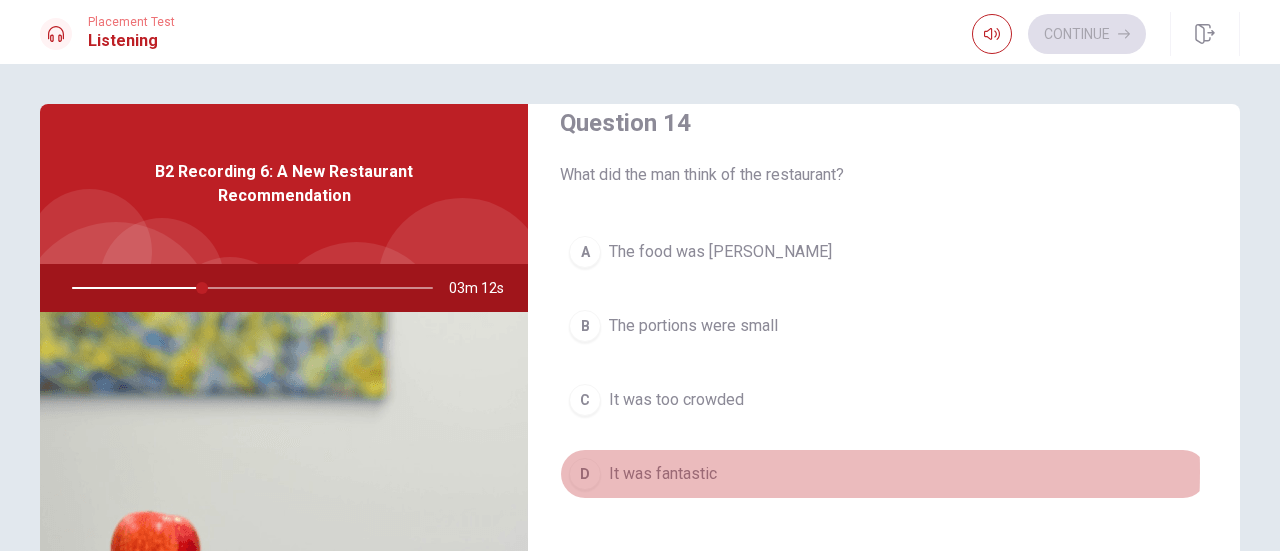 click on "It was fantastic" at bounding box center (663, 474) 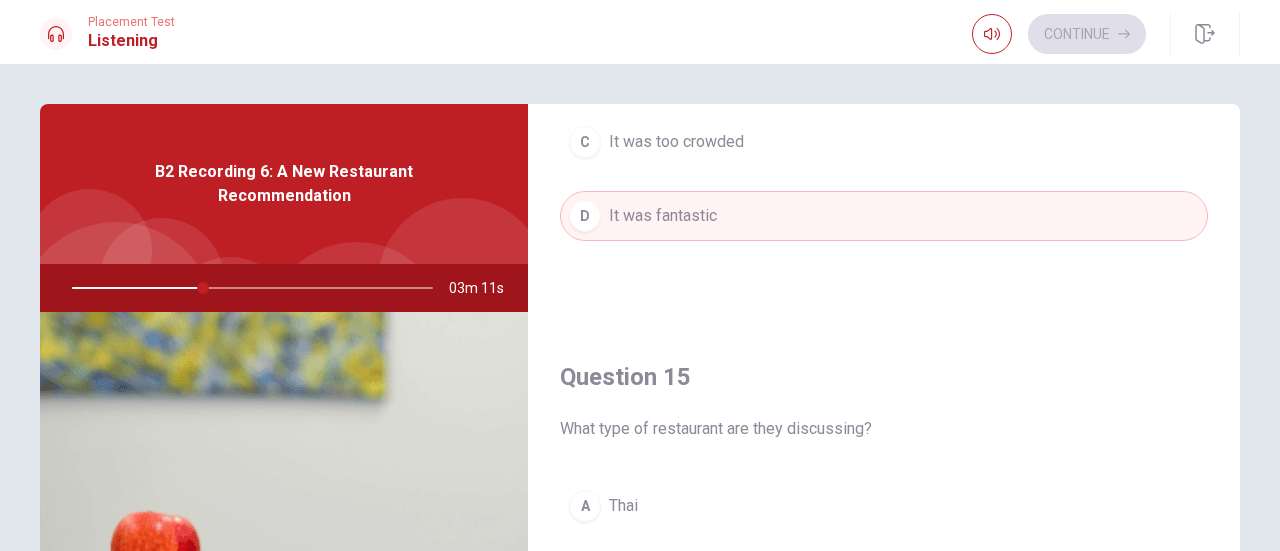 scroll, scrollTop: 1851, scrollLeft: 0, axis: vertical 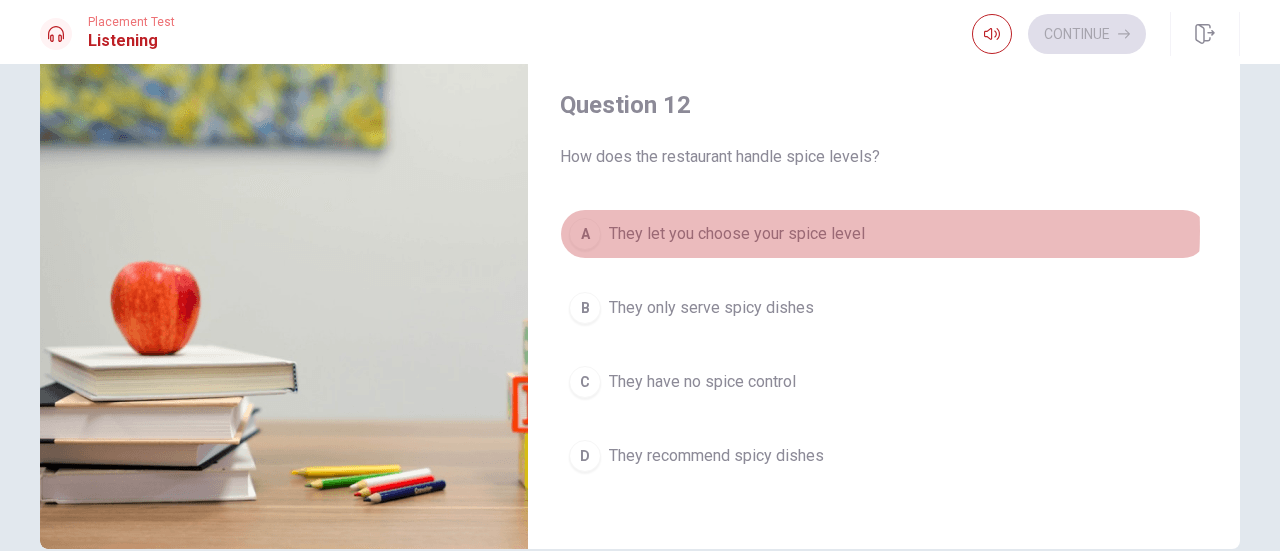 click on "They let you choose your spice level" at bounding box center (737, 234) 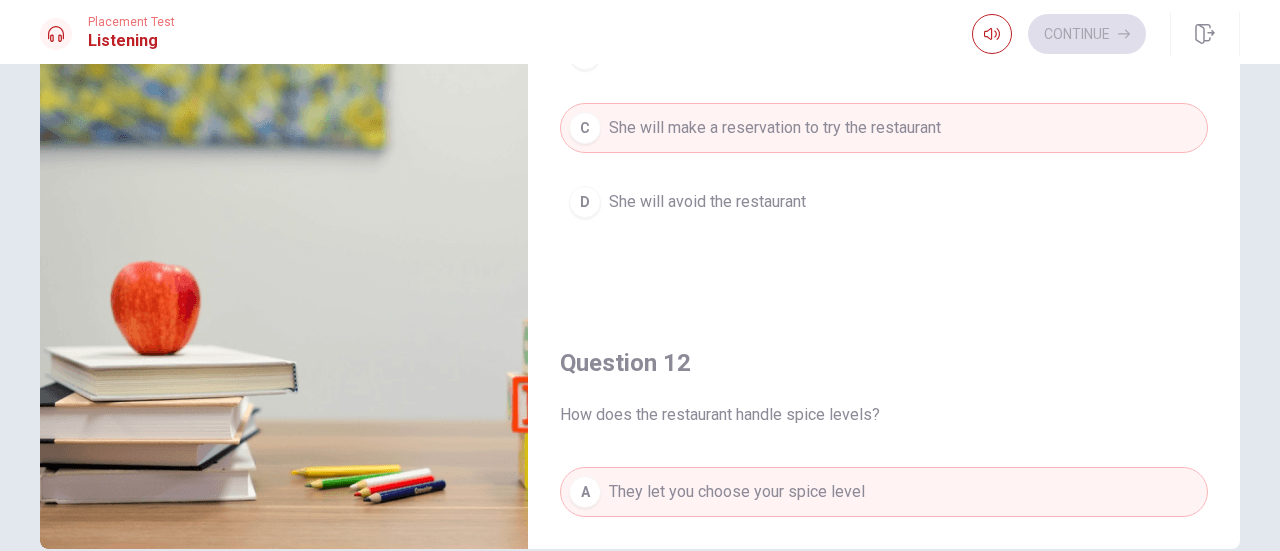 scroll, scrollTop: 0, scrollLeft: 0, axis: both 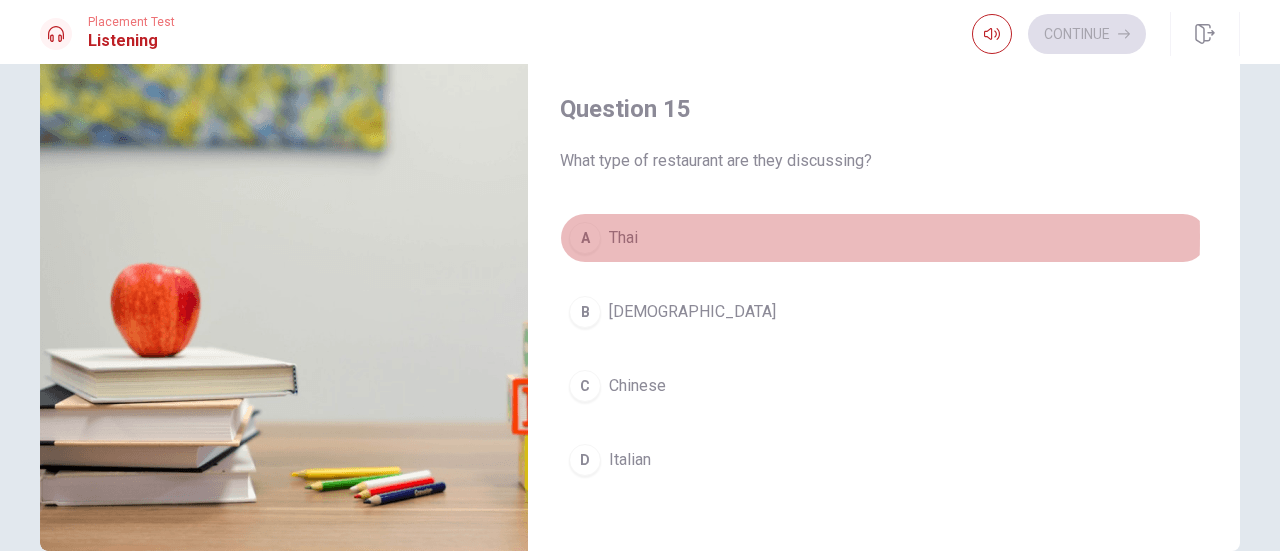 click on "A [DEMOGRAPHIC_DATA]" at bounding box center [884, 238] 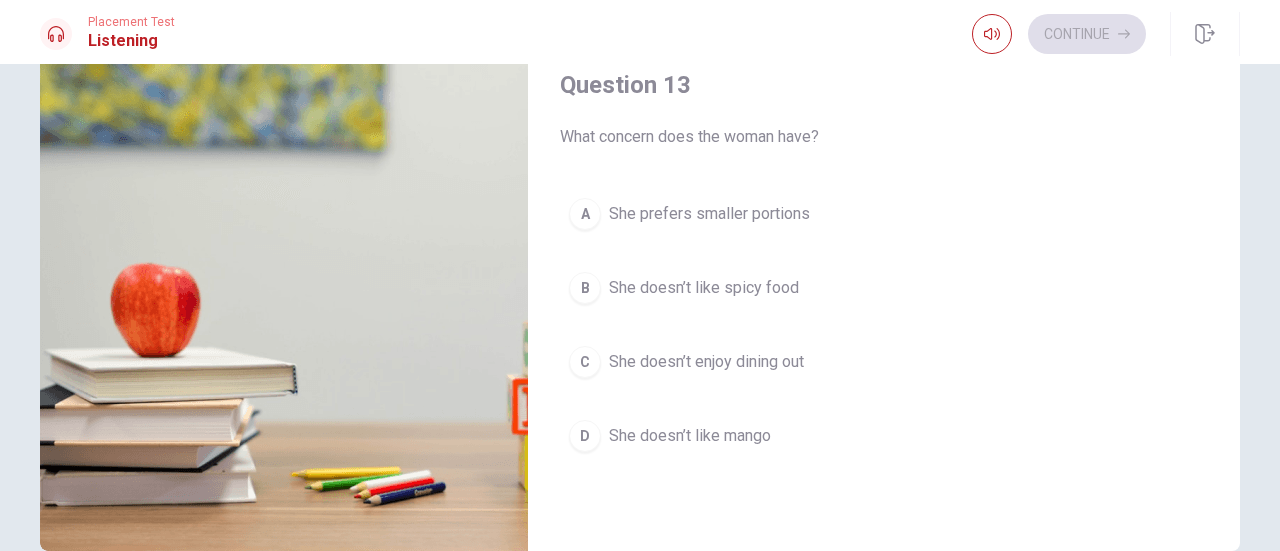 scroll, scrollTop: 872, scrollLeft: 0, axis: vertical 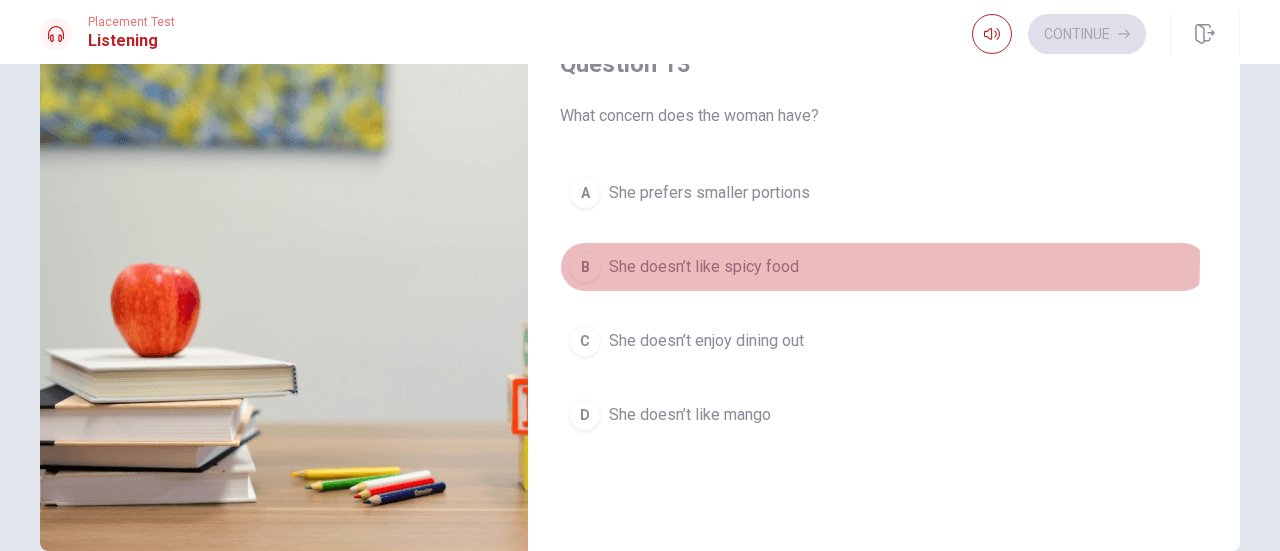 click on "She doesn’t like spicy food" at bounding box center (704, 267) 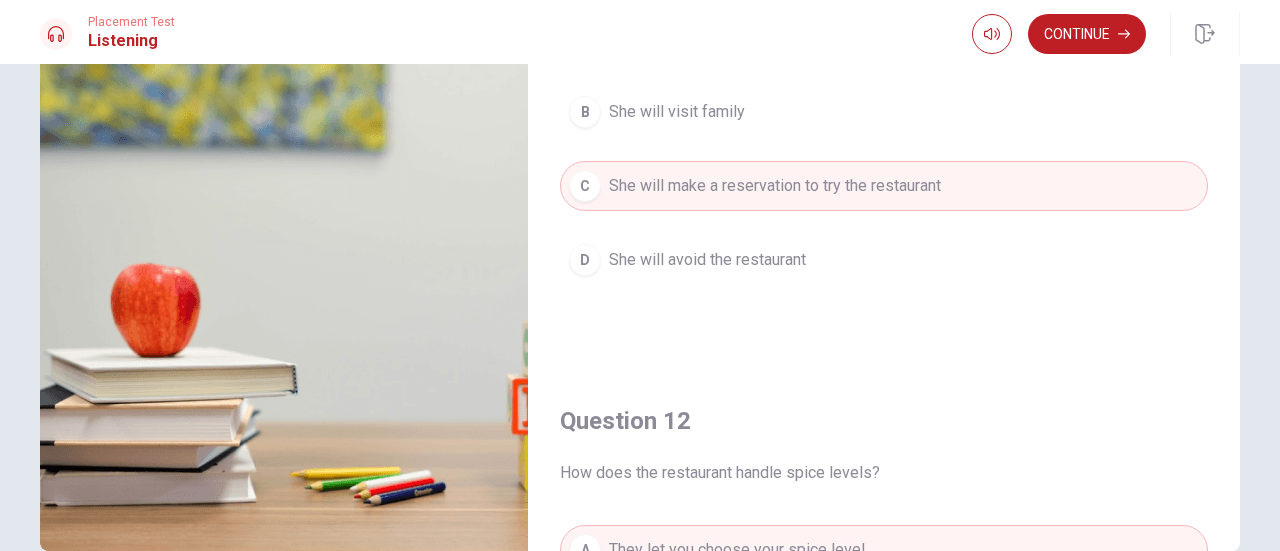 scroll, scrollTop: 0, scrollLeft: 0, axis: both 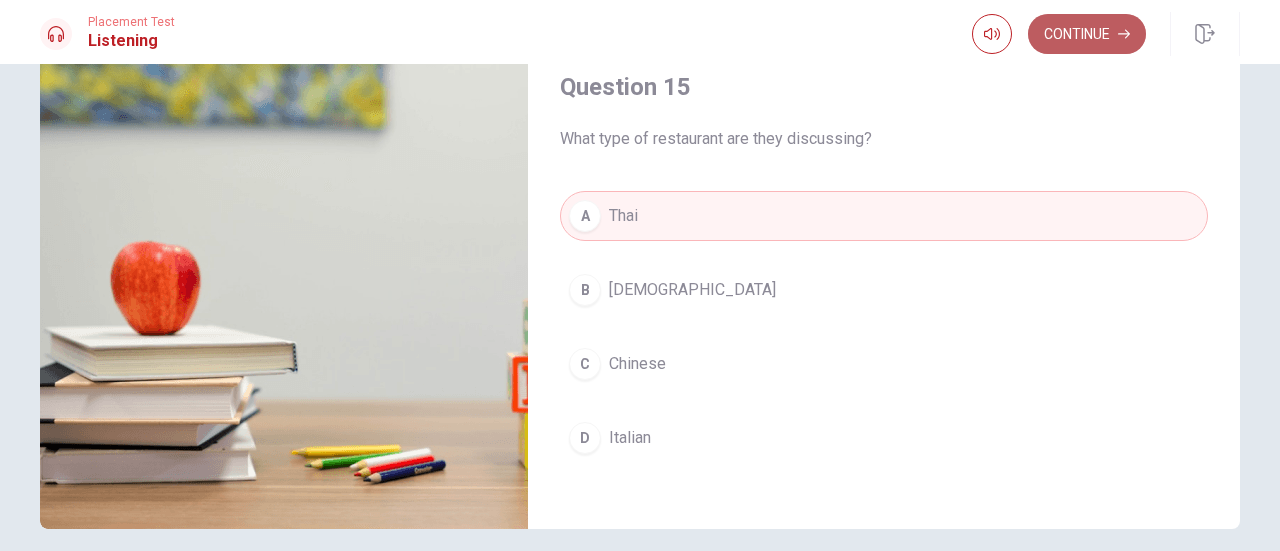 click on "Continue" at bounding box center (1087, 34) 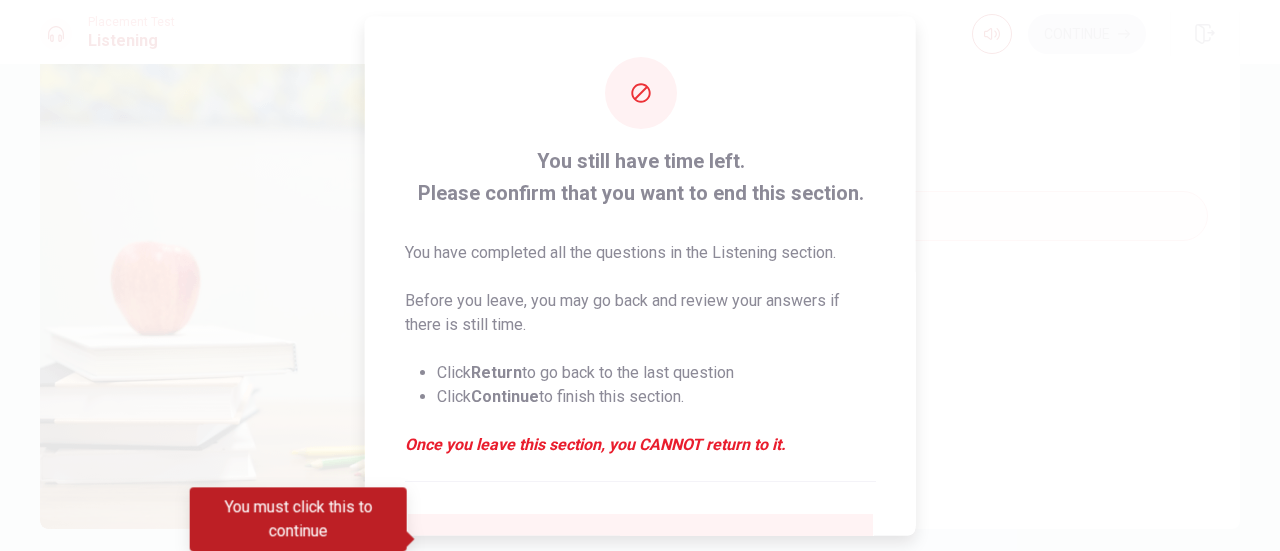 click on "I confirm that I want to end this section and cannot return." at bounding box center (640, 546) 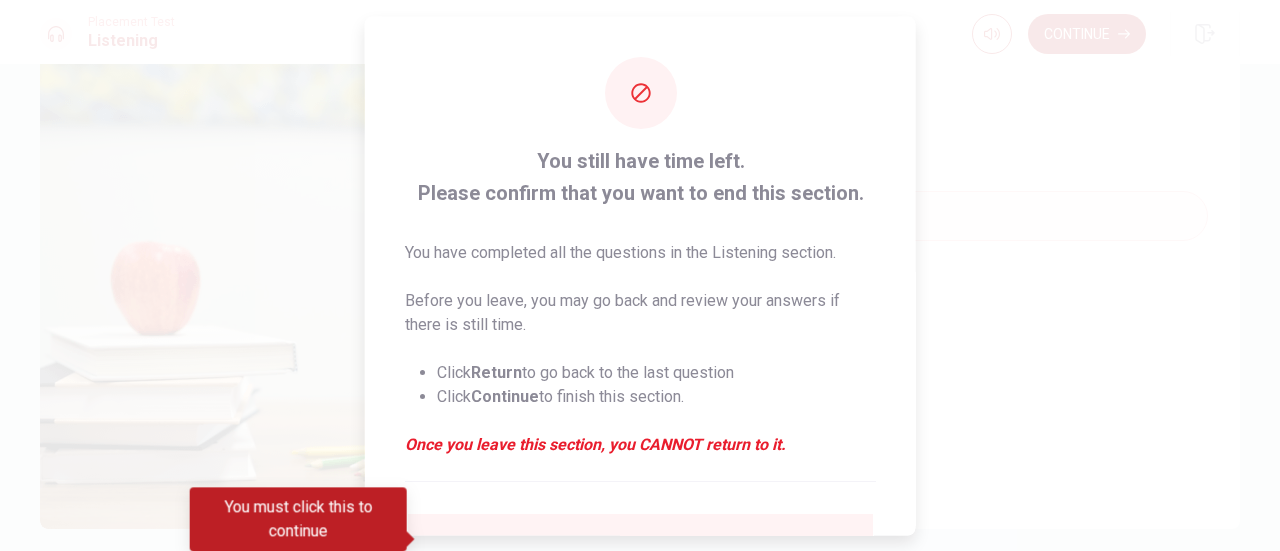 scroll, scrollTop: 194, scrollLeft: 0, axis: vertical 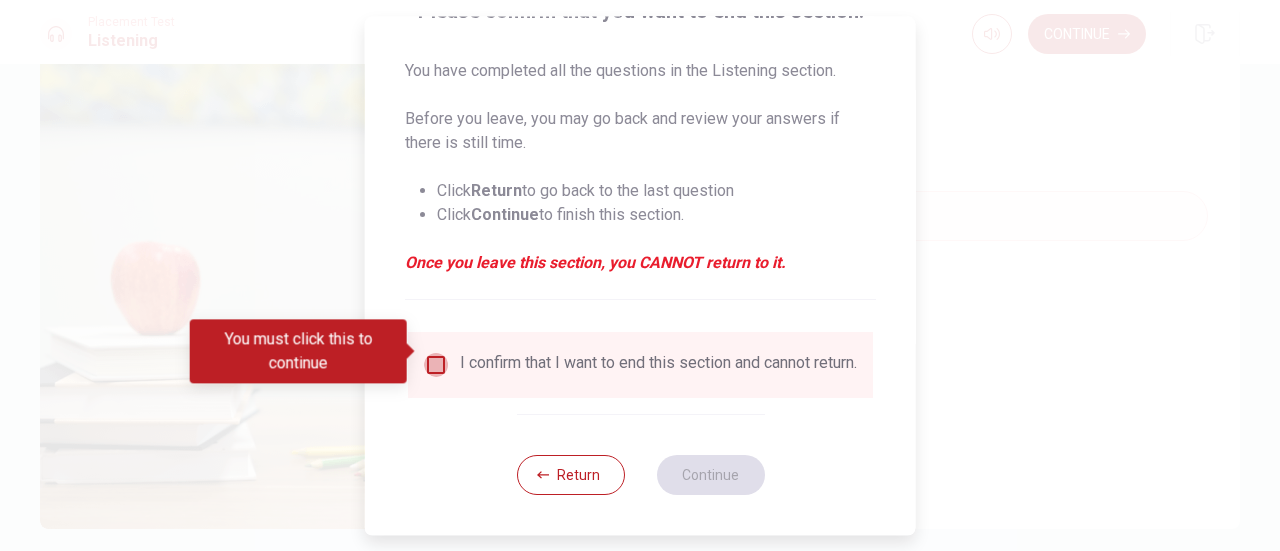 click at bounding box center [436, 365] 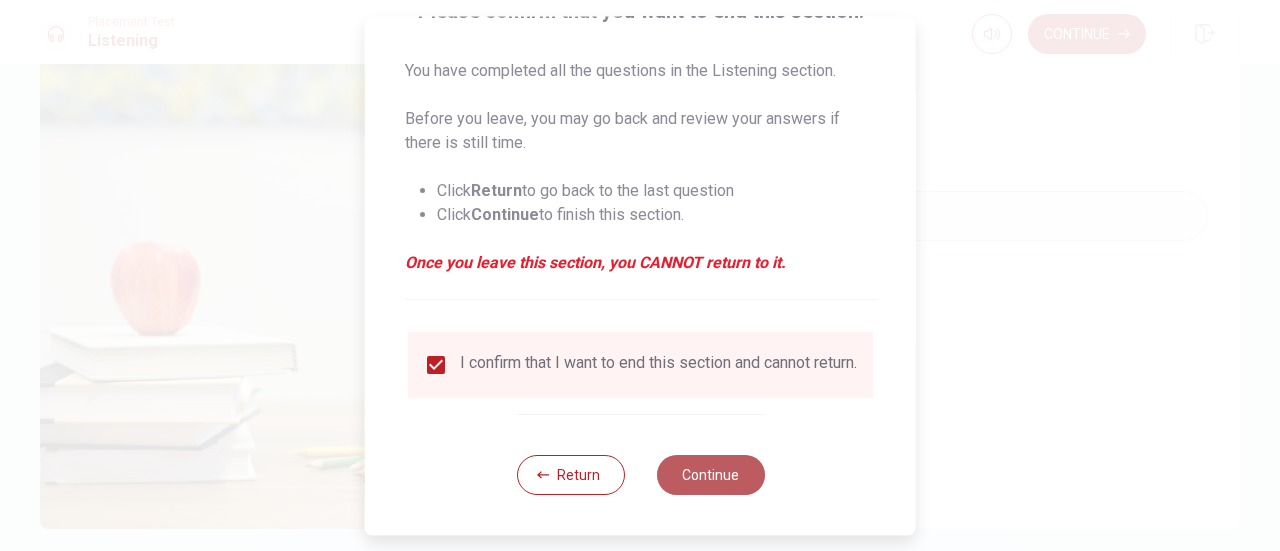 click on "Continue" at bounding box center [710, 475] 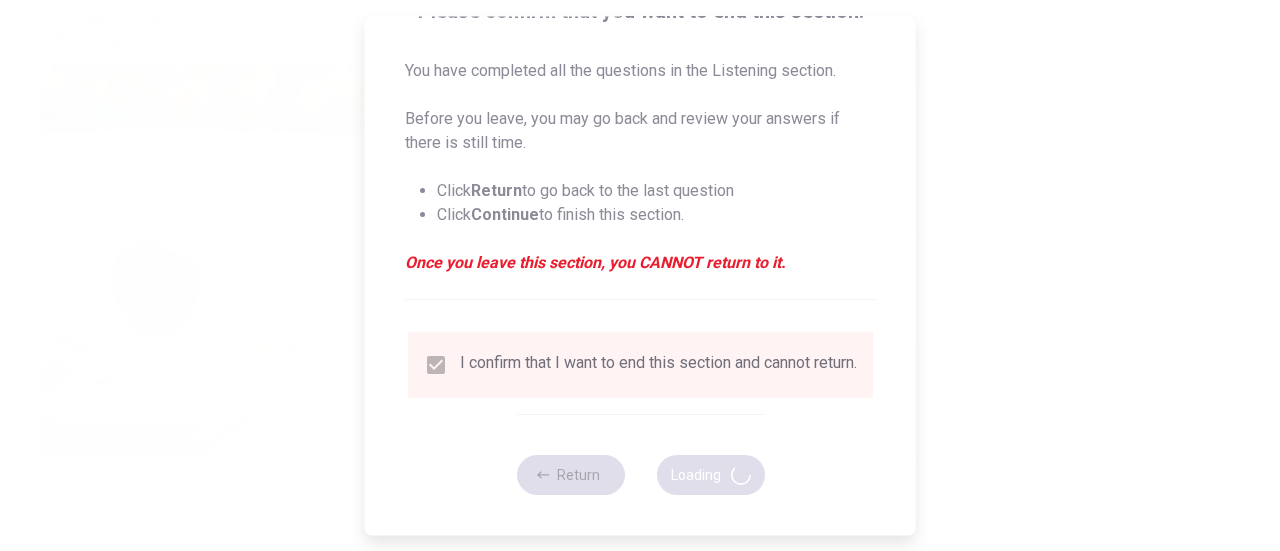 type on "71" 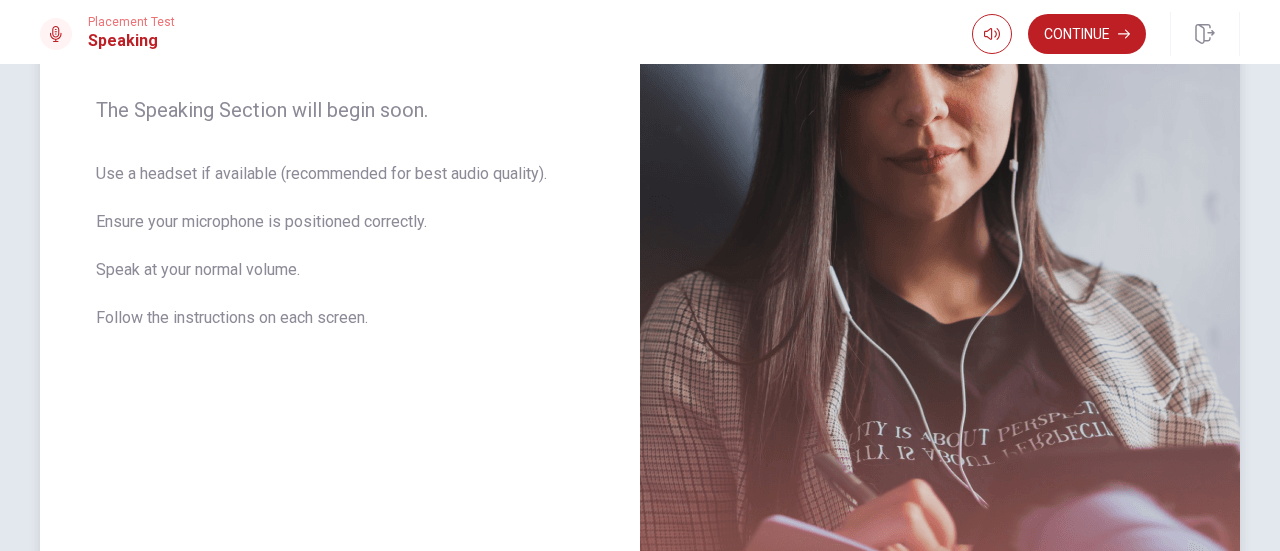 scroll, scrollTop: 528, scrollLeft: 0, axis: vertical 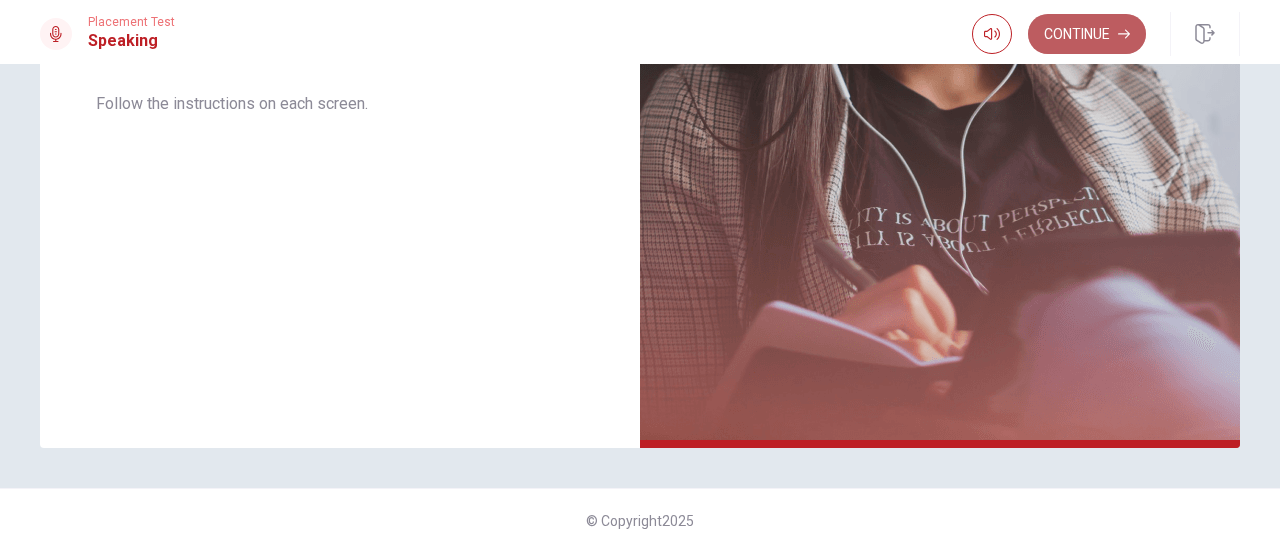 click on "Continue" at bounding box center [1087, 34] 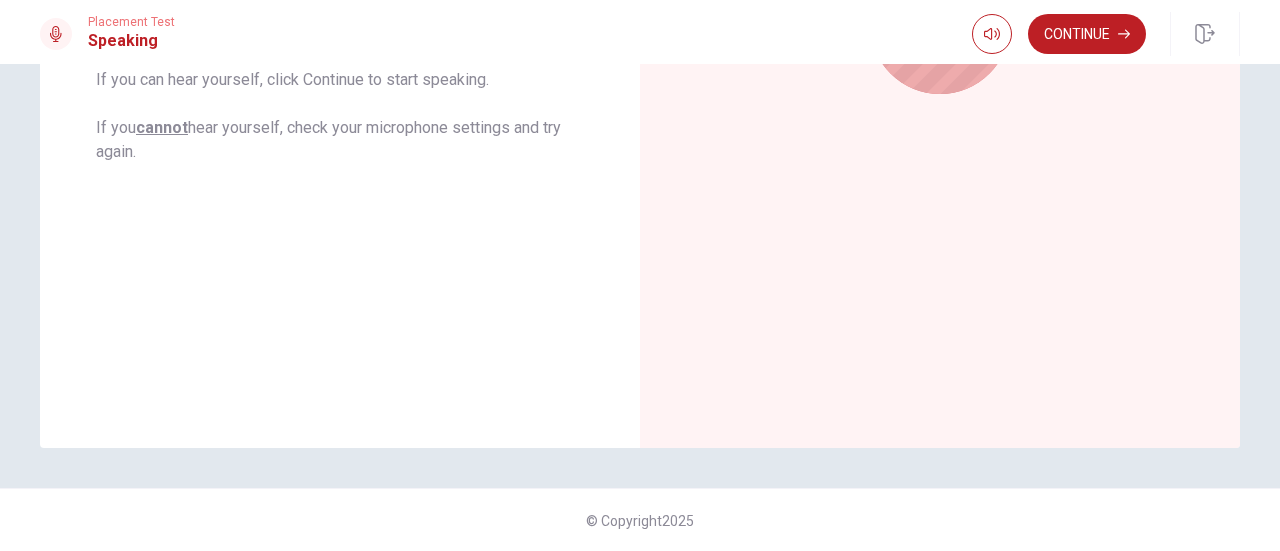 click on "Checking the Microphone Check if your microphone works here.
Record your voice.
Try to play it back.
If you can hear yourself, click Continue to start speaking.
If you  cannot  hear yourself, check your microphone settings and try again. 00:00:10 Stop   Recording © Copyright  2025" at bounding box center [640, 307] 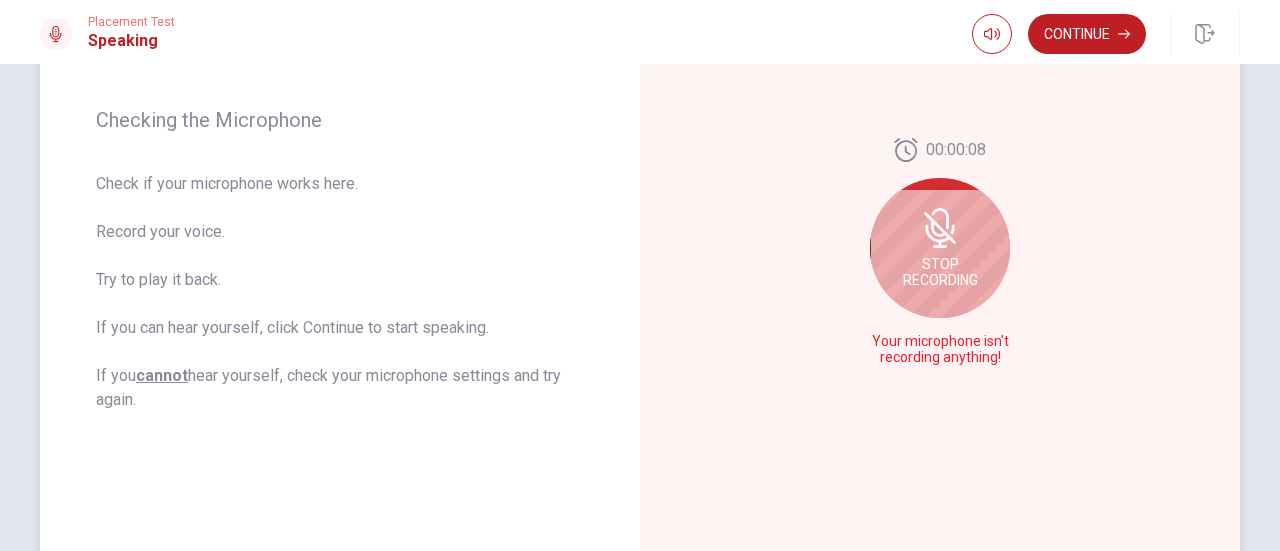 scroll, scrollTop: 274, scrollLeft: 0, axis: vertical 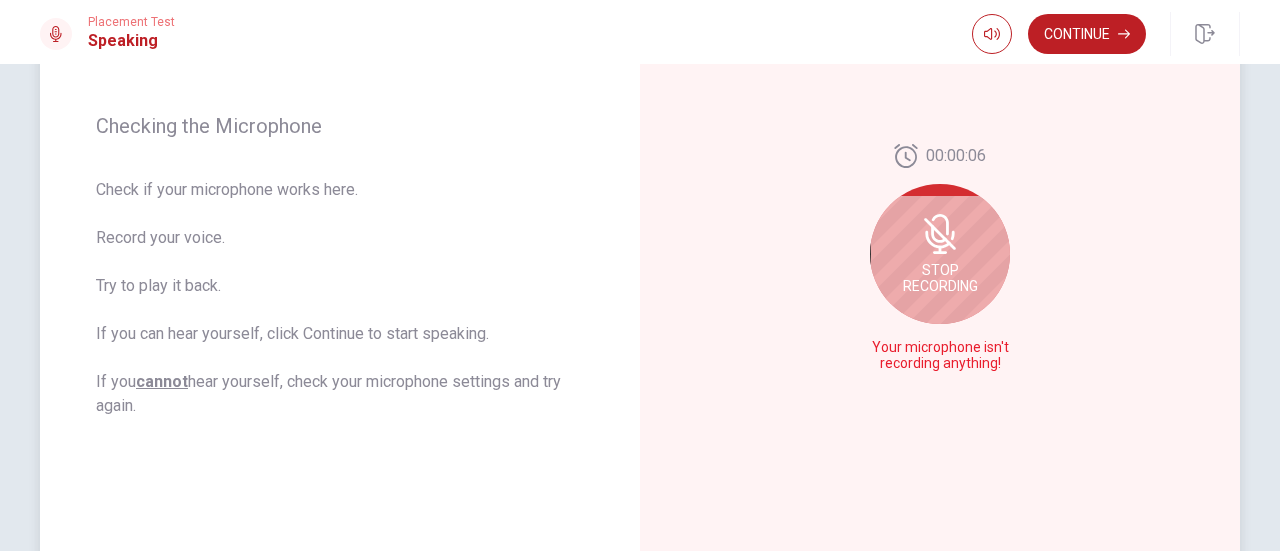 click 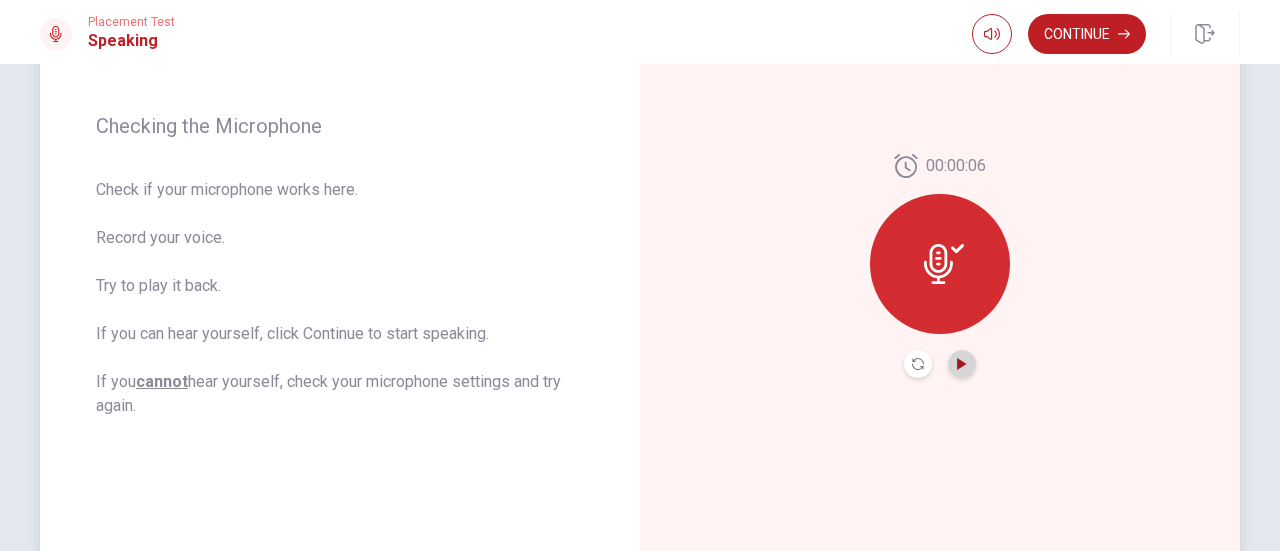 click 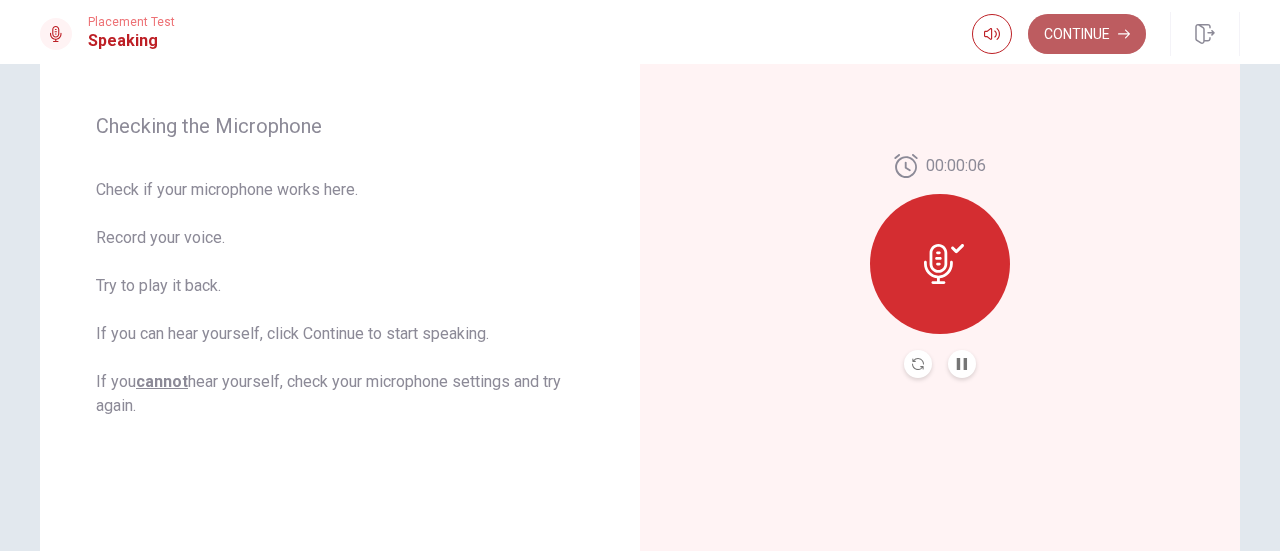 click on "Continue" at bounding box center (1087, 34) 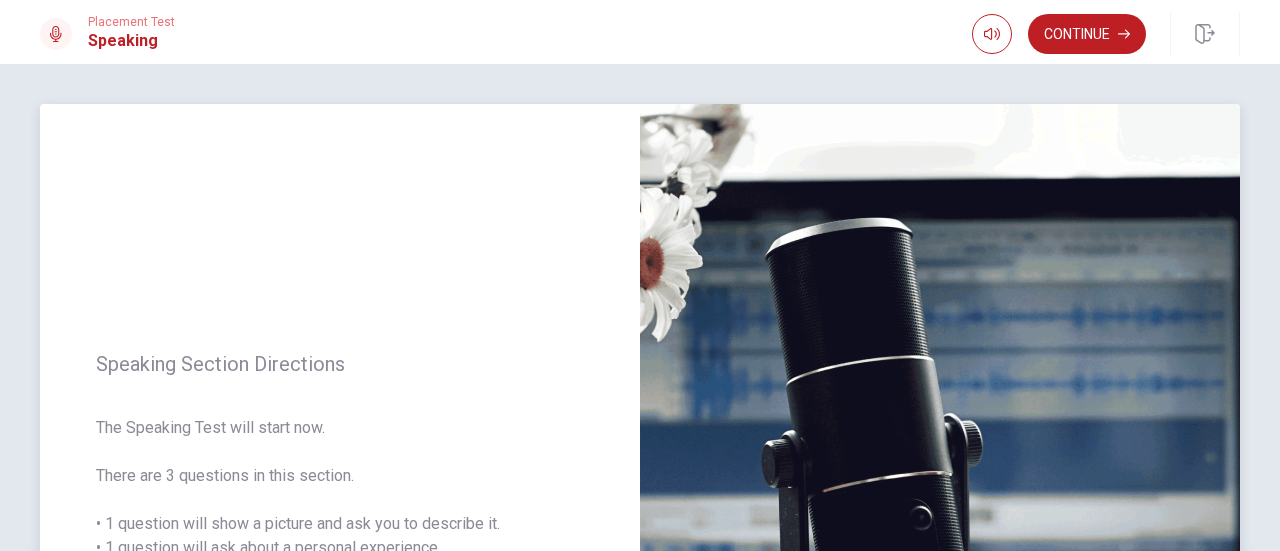 scroll, scrollTop: 0, scrollLeft: 0, axis: both 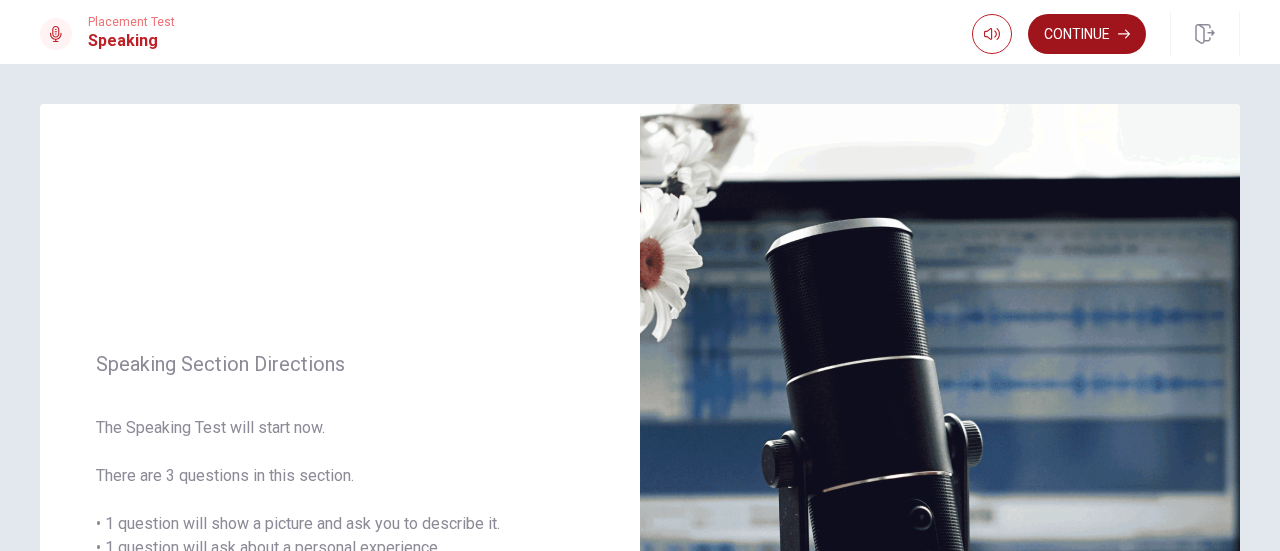 click on "Continue" at bounding box center [1087, 34] 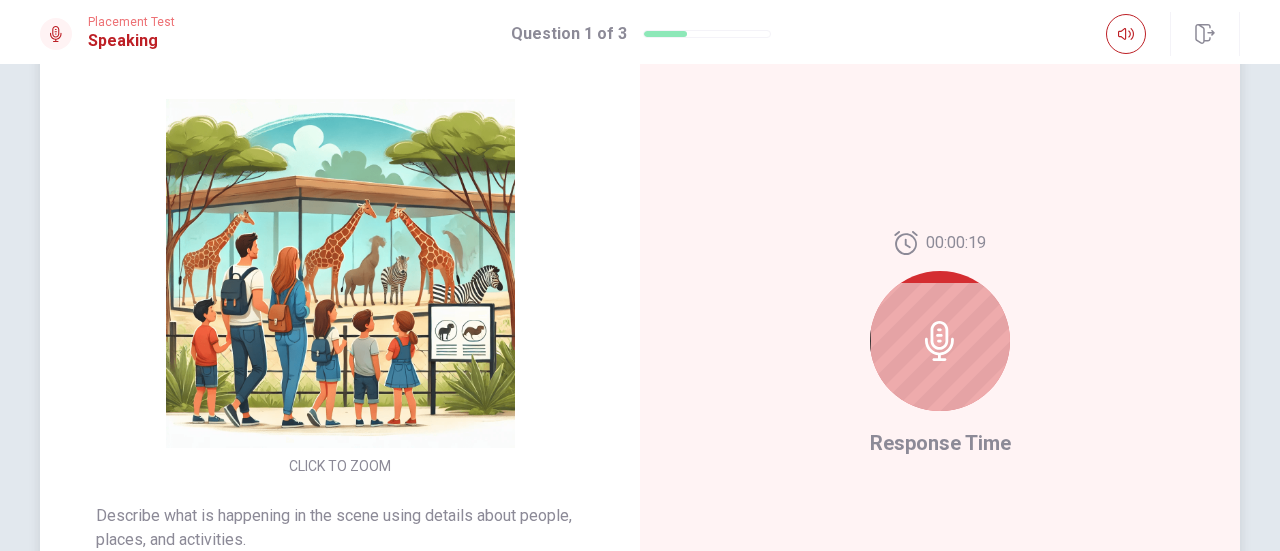 scroll, scrollTop: 176, scrollLeft: 0, axis: vertical 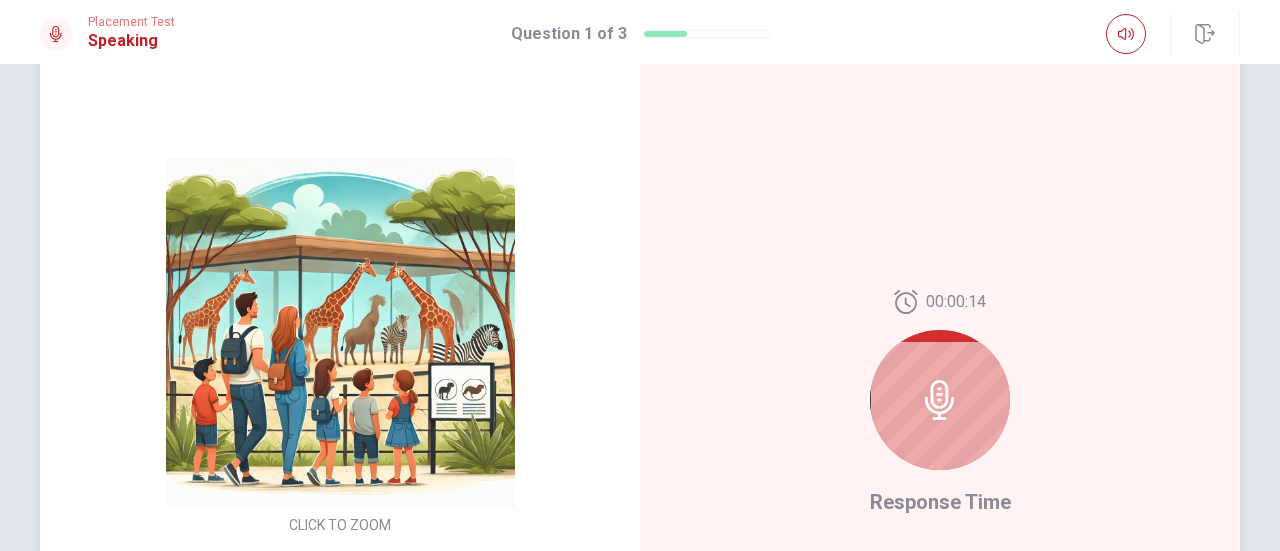 click 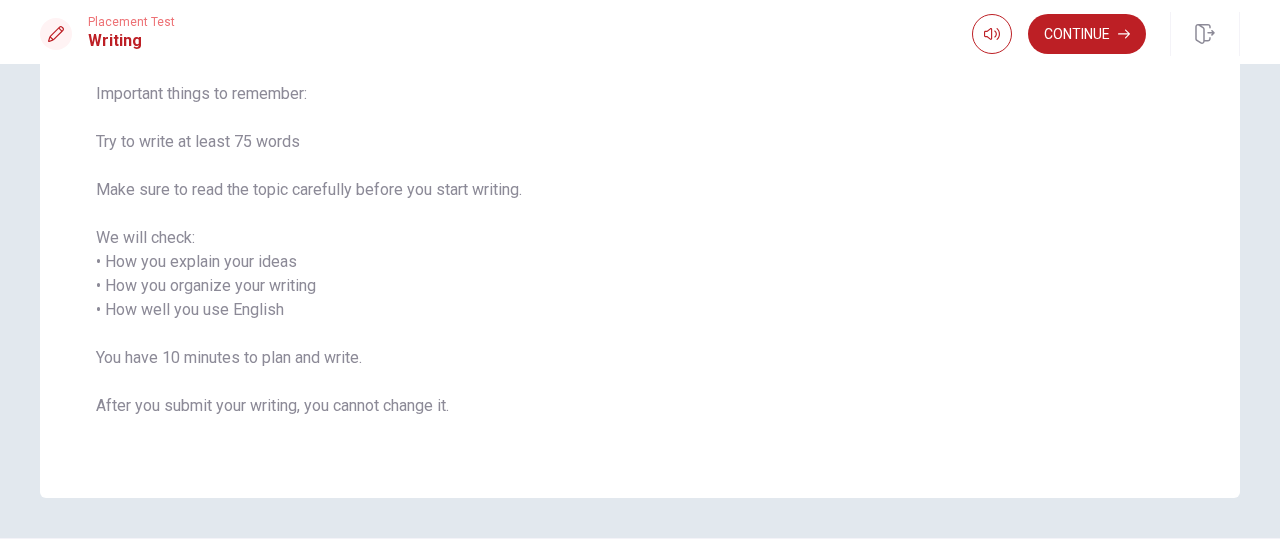 scroll, scrollTop: 202, scrollLeft: 0, axis: vertical 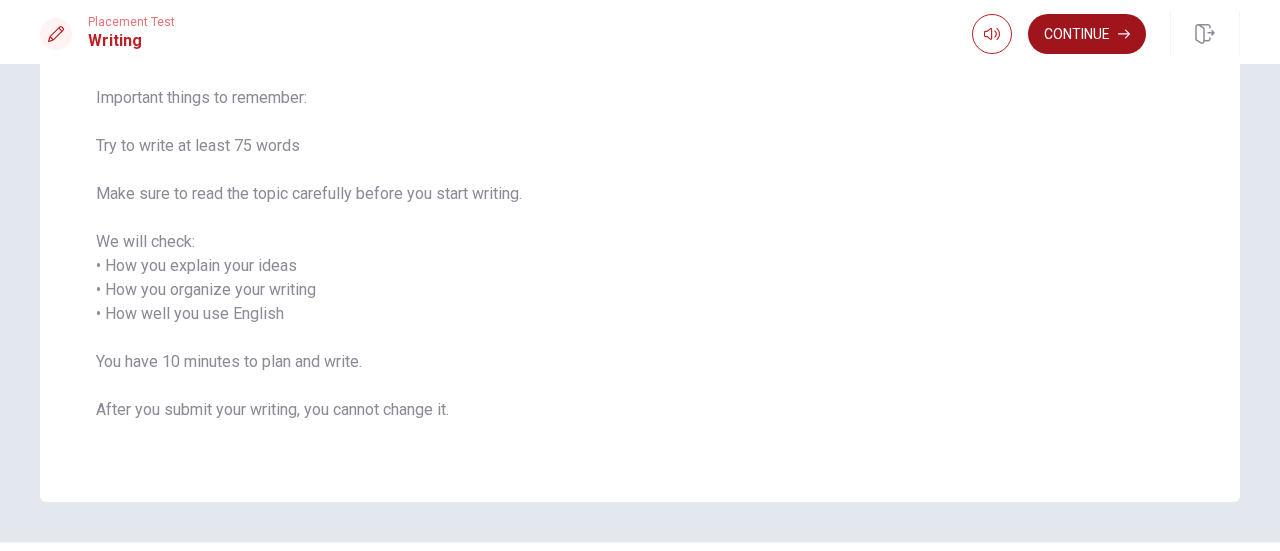 click on "Continue" at bounding box center [1087, 34] 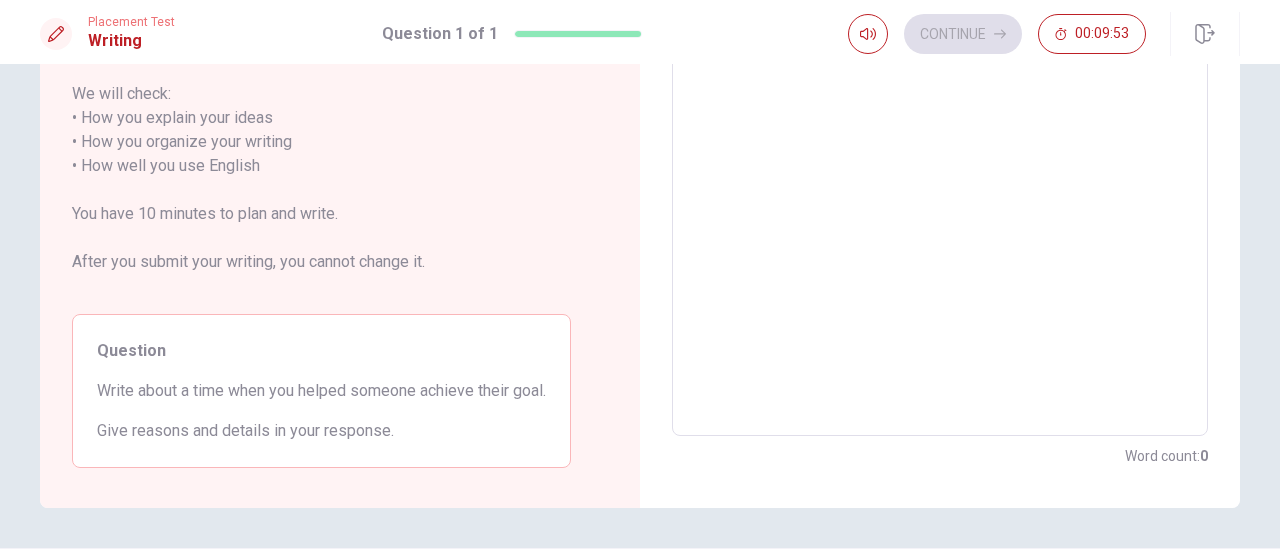 scroll, scrollTop: 303, scrollLeft: 0, axis: vertical 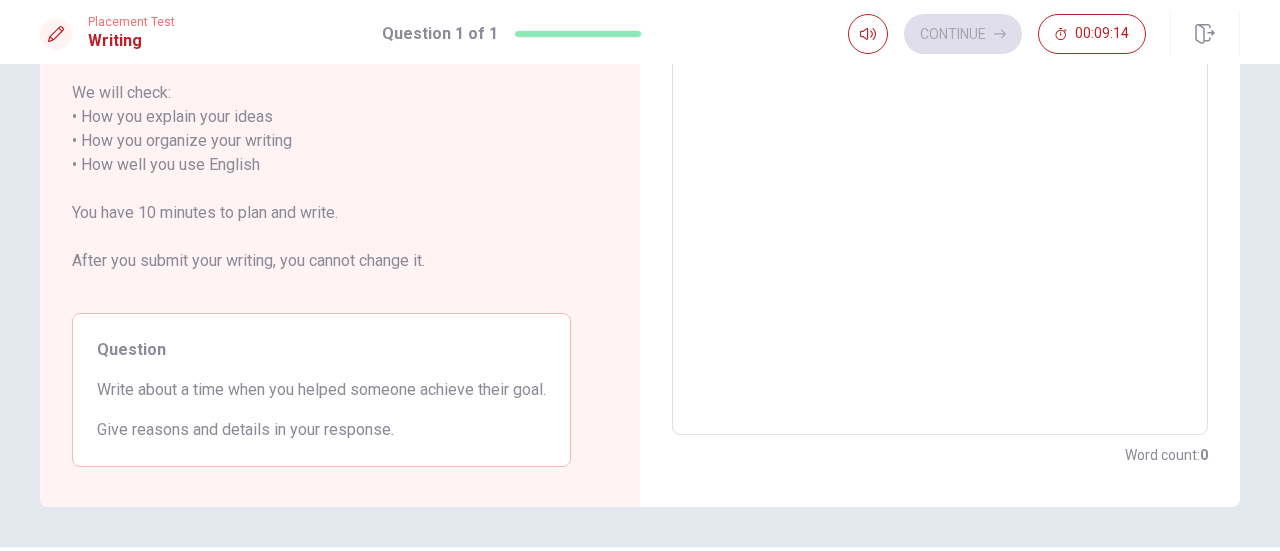 click at bounding box center (940, 153) 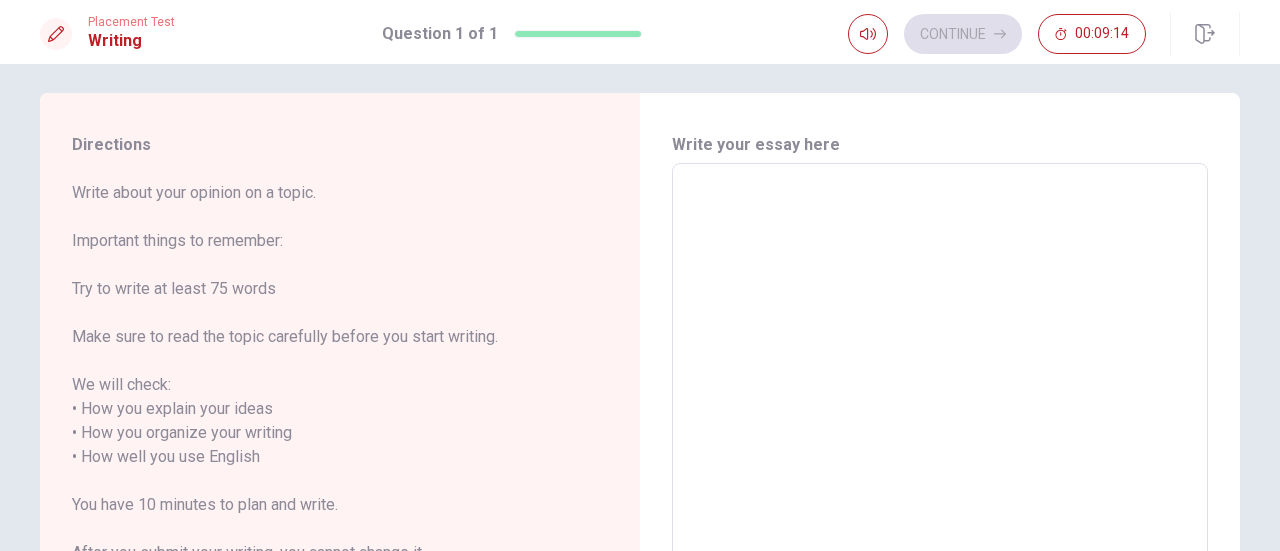 scroll, scrollTop: 0, scrollLeft: 0, axis: both 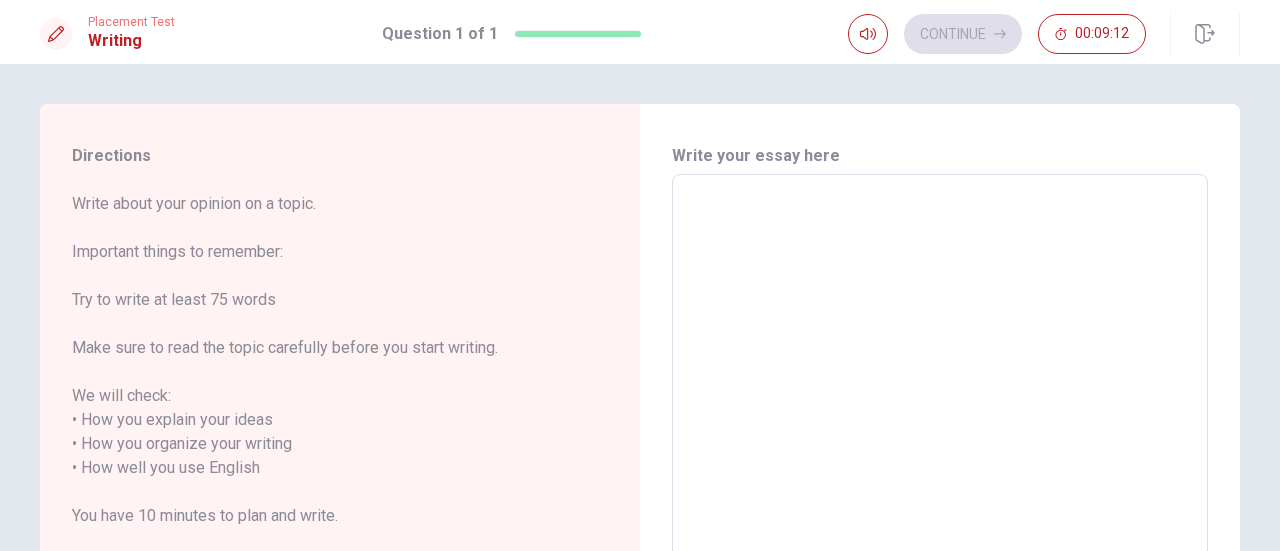 type on "I" 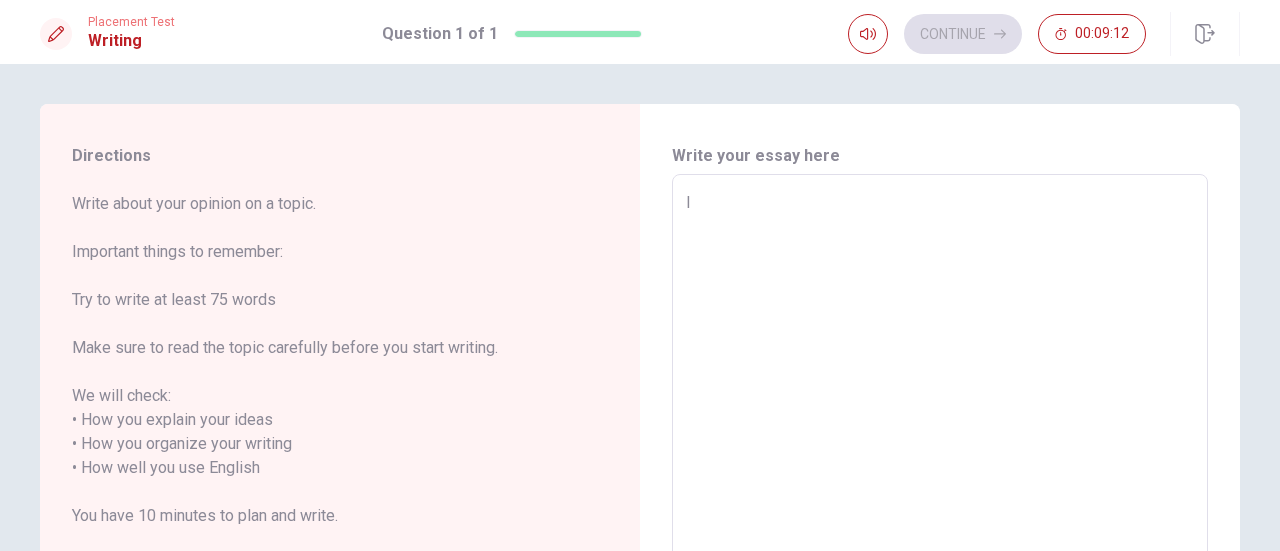type on "x" 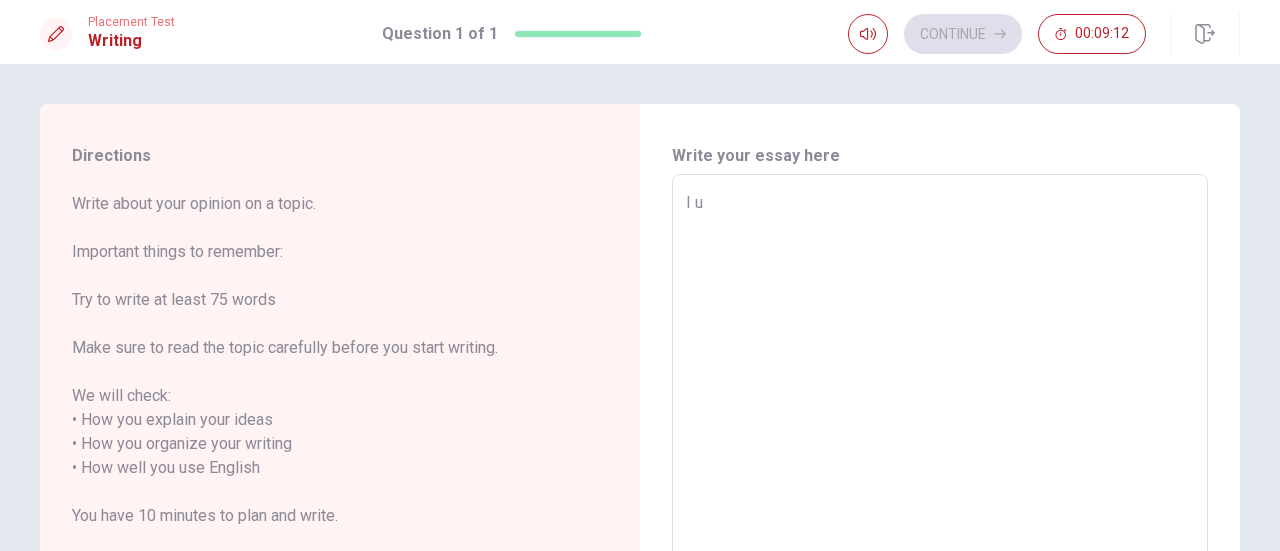 type on "x" 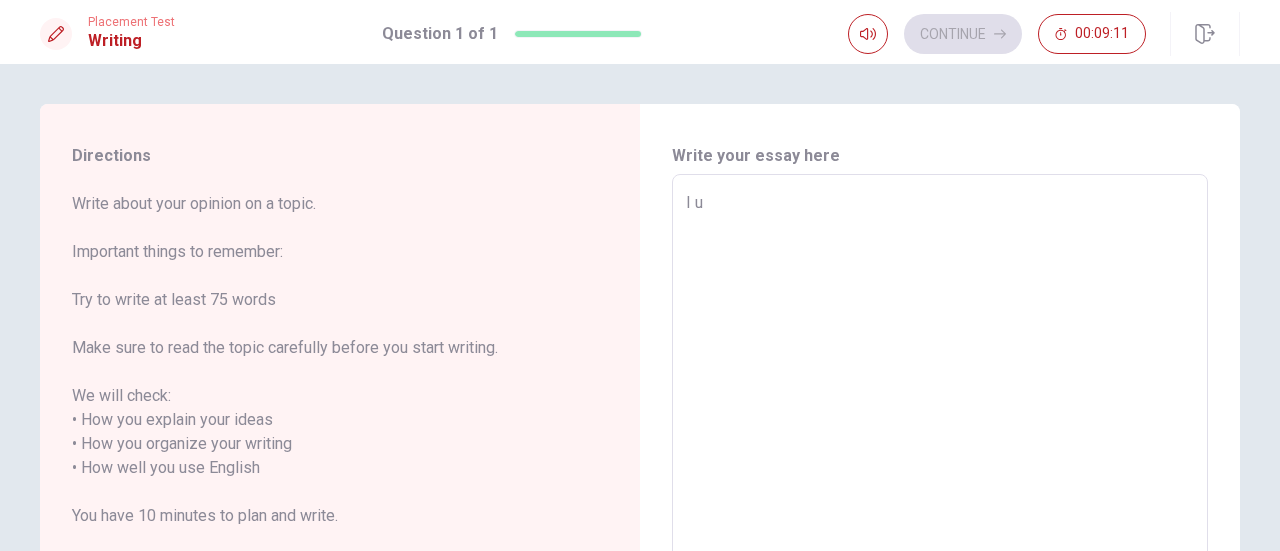 type on "I us" 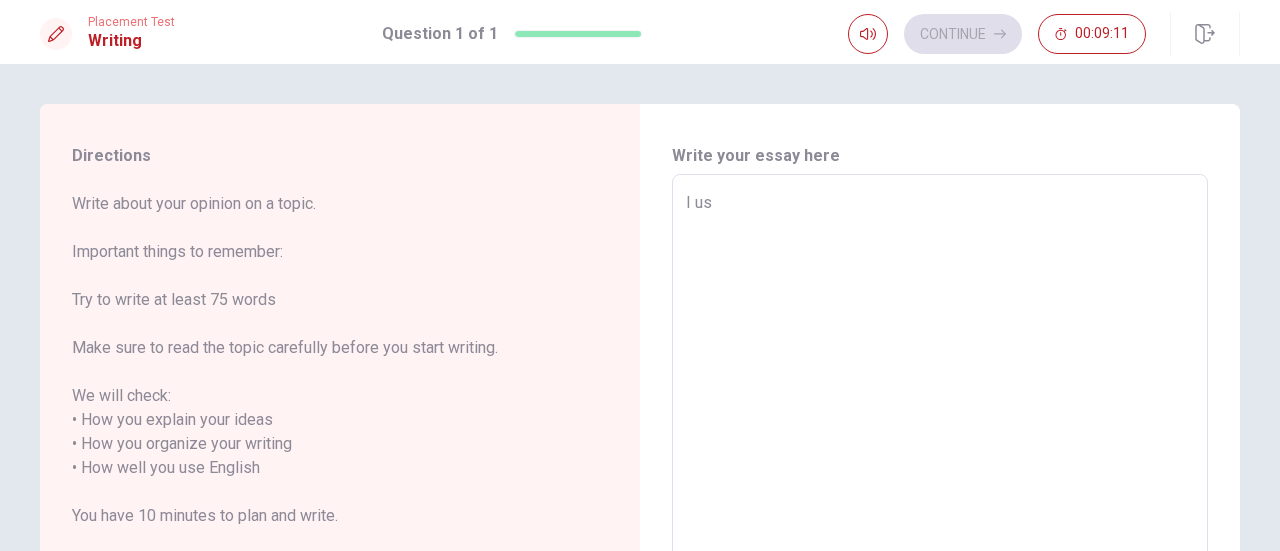type on "x" 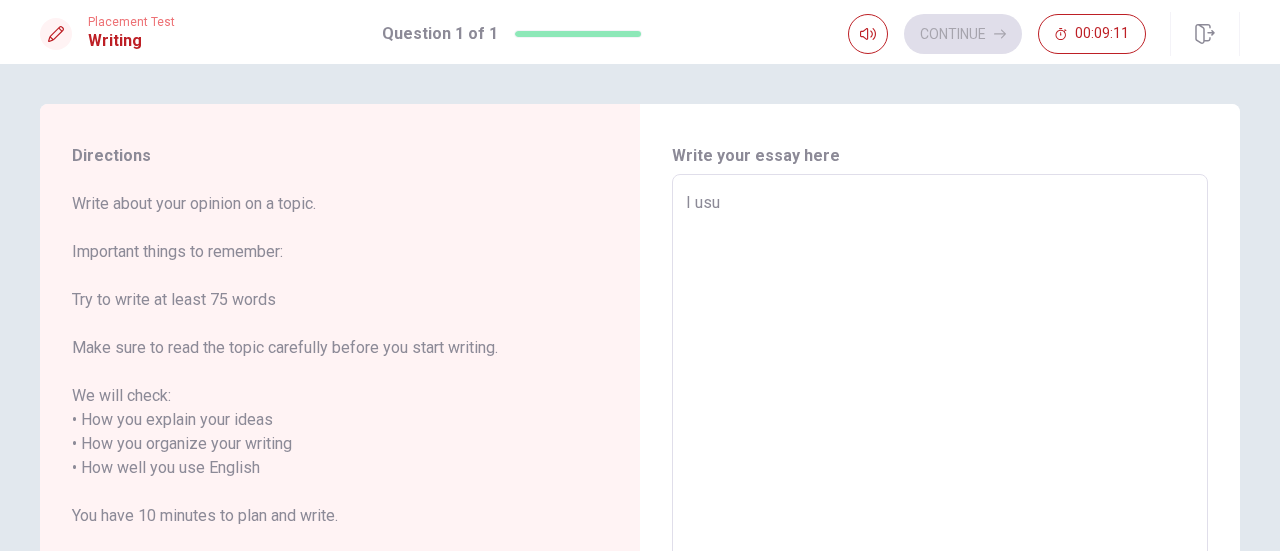 type on "I usua" 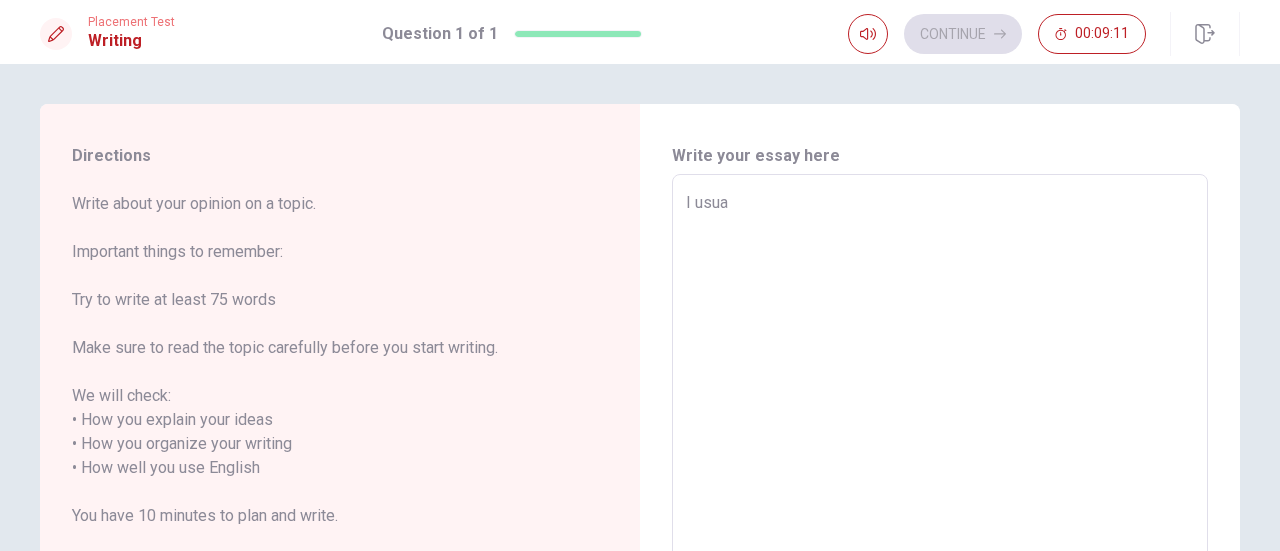 type on "x" 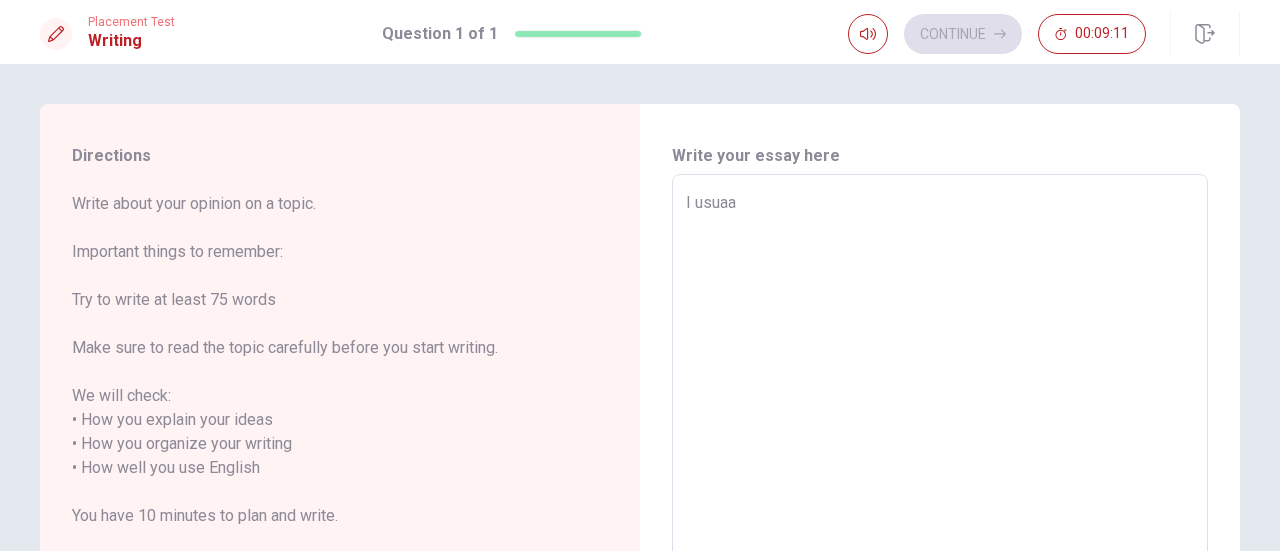 type on "x" 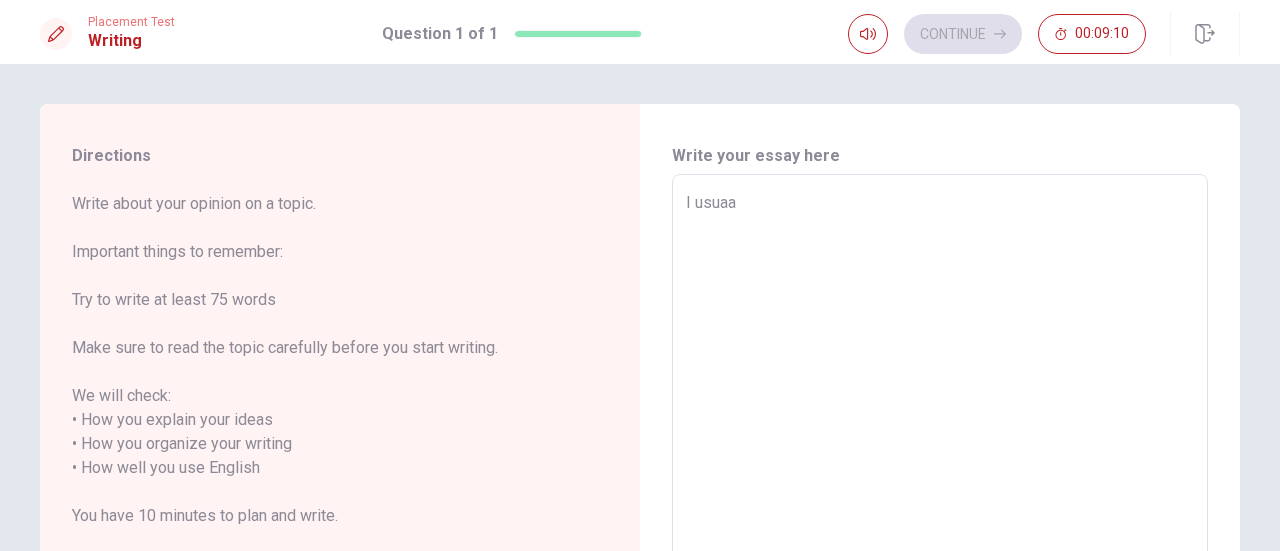 type on "I usuaal" 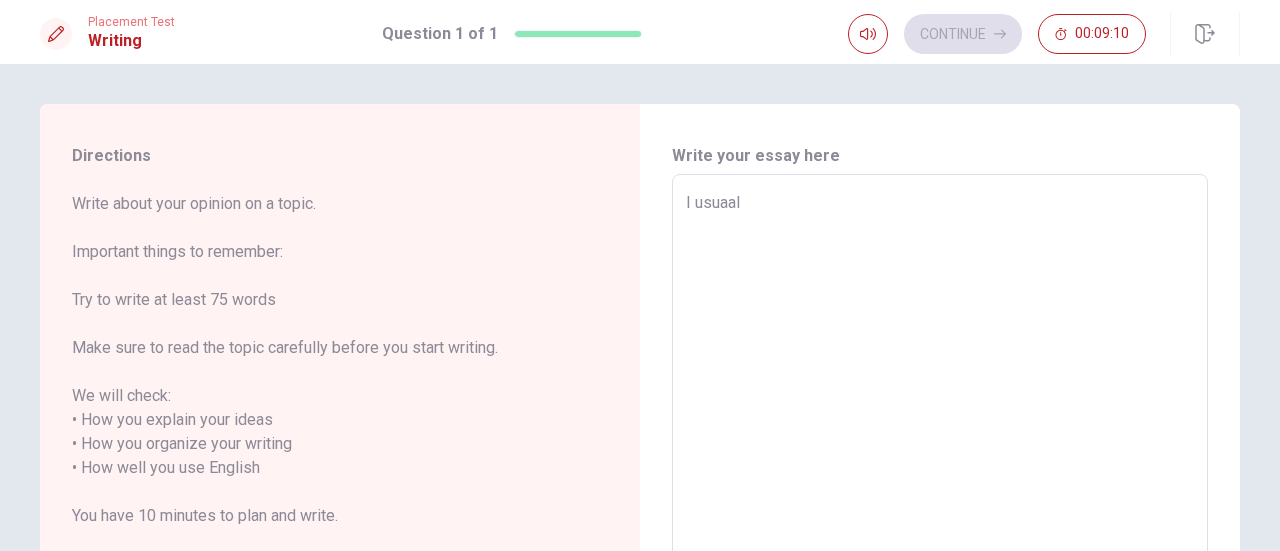 type on "x" 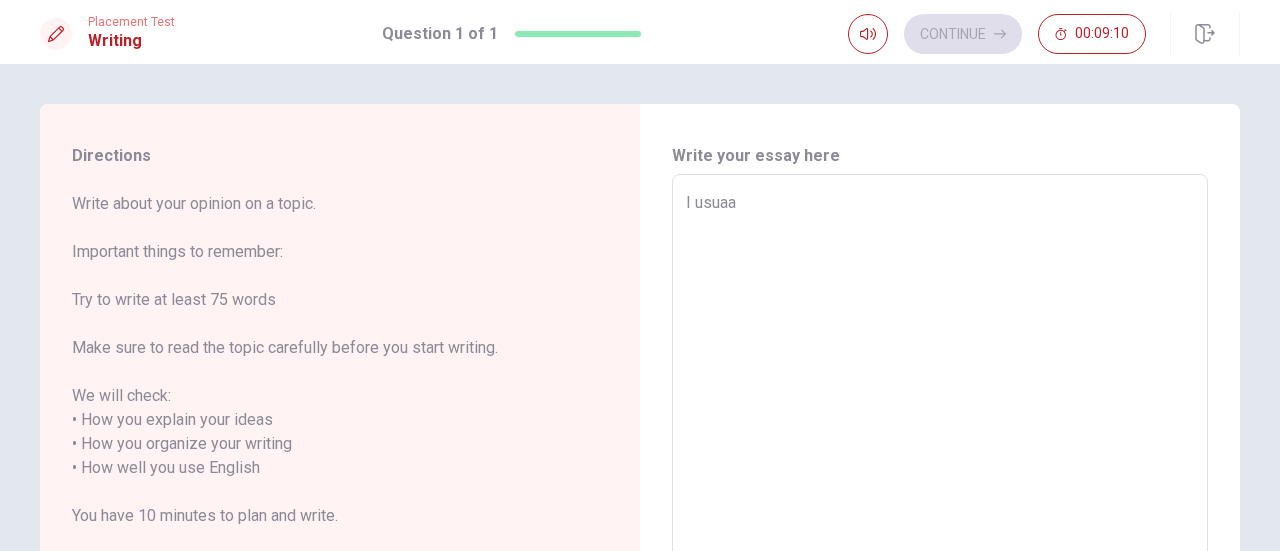 type on "x" 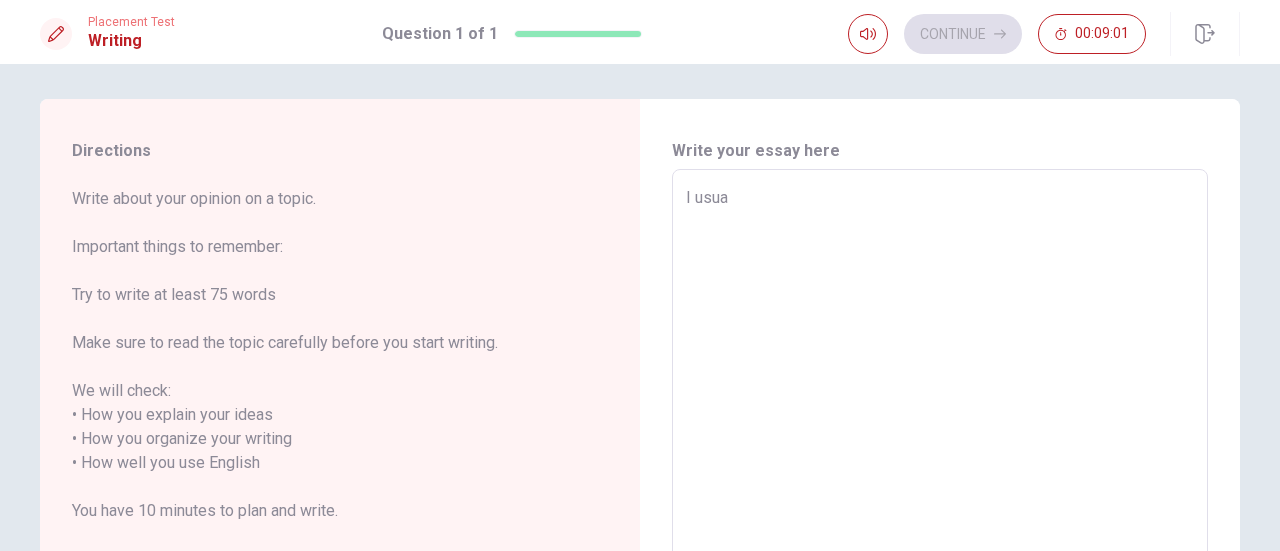 scroll, scrollTop: 0, scrollLeft: 0, axis: both 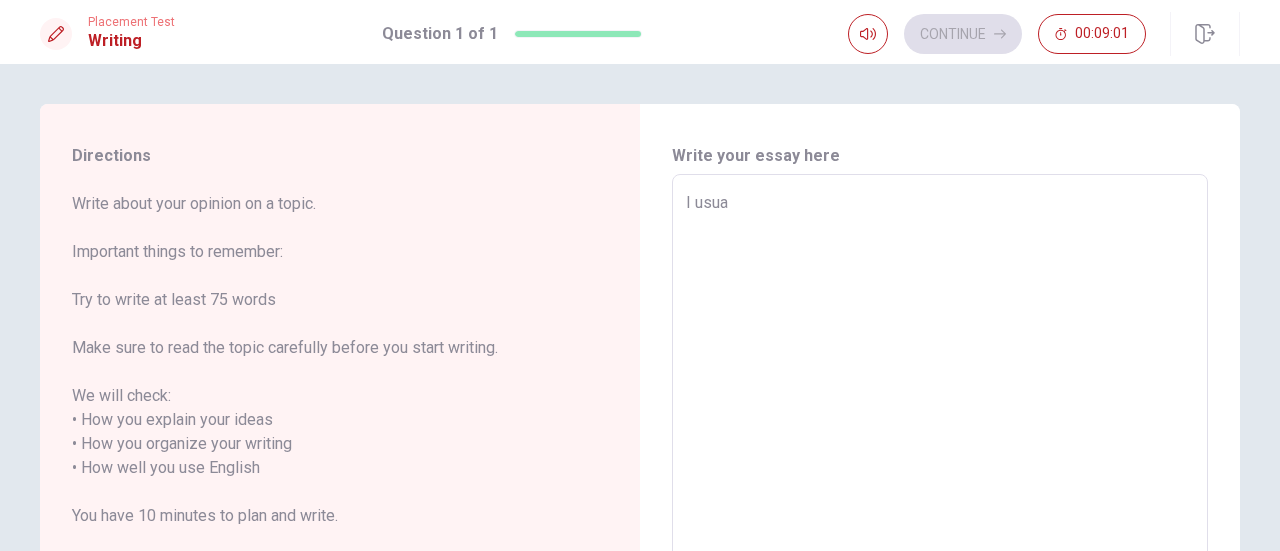 type on "x" 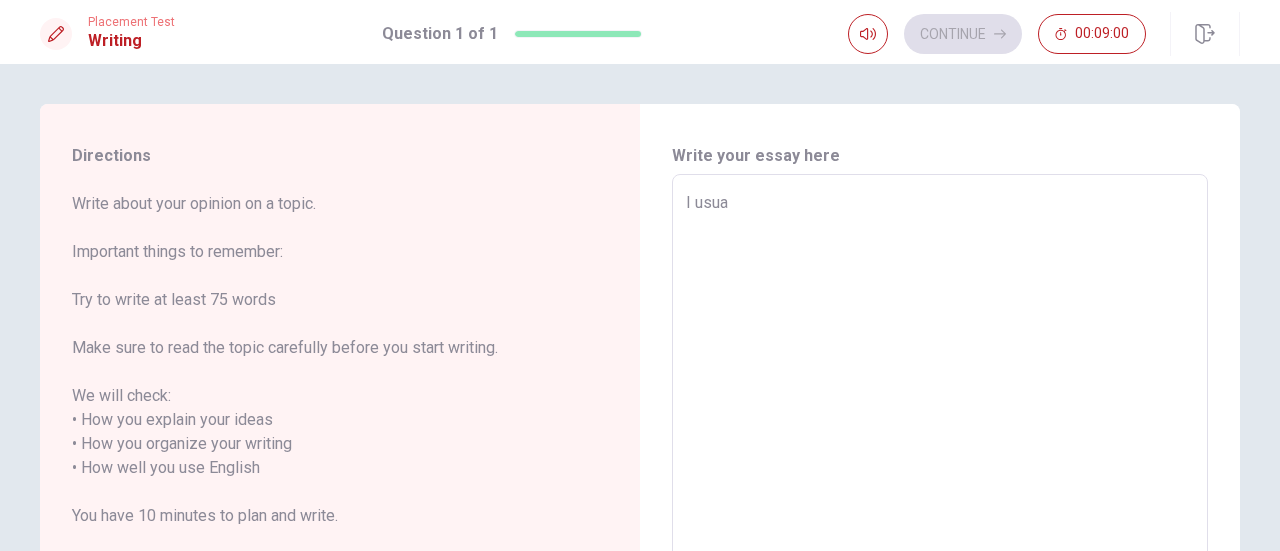 click on "I usua" at bounding box center (940, 456) 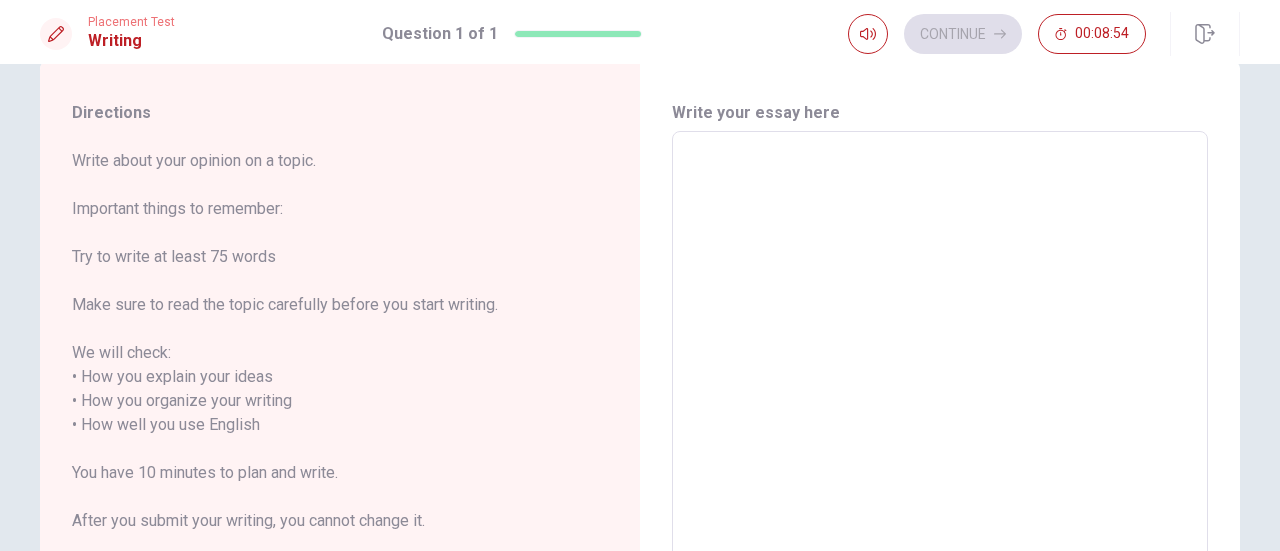 scroll, scrollTop: 0, scrollLeft: 0, axis: both 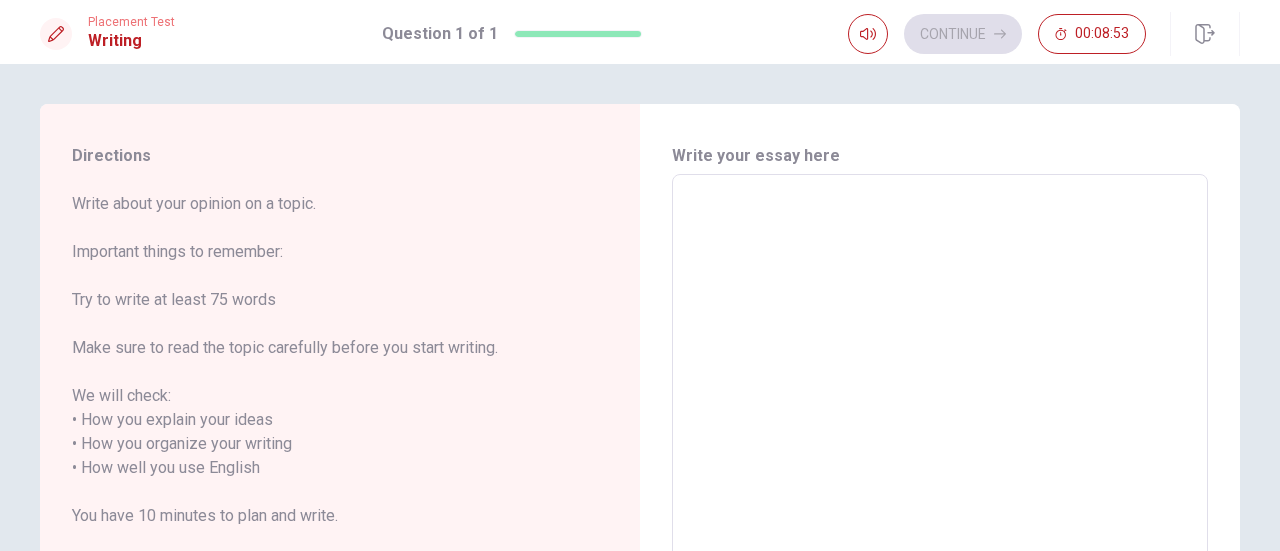 click at bounding box center [940, 456] 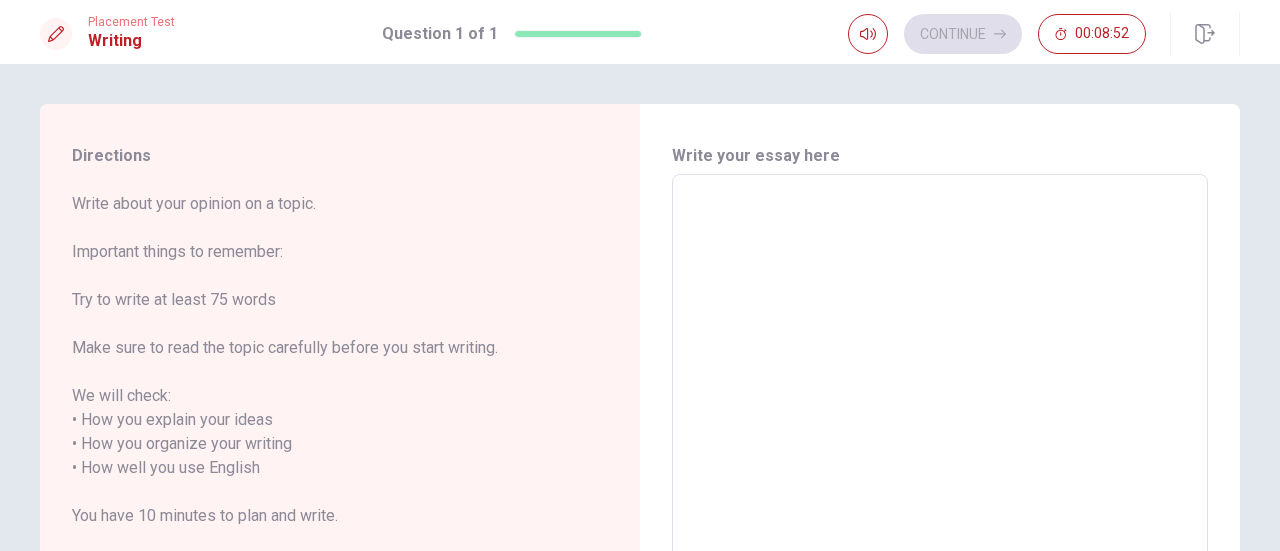 type on "I" 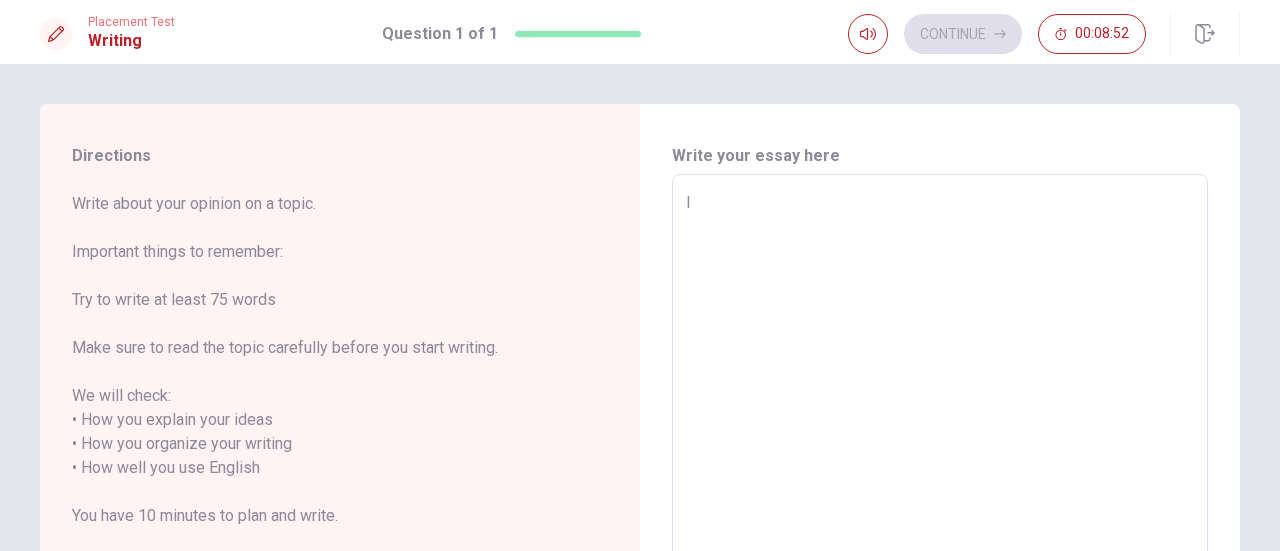 type on "x" 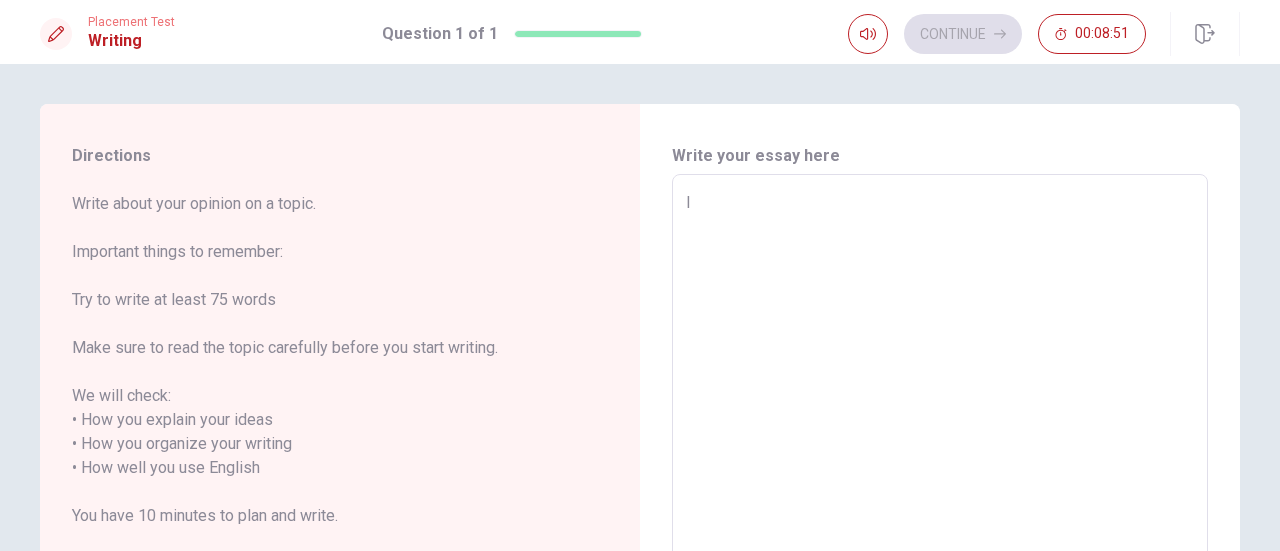 type on "I" 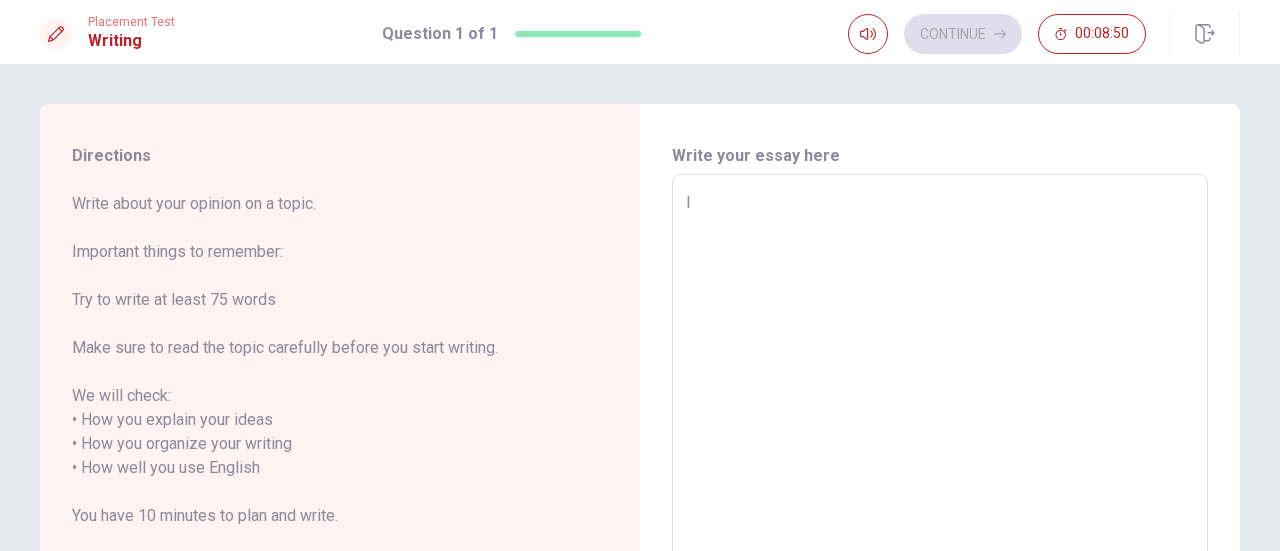 type on "x" 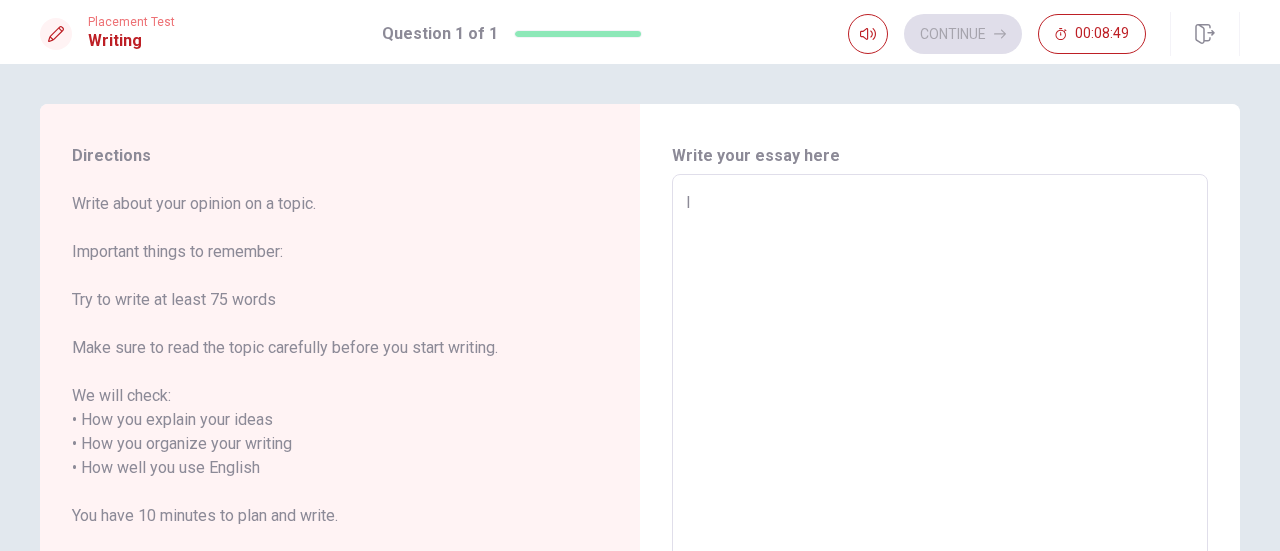 type on "I" 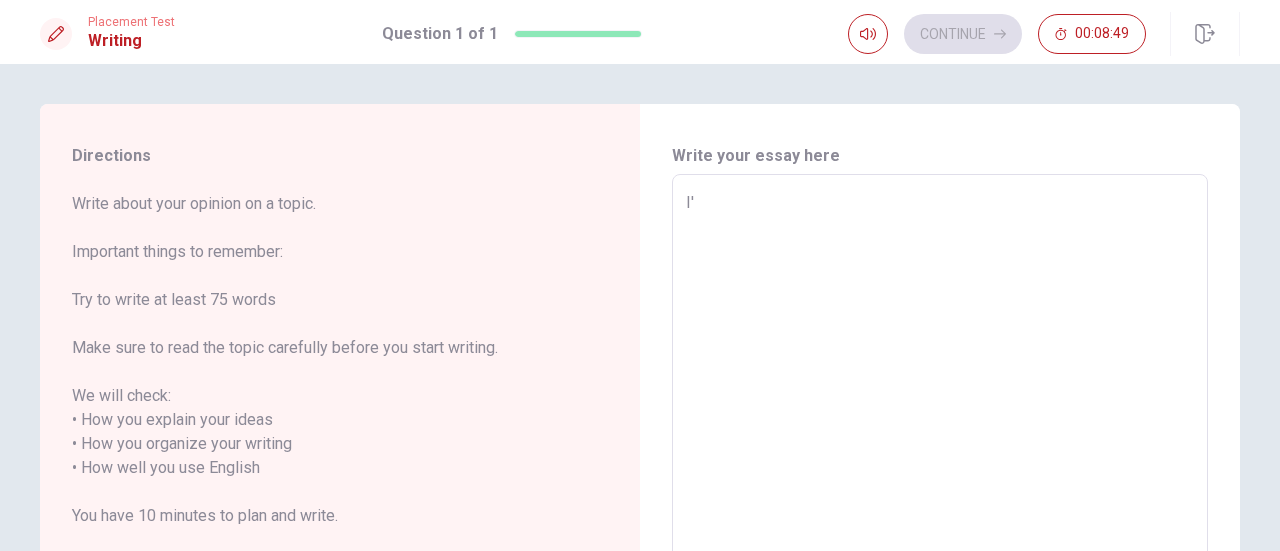 type on "x" 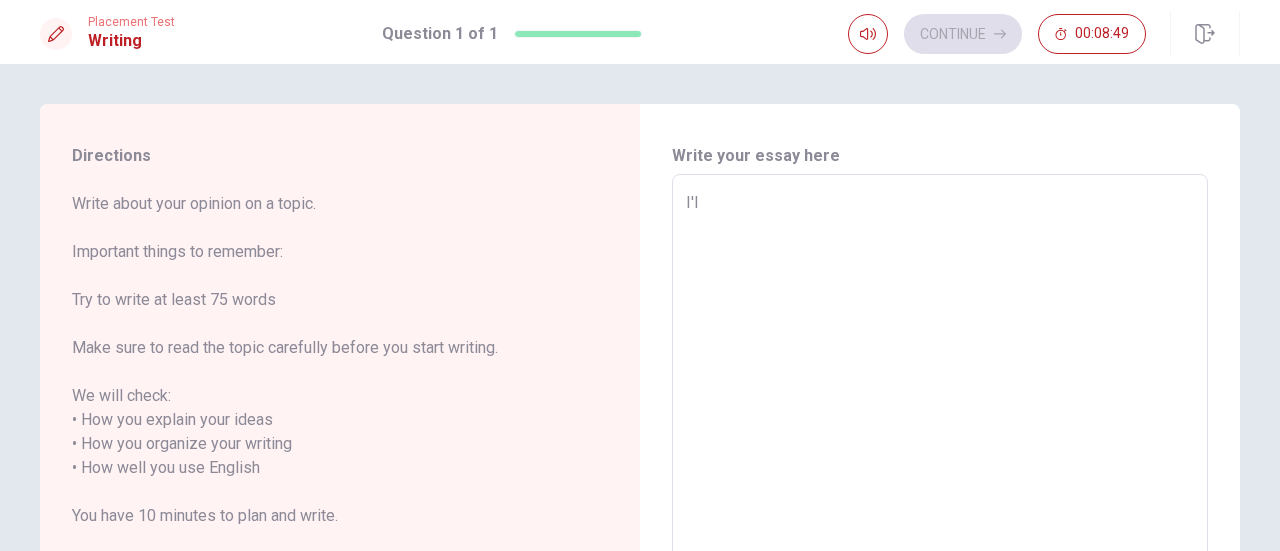 type on "x" 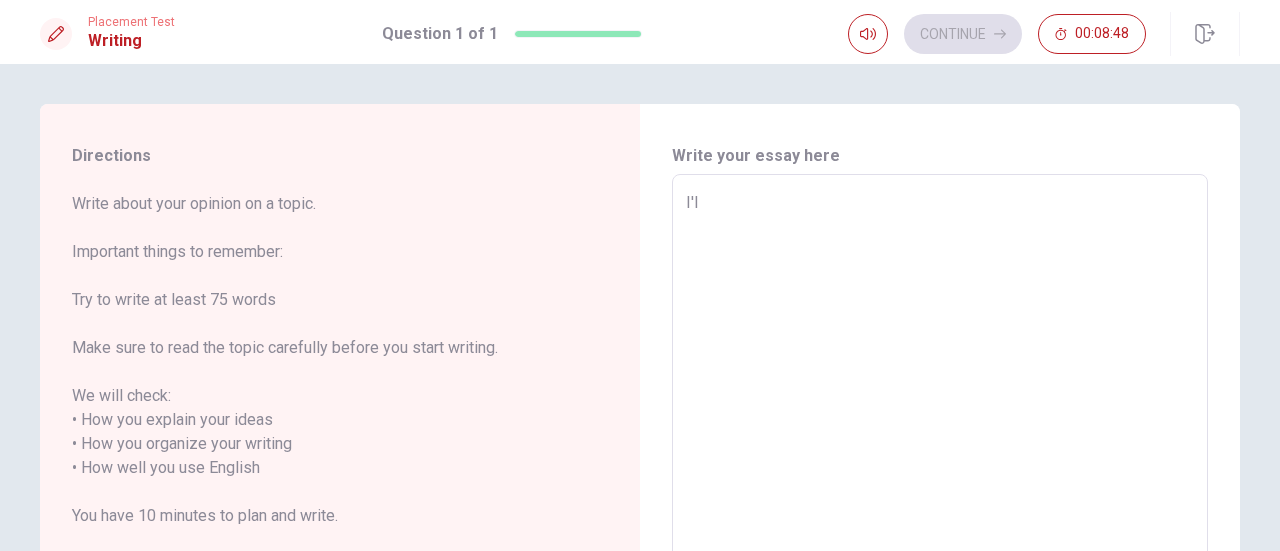 type on "I'll" 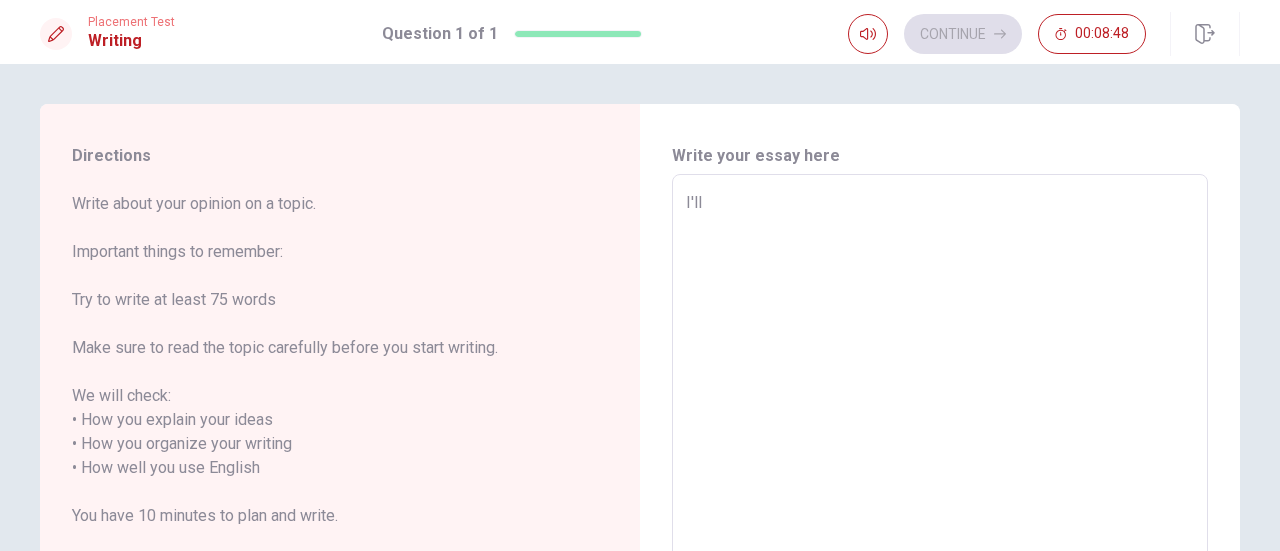 type on "x" 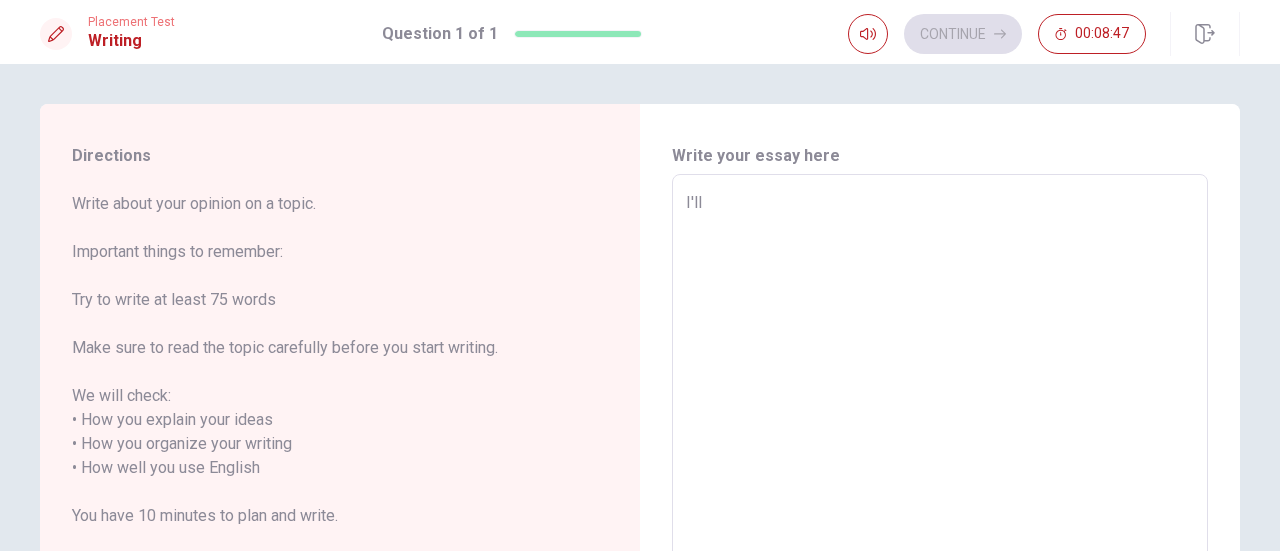 type on "x" 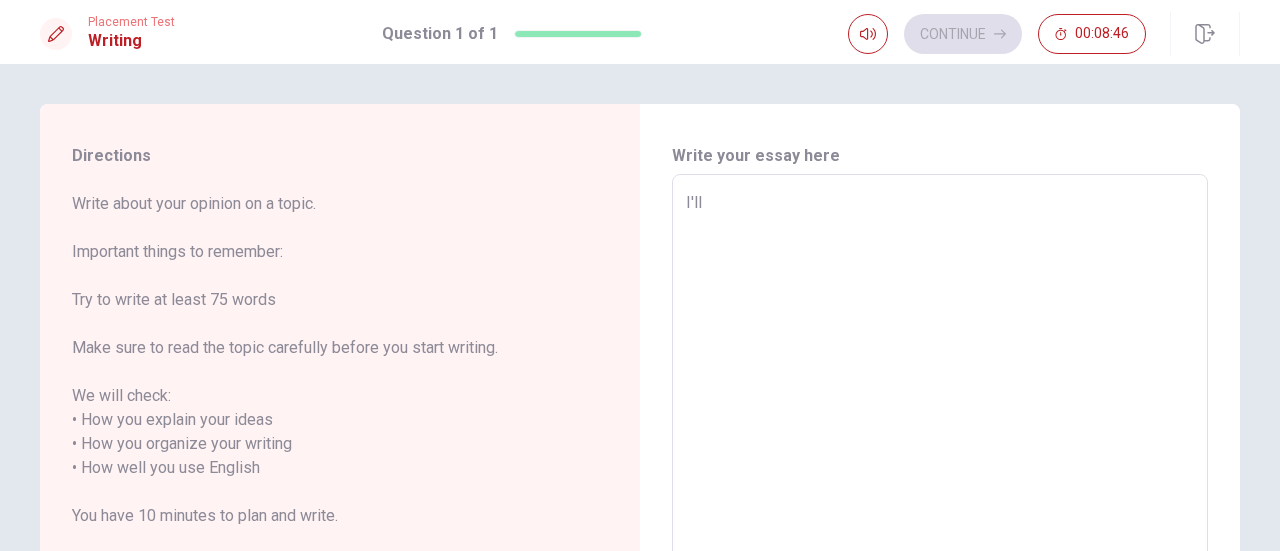 type on "I'll e" 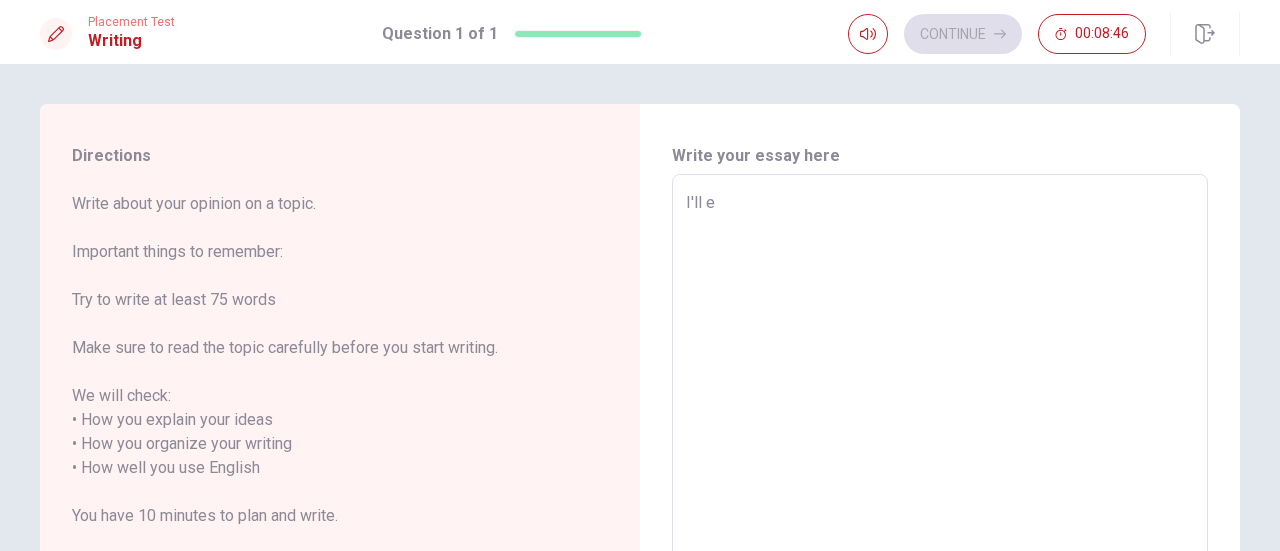 type on "x" 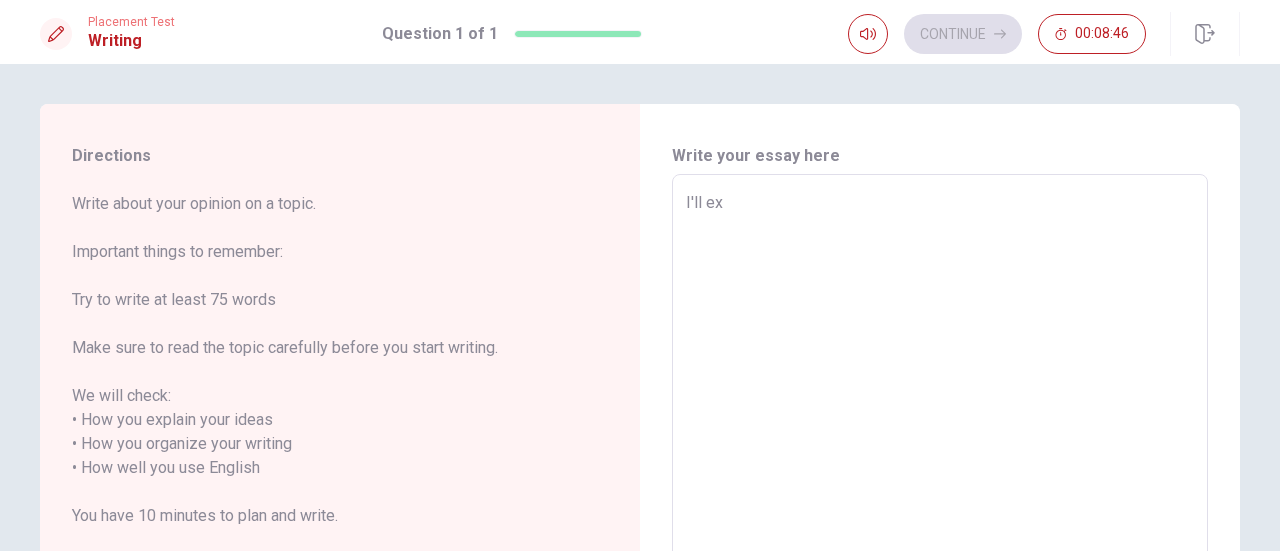type on "x" 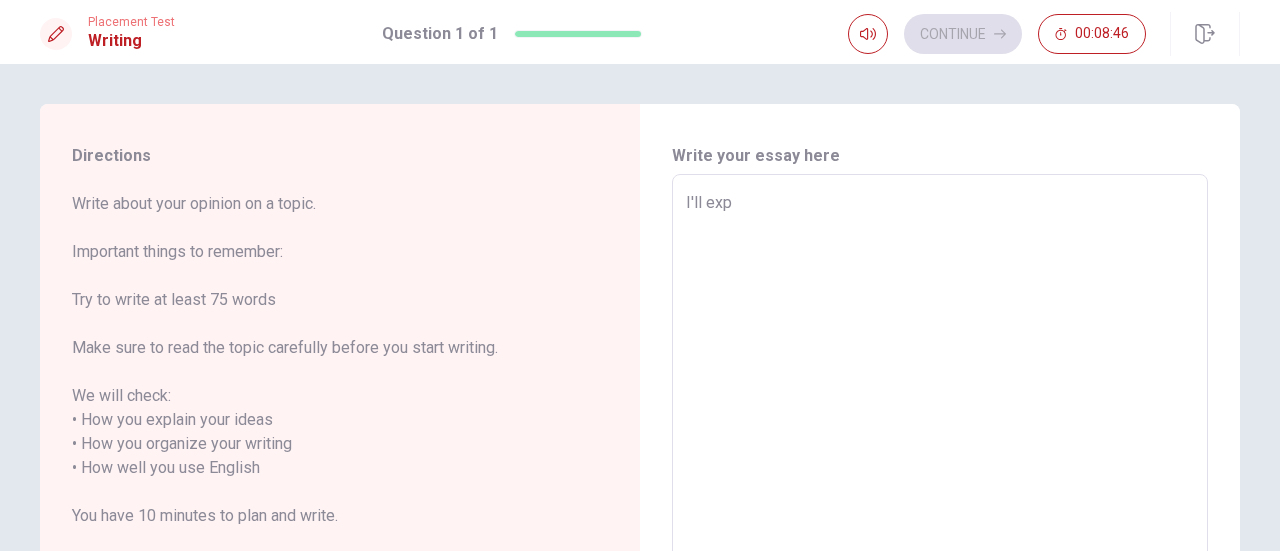 type on "x" 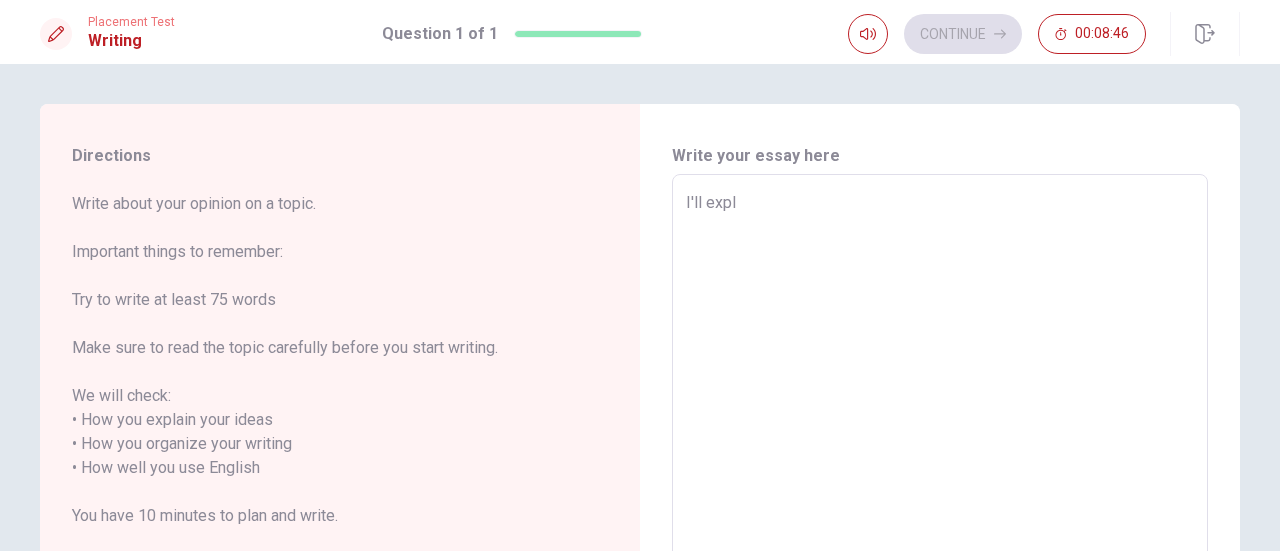 type on "x" 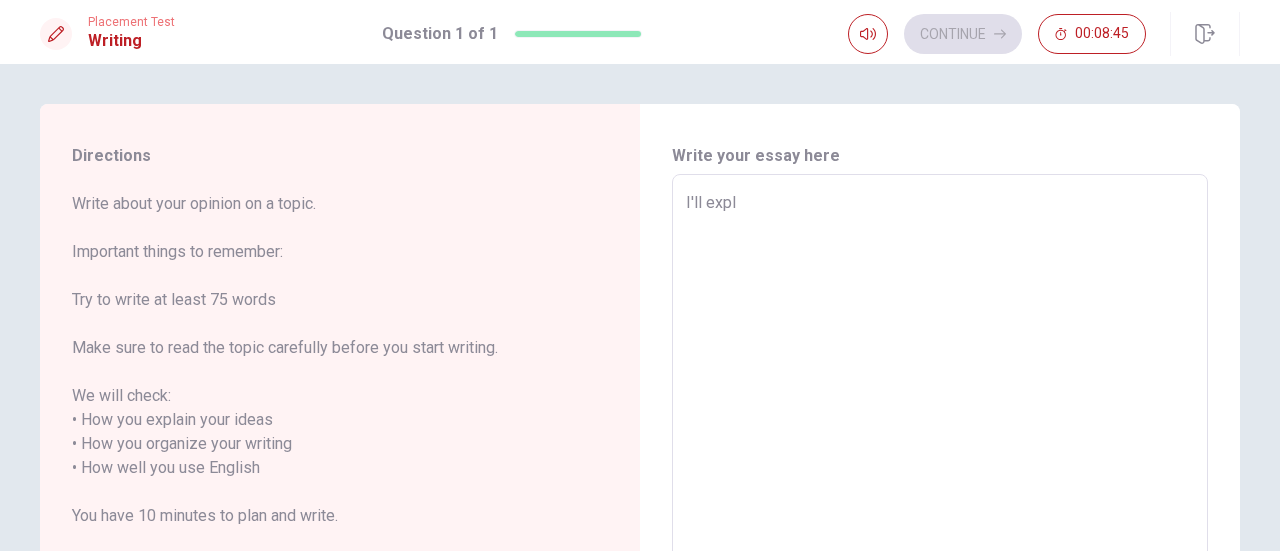 type on "I'll expla" 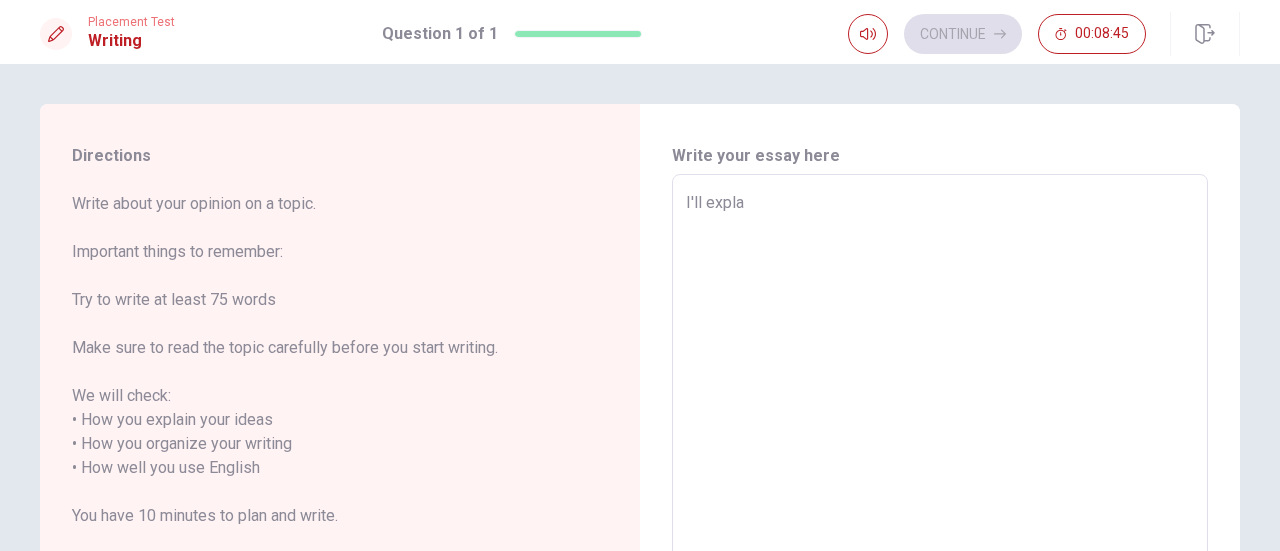 type on "x" 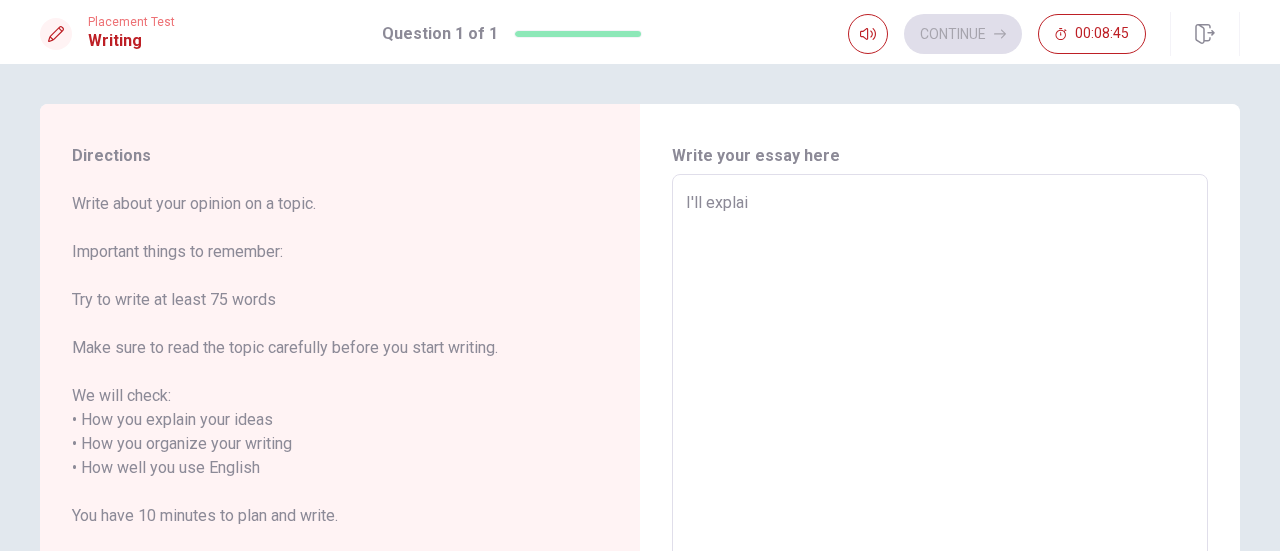 type on "x" 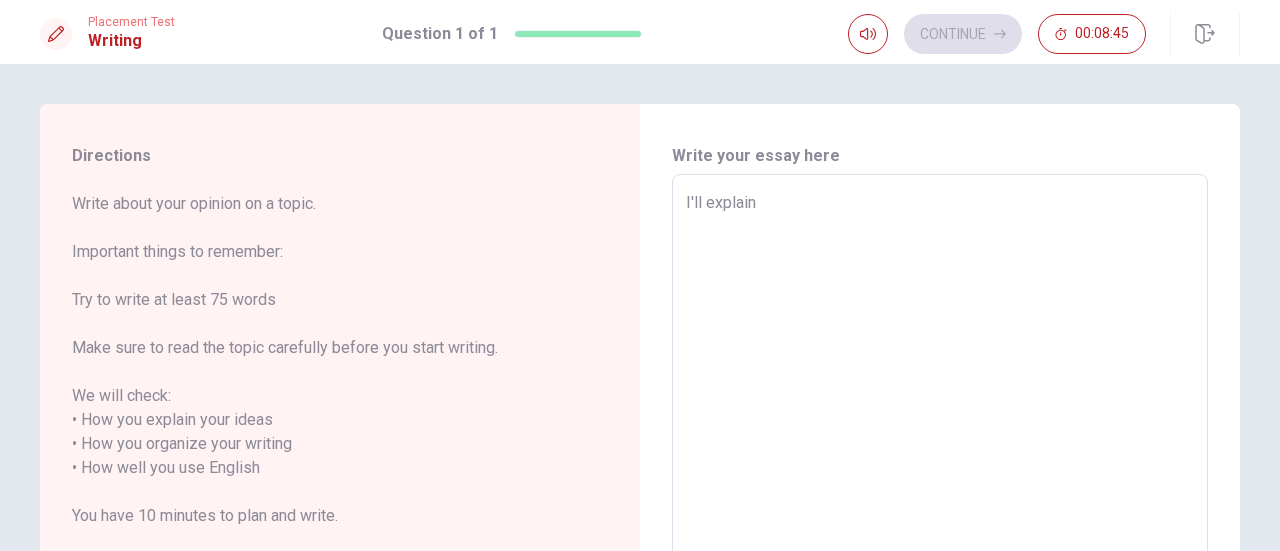 type on "x" 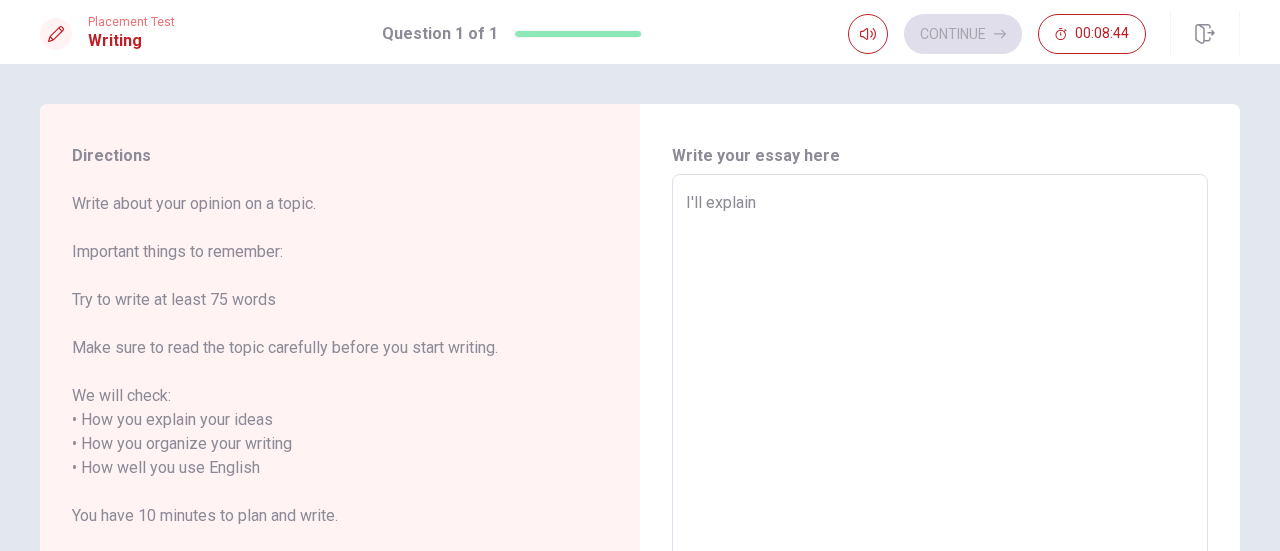 type on "I'll explain" 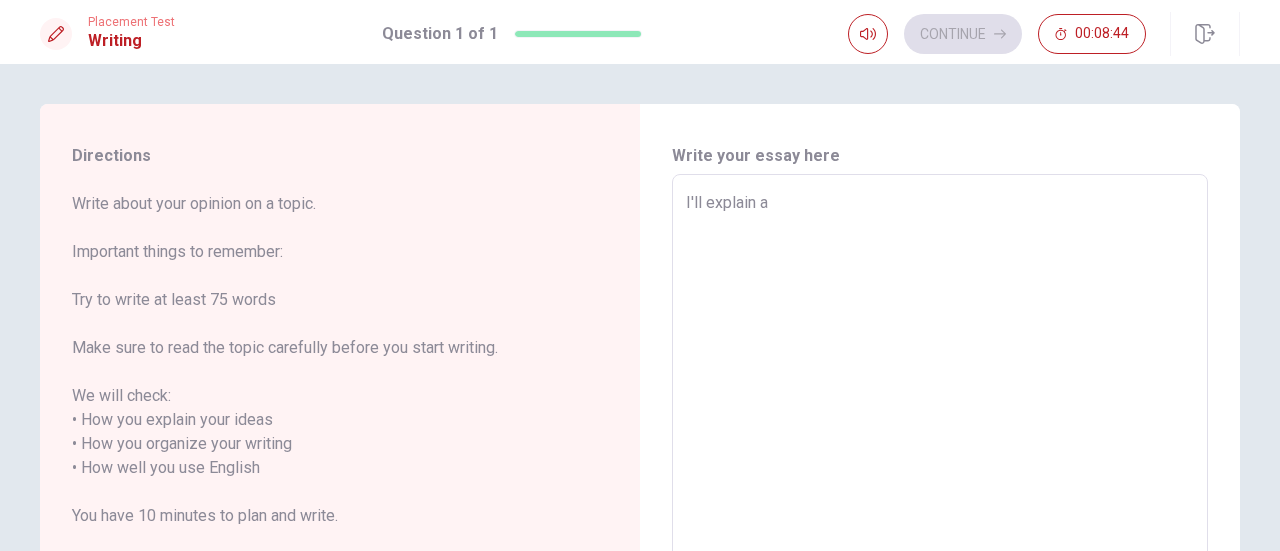 type on "x" 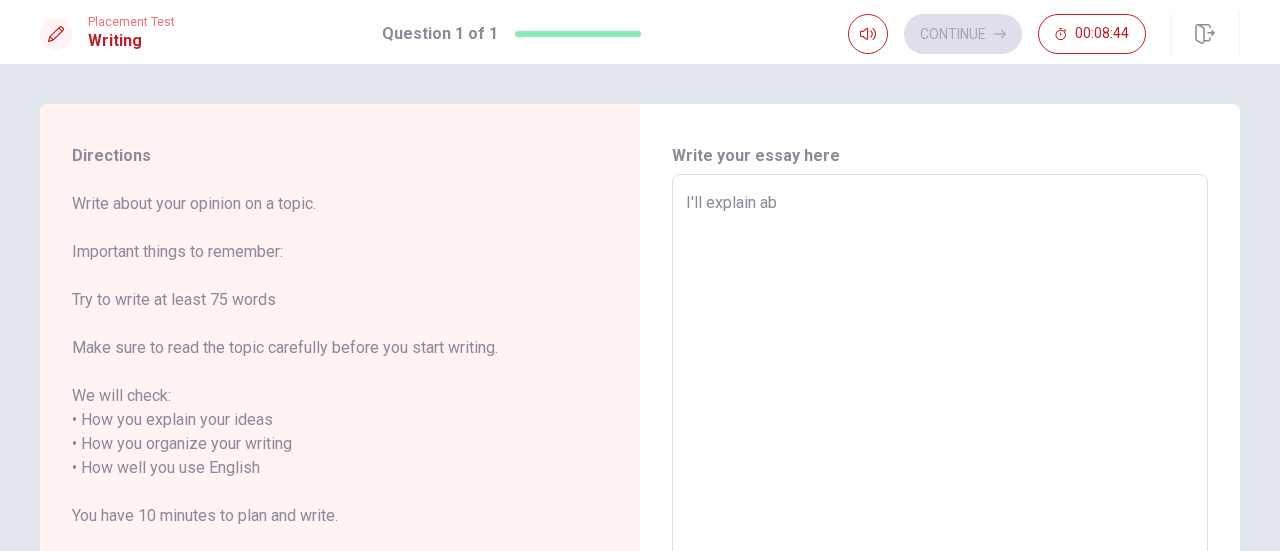 type on "x" 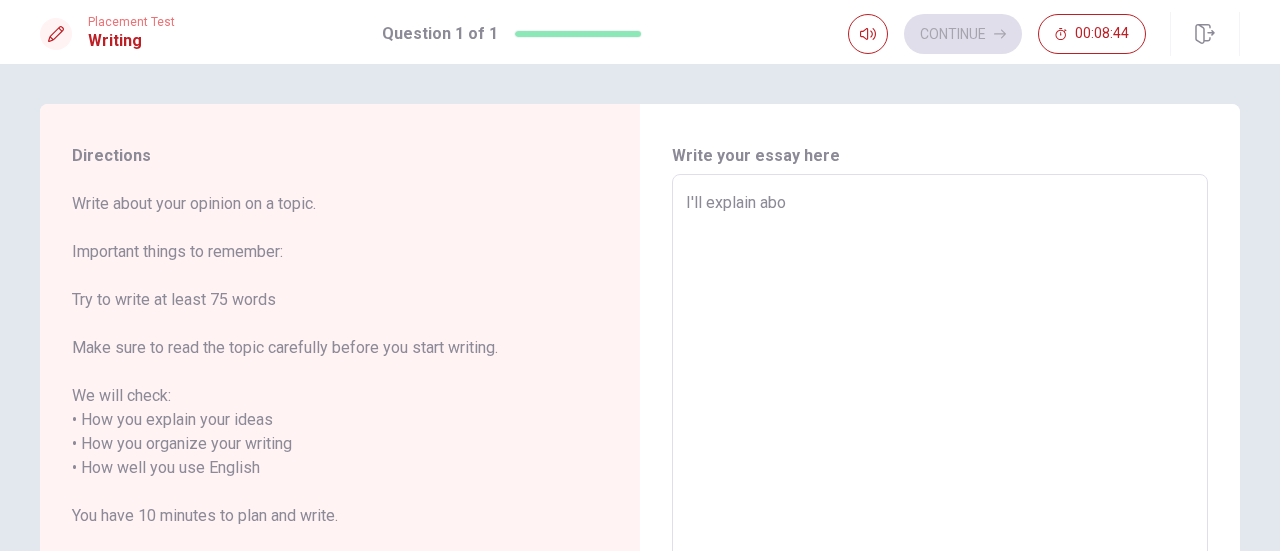 type on "x" 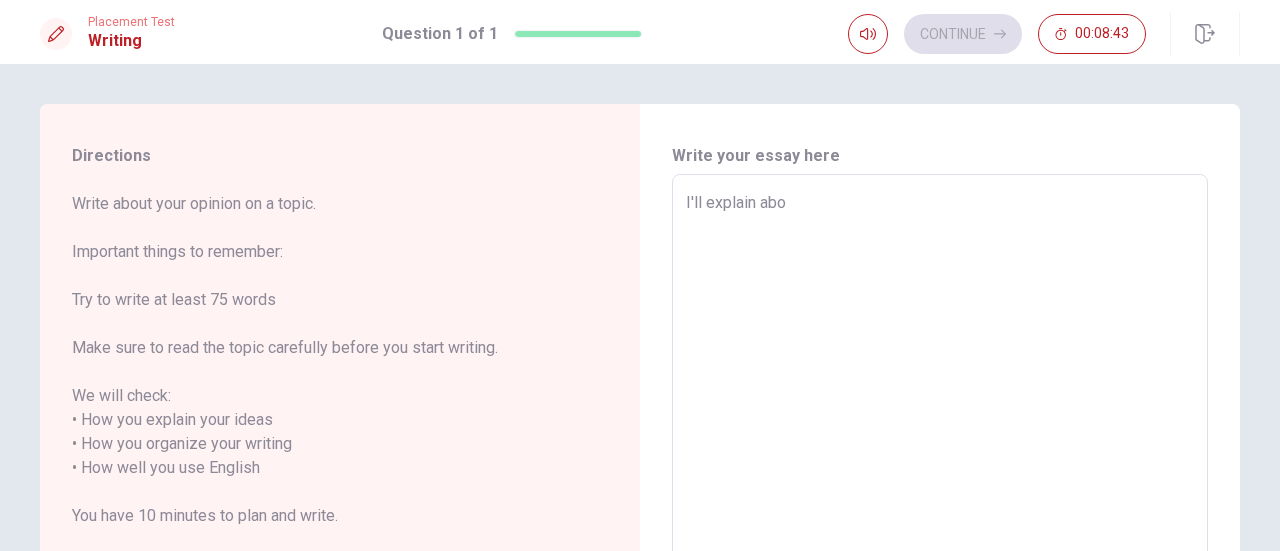type on "I'll explain abou" 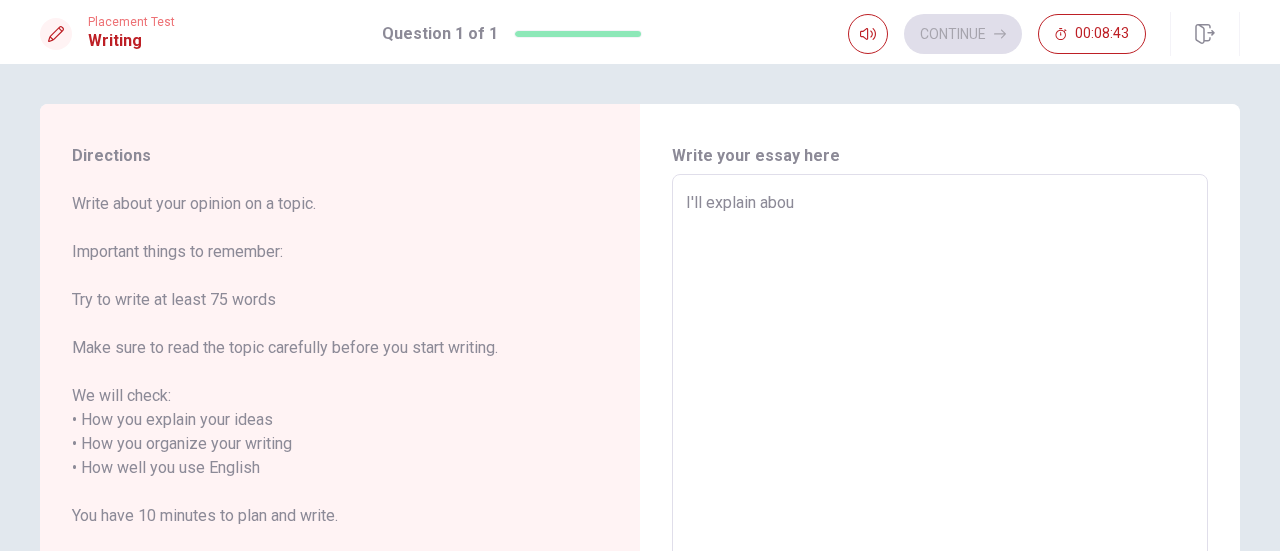 type on "x" 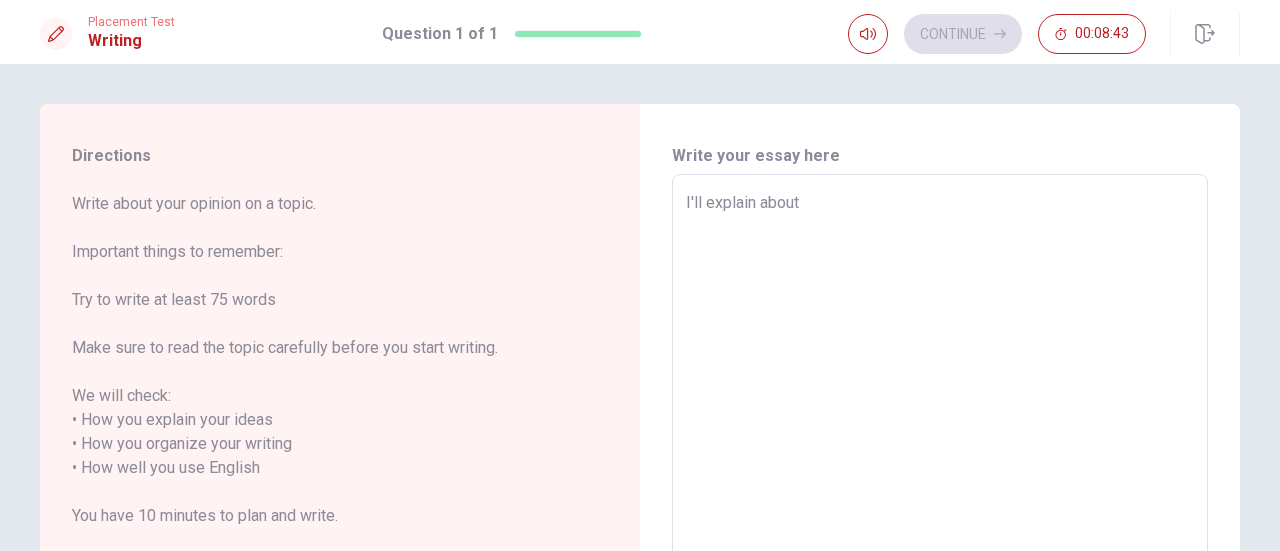 type on "x" 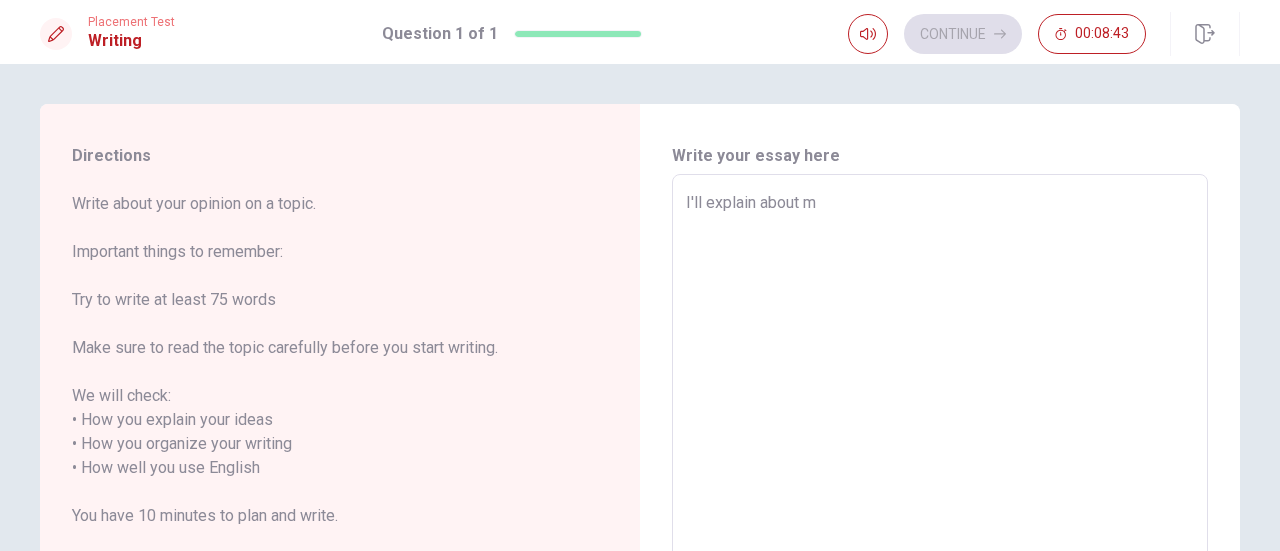 type on "x" 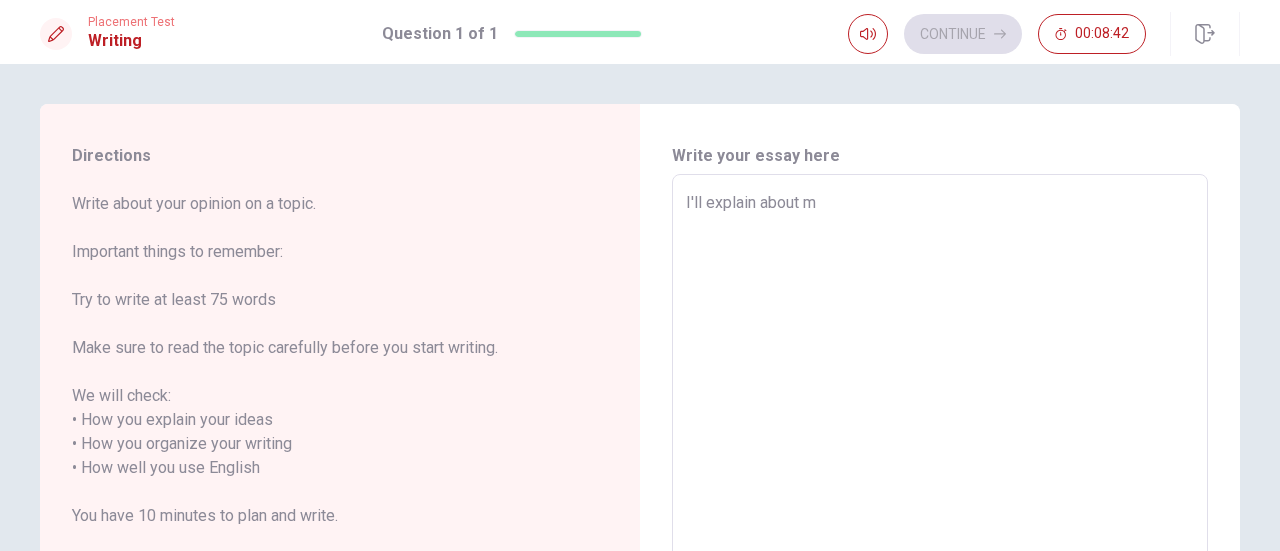type on "I'll explain about my" 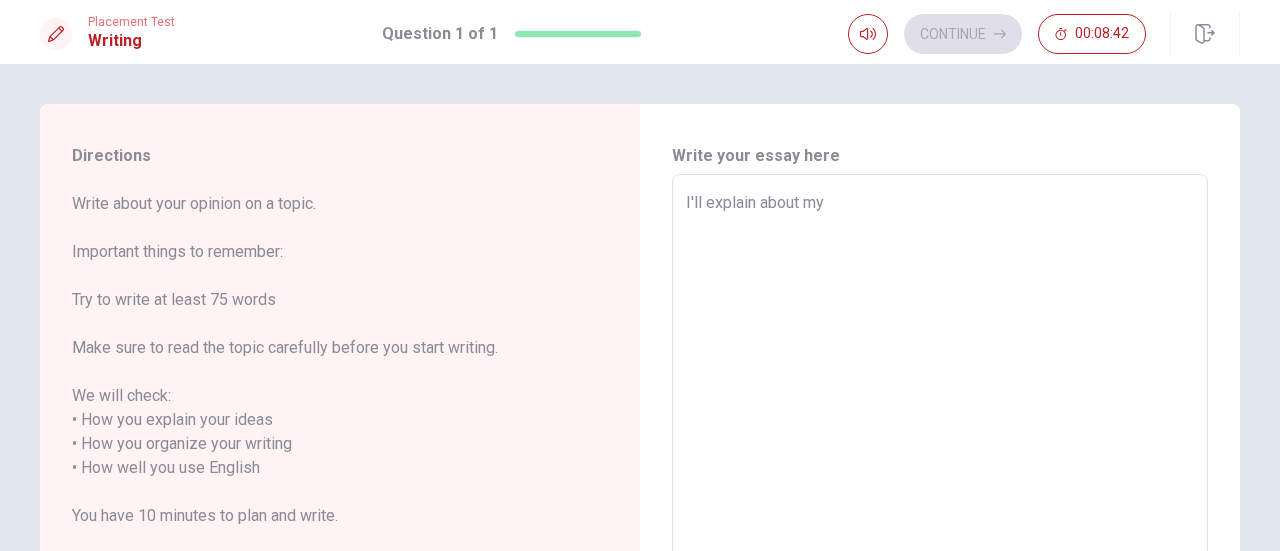 type on "x" 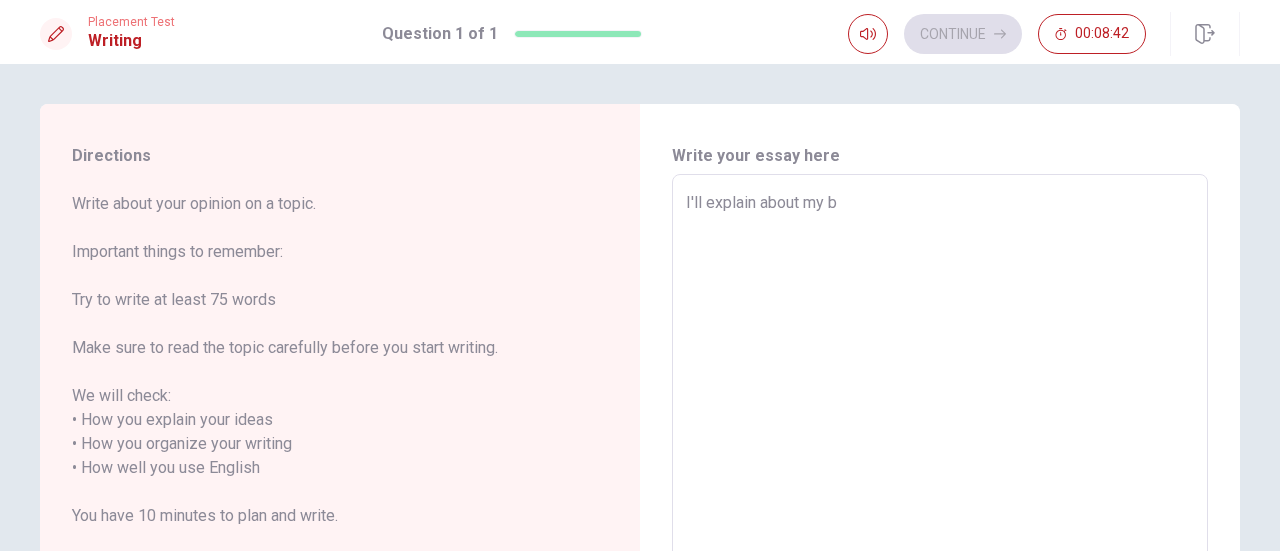 type on "x" 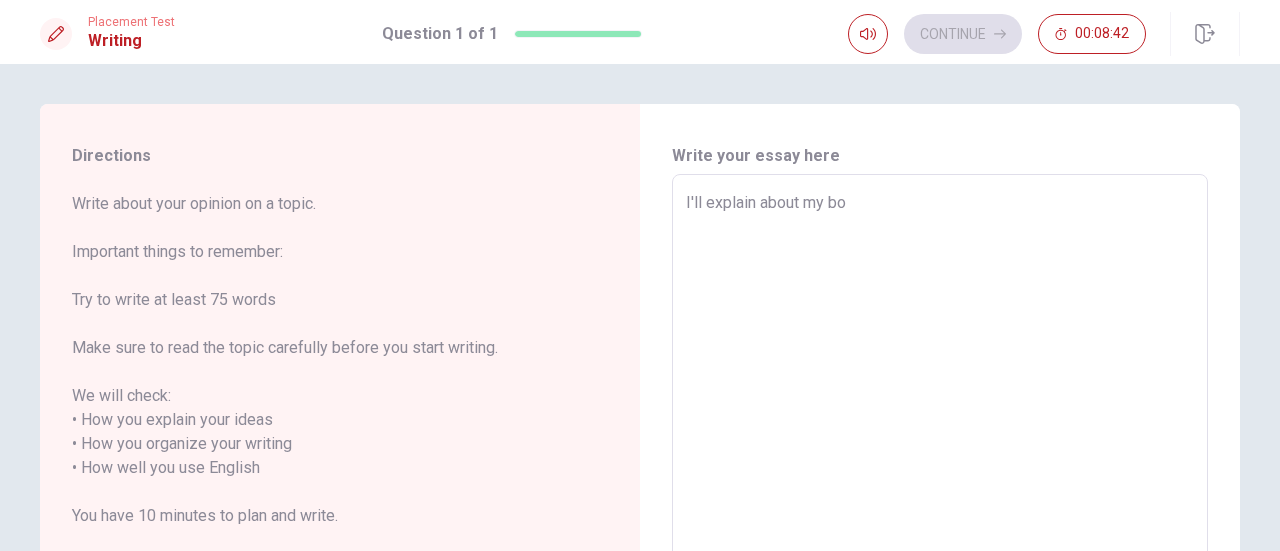 type on "x" 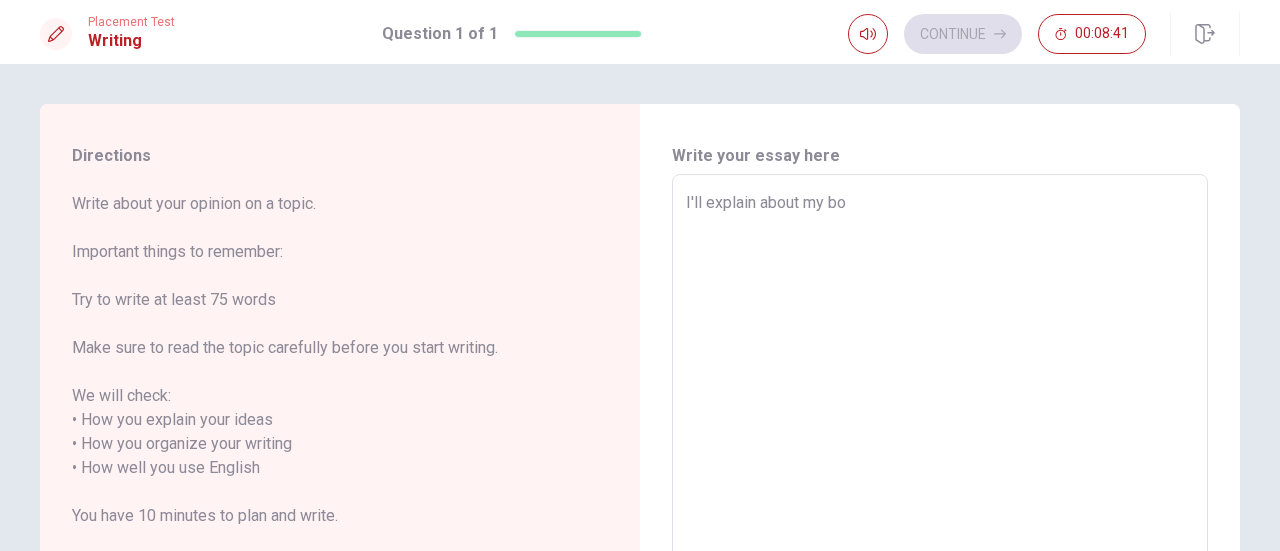 type on "I'll explain about my boy" 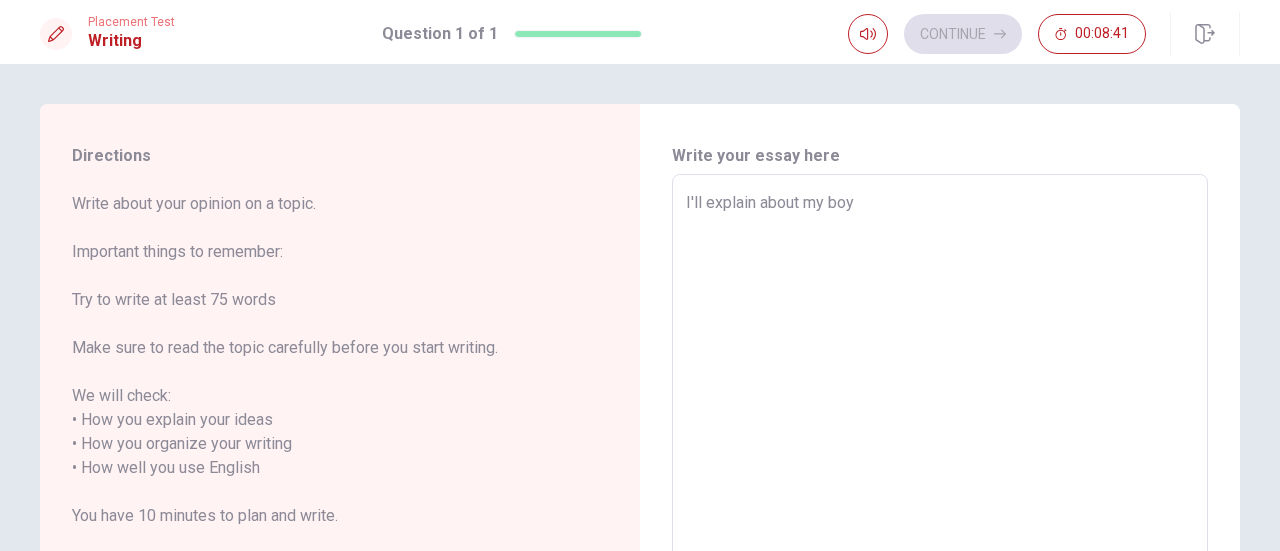 type on "x" 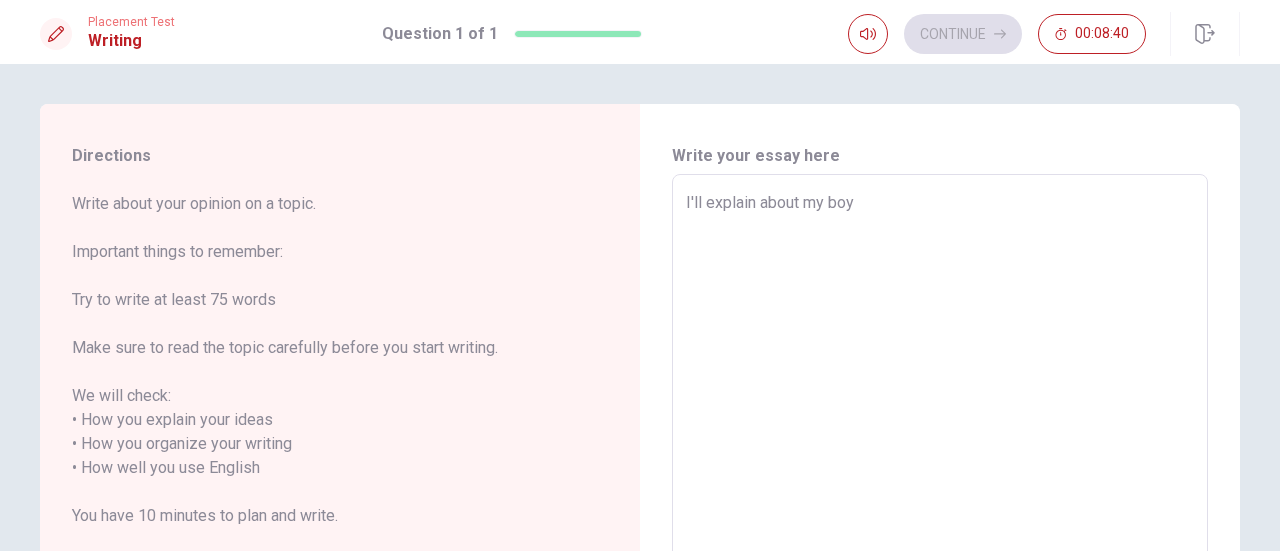 type on "I'll explain about my boyf" 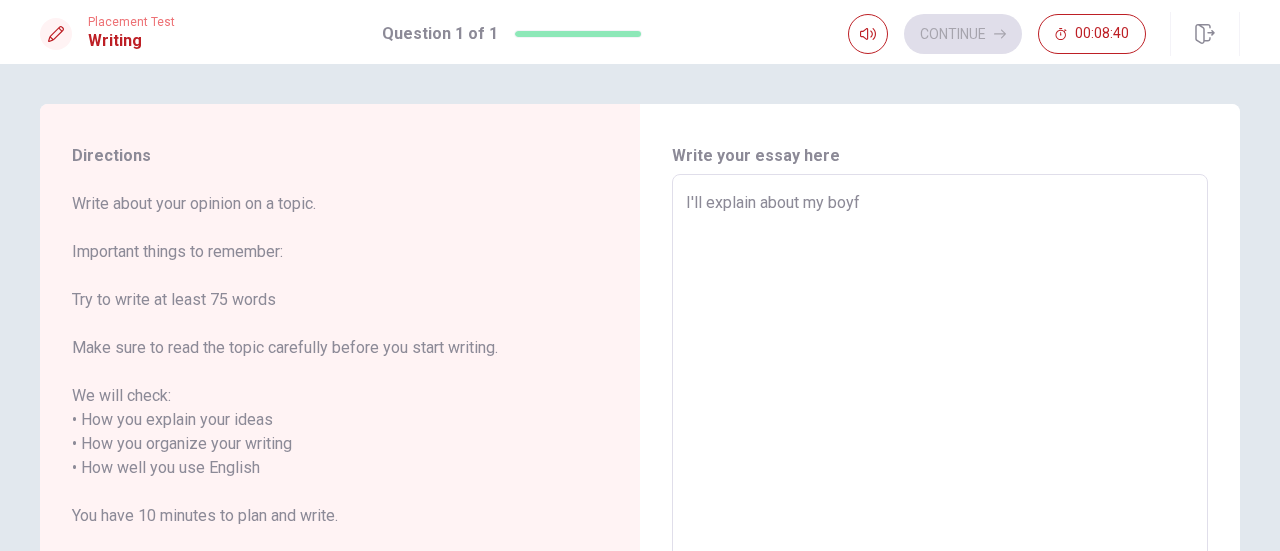 type on "x" 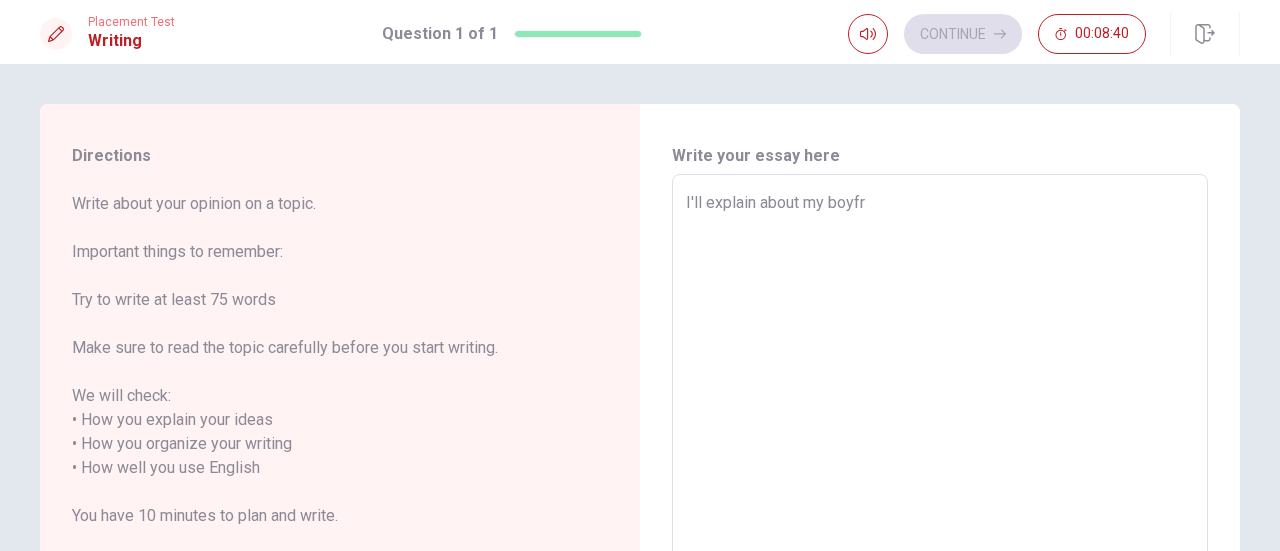 type on "x" 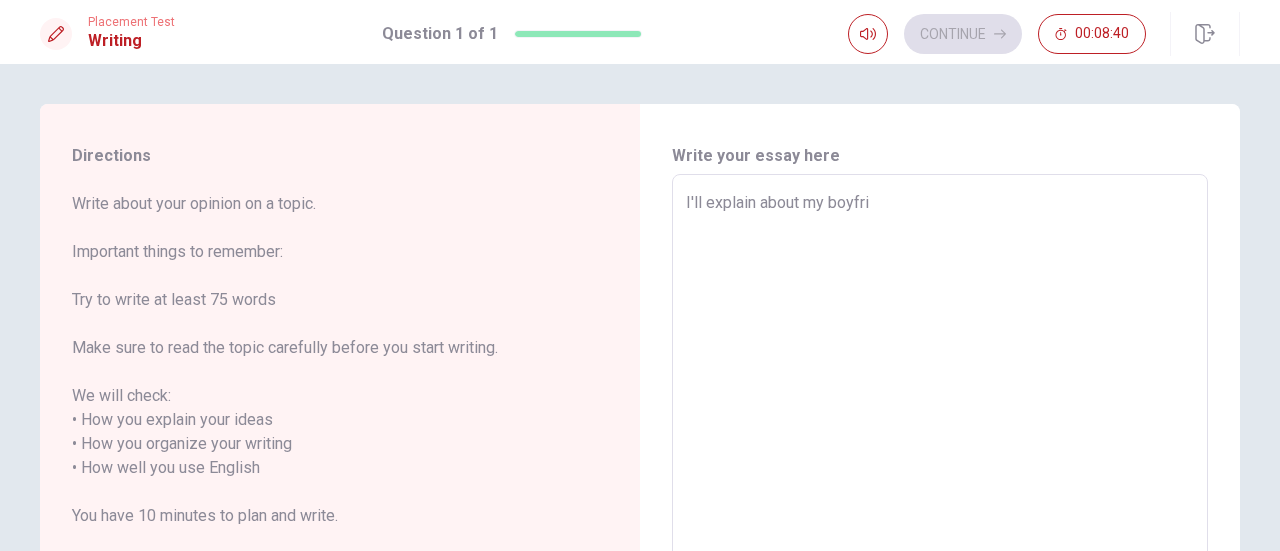type on "x" 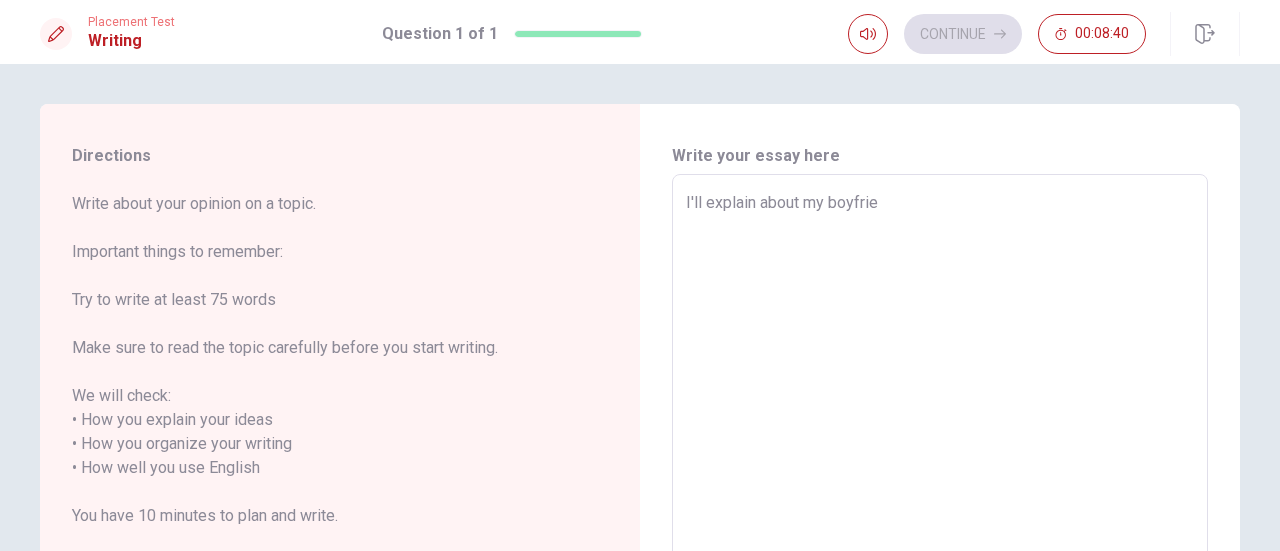 type on "x" 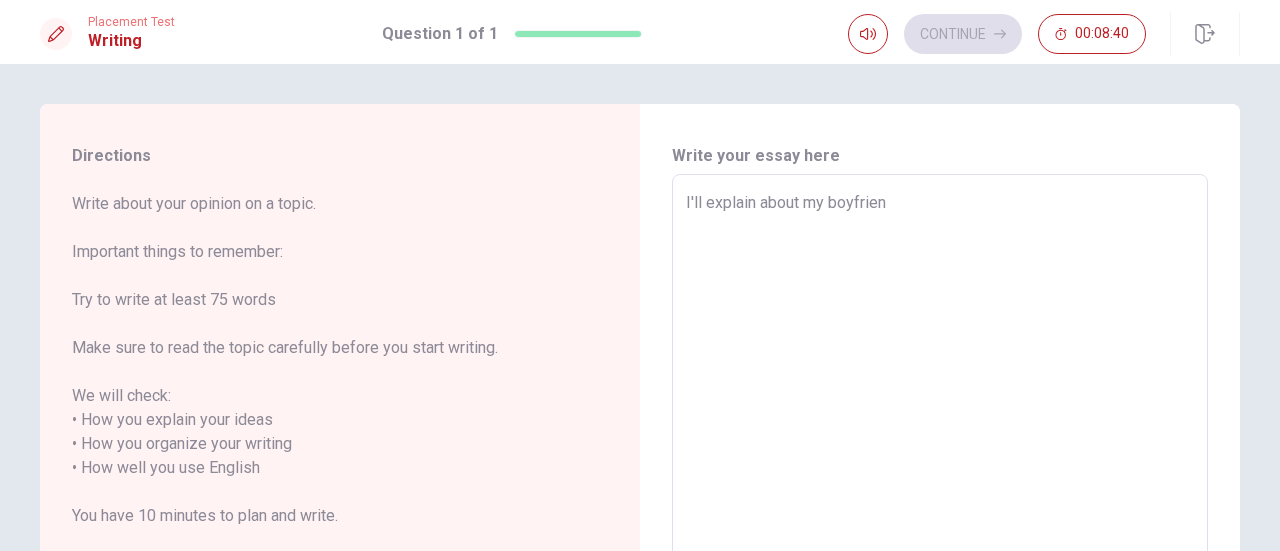 type on "x" 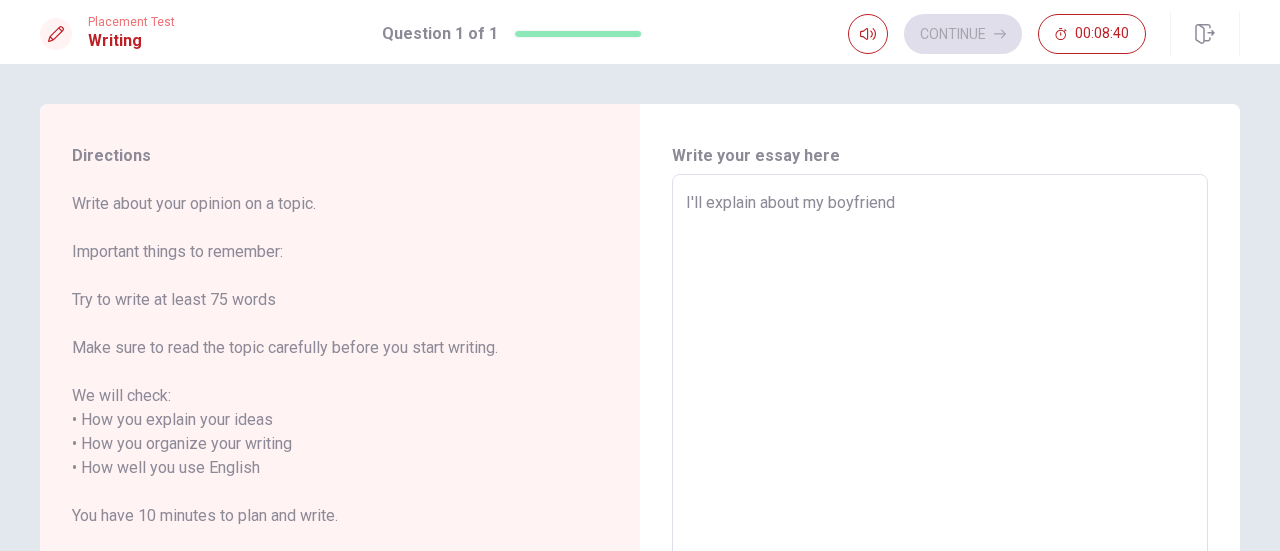 type on "x" 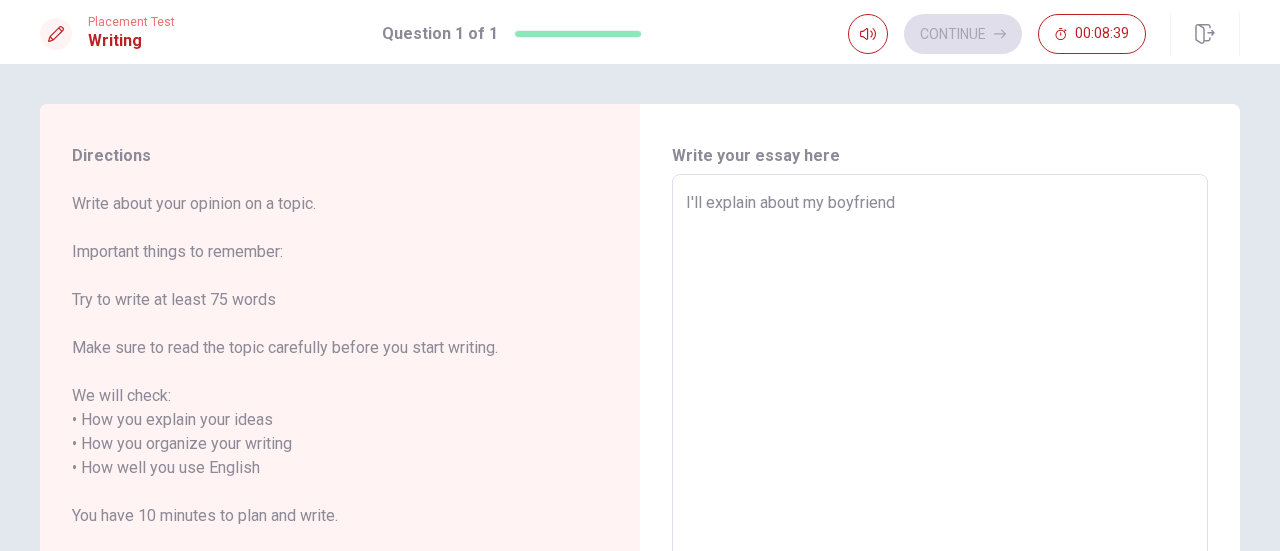 type on "I'll explain about my boyfriend'" 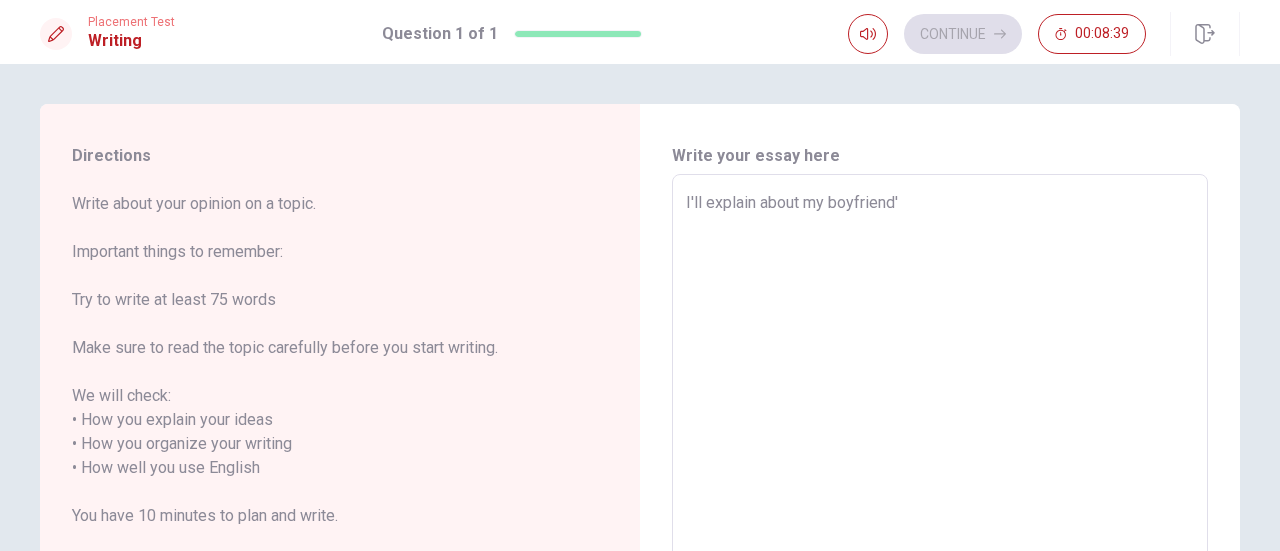 type on "x" 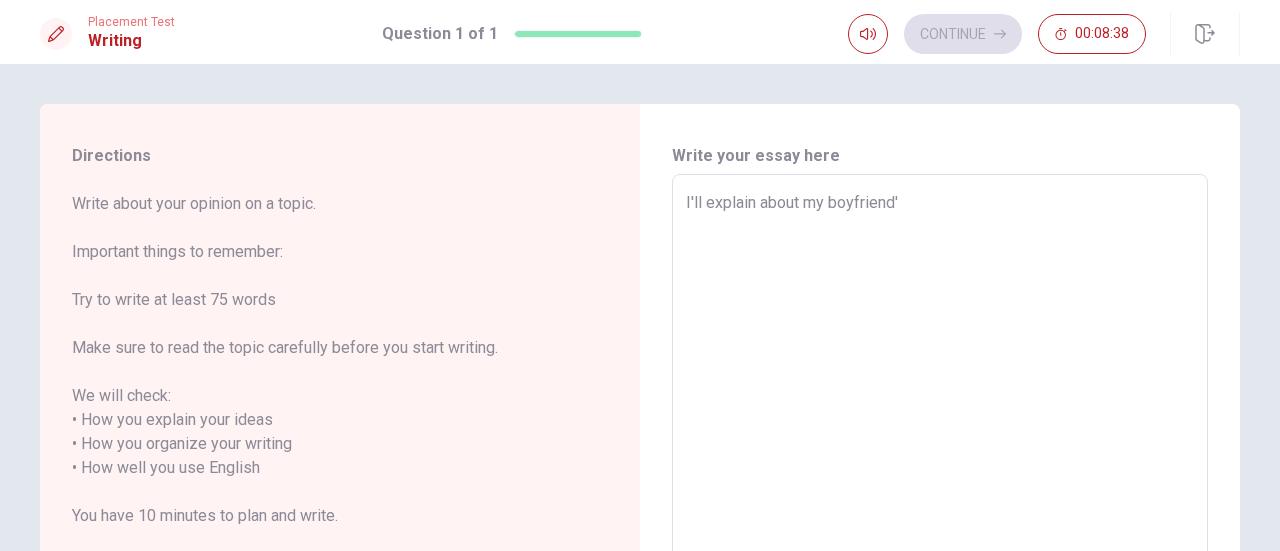 type on "I'll explain about my boyfriend's" 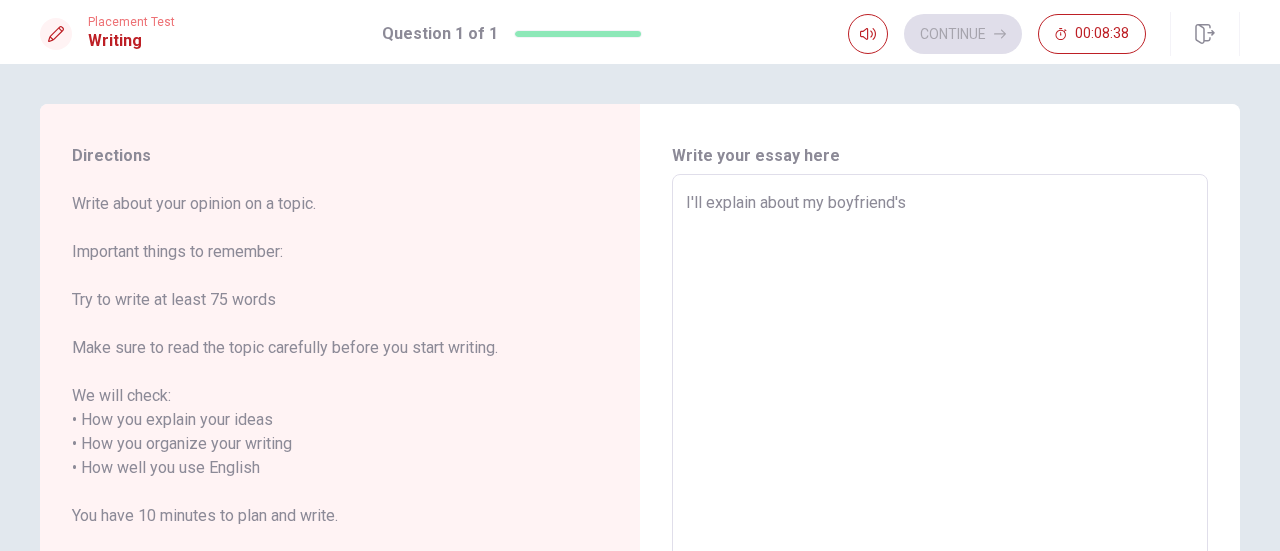 type on "x" 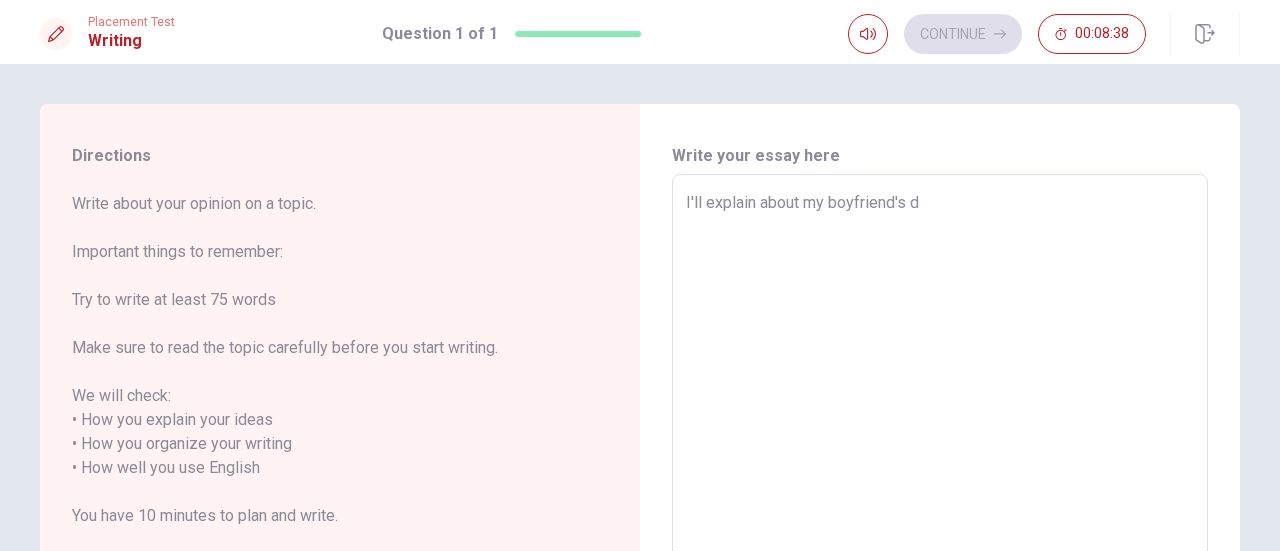 type on "x" 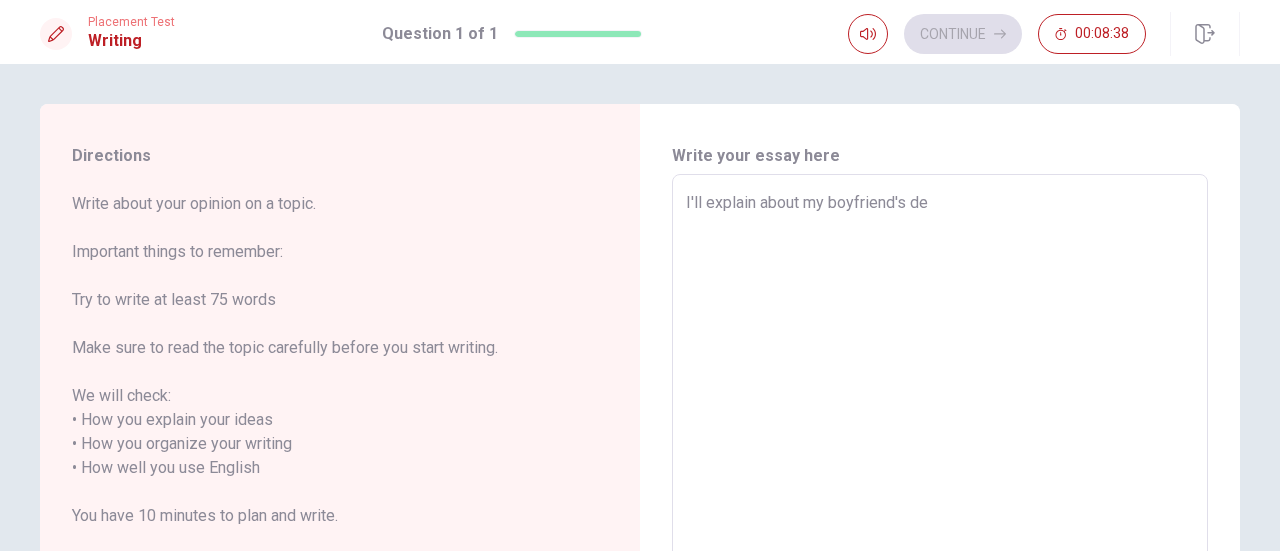 type on "x" 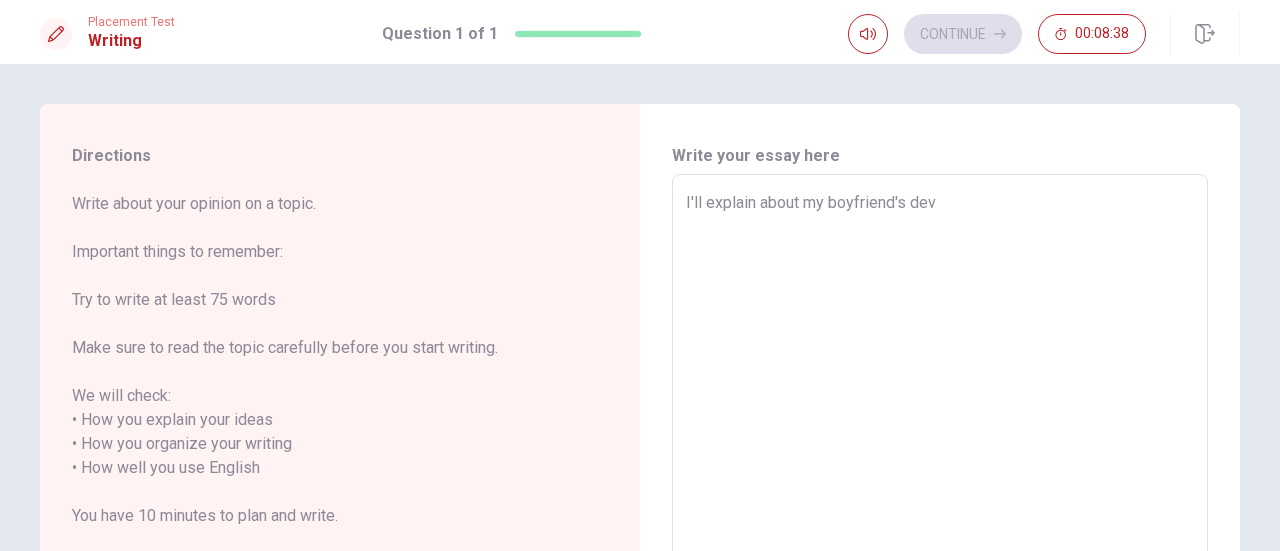 type on "x" 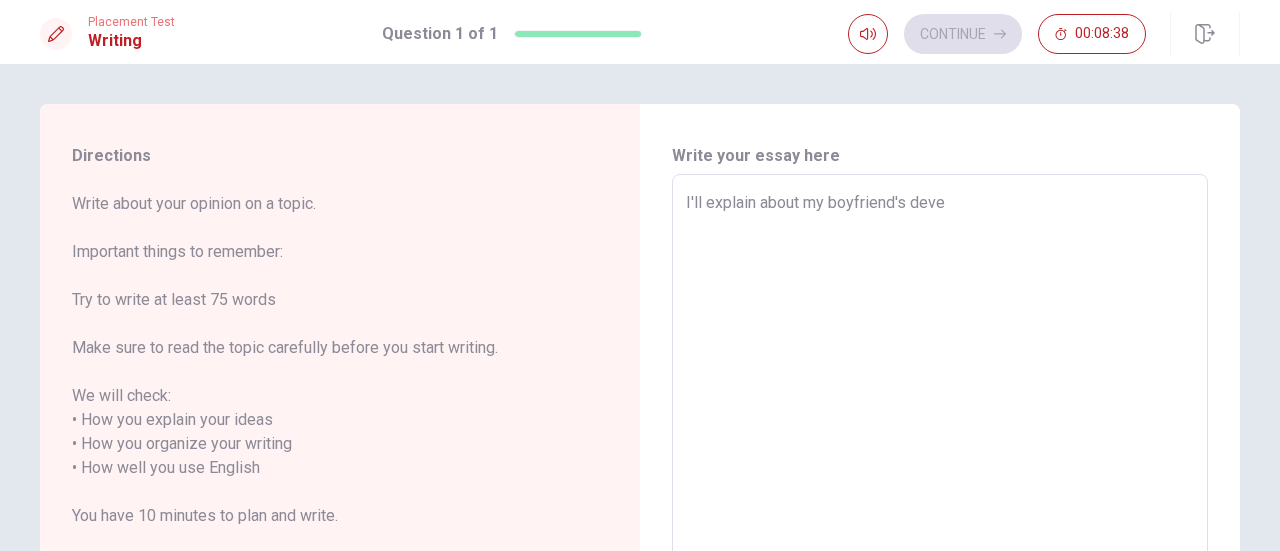 type on "x" 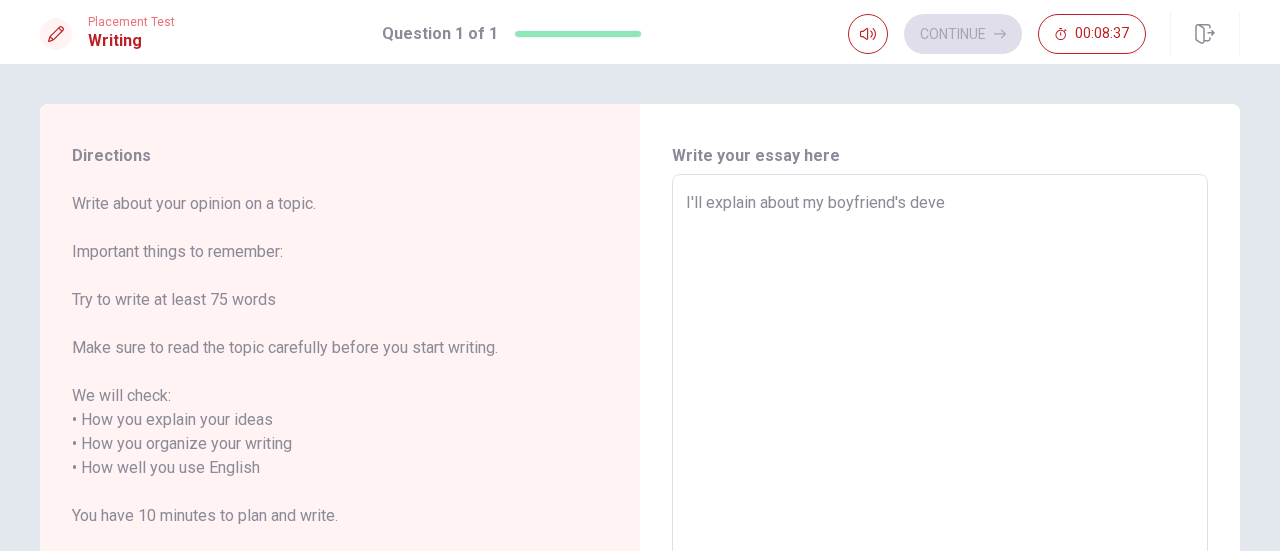 type on "I'll explain about my boyfriend's devel" 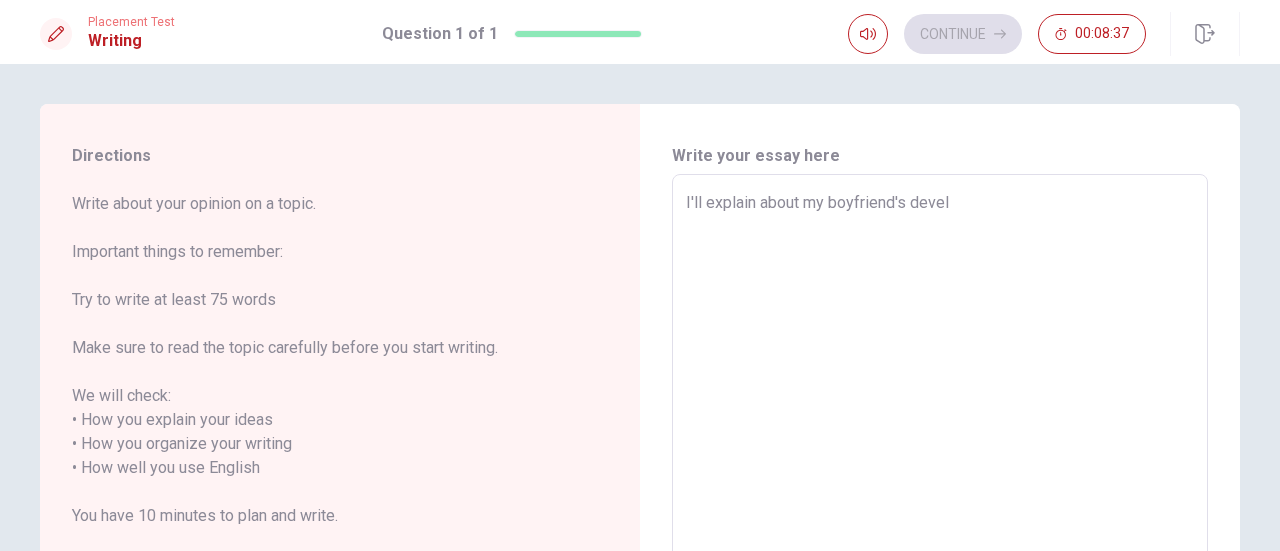 type on "x" 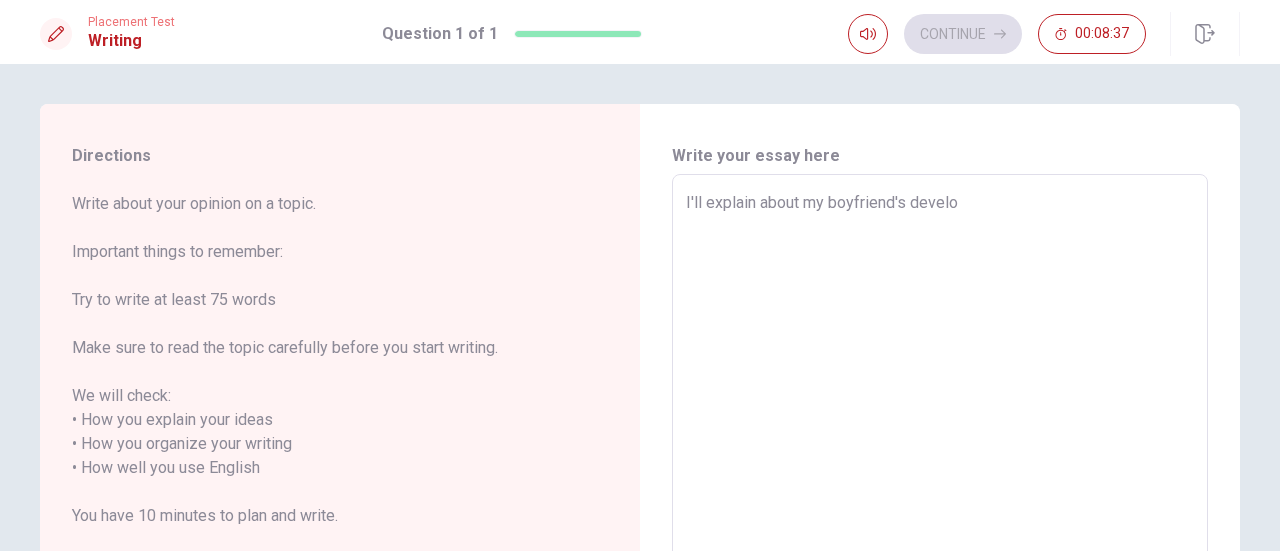 type on "x" 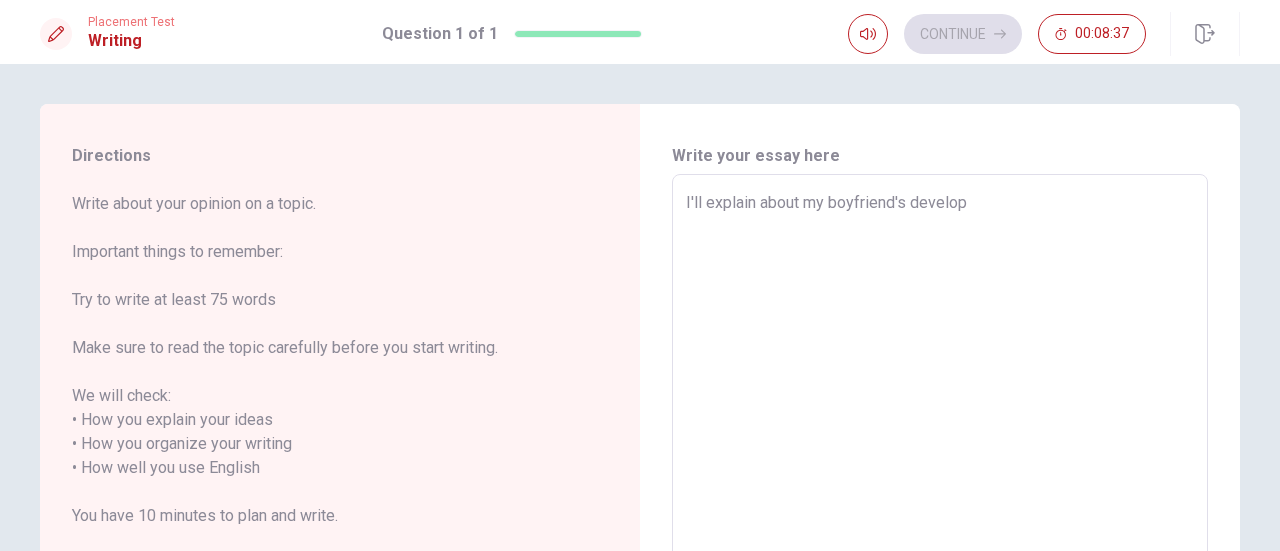 type on "x" 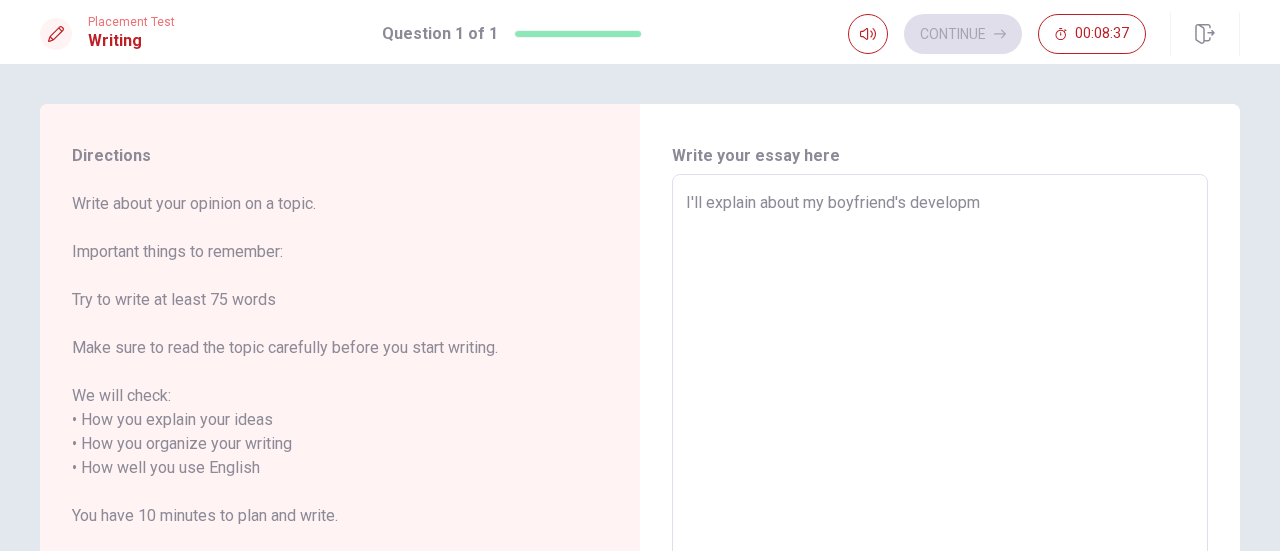 type on "x" 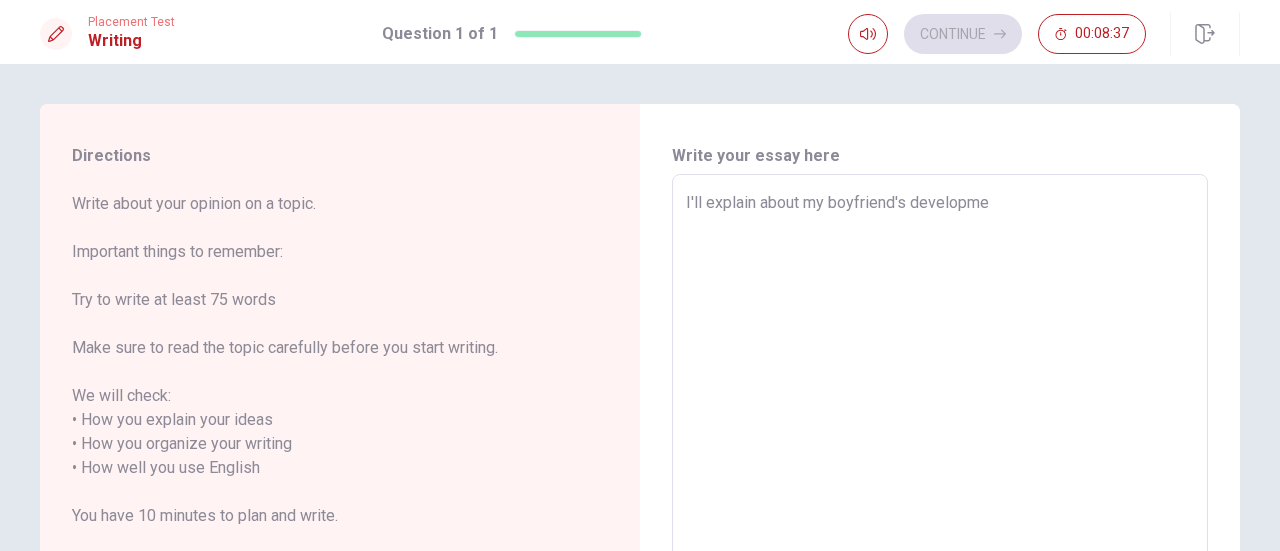 type on "x" 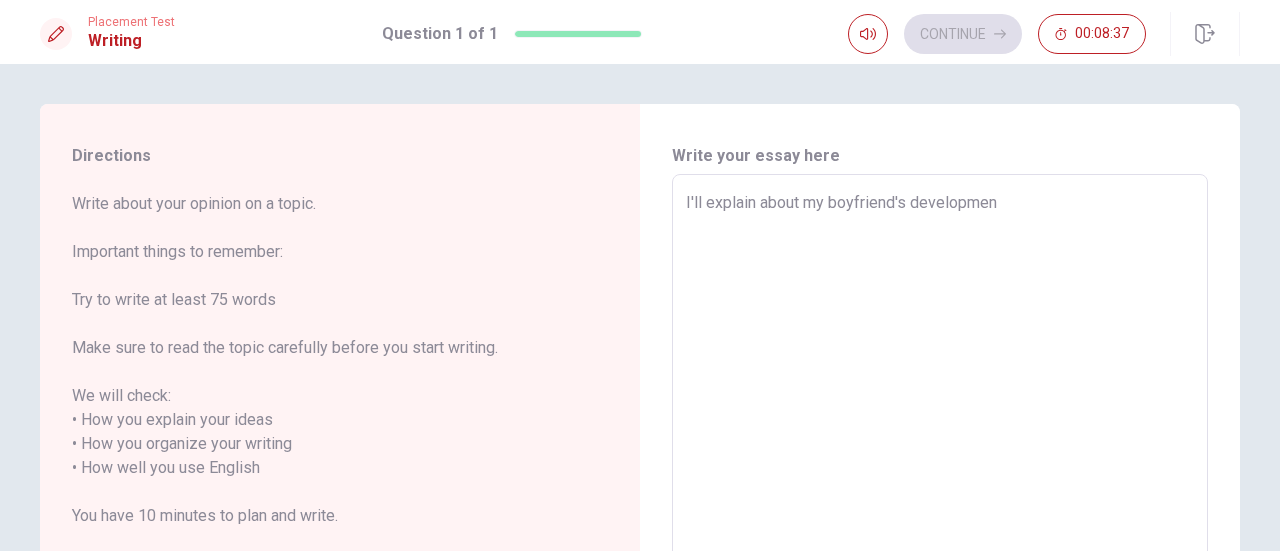 type on "x" 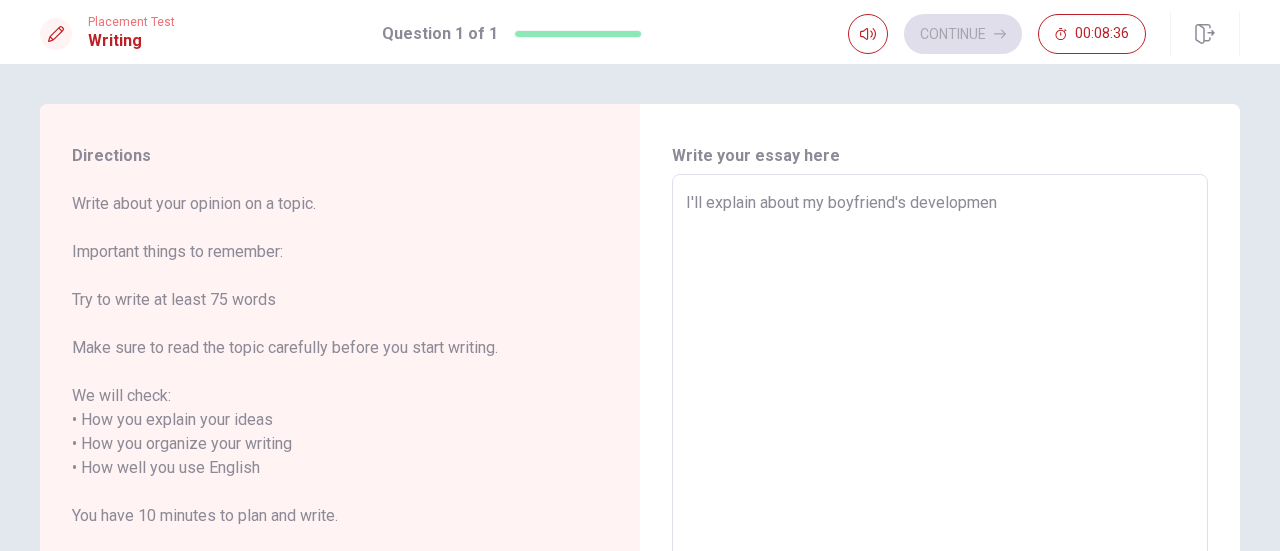 type on "I'll explain about my boyfriend's development" 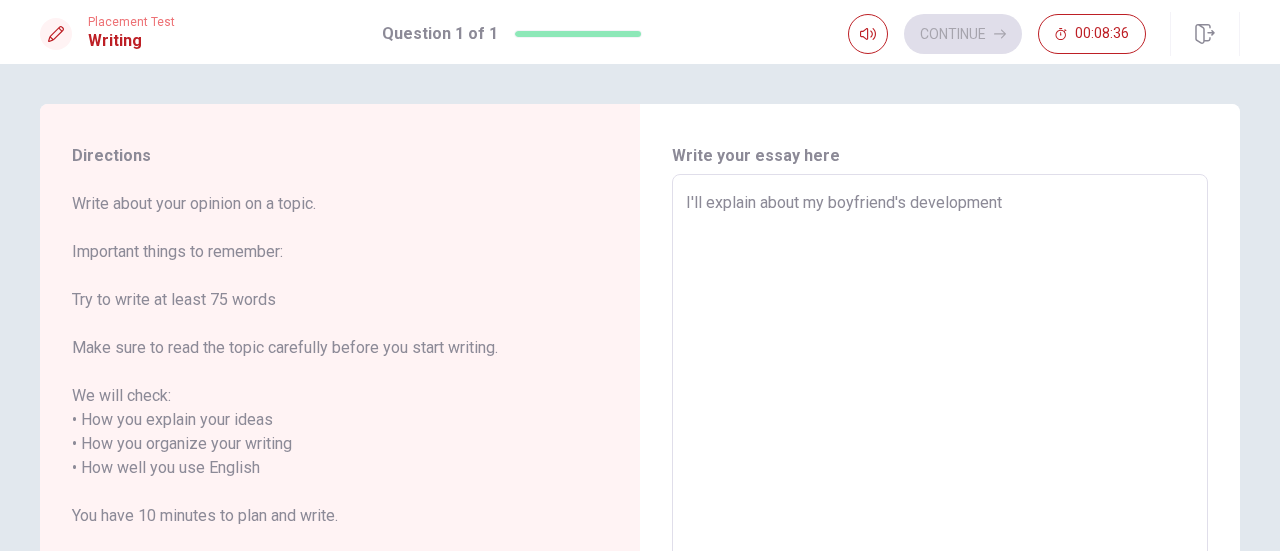 type on "x" 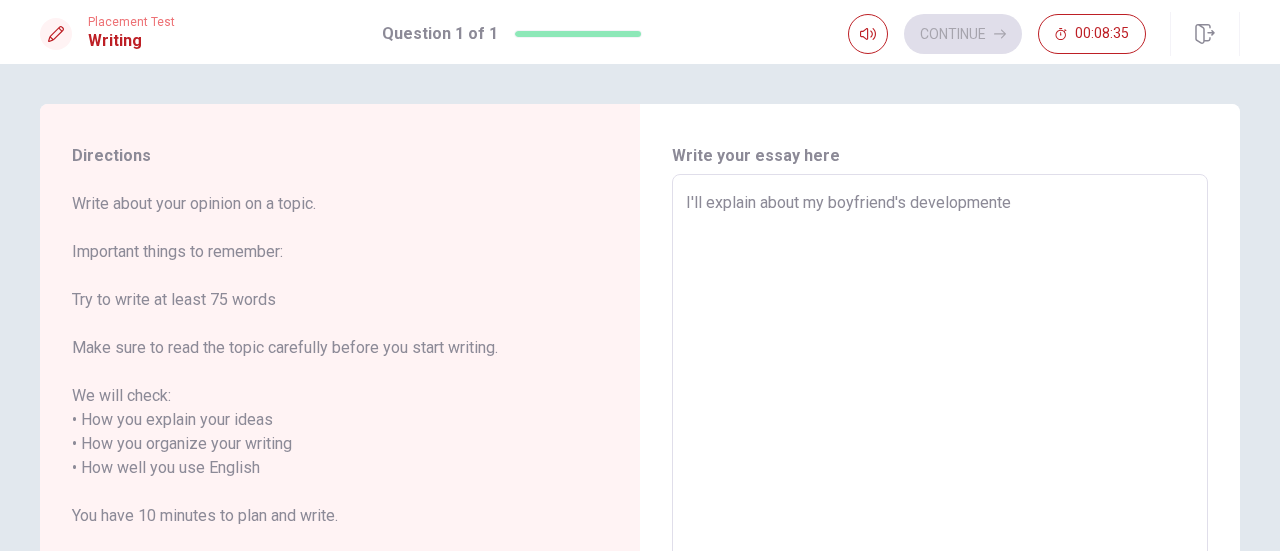 type on "x" 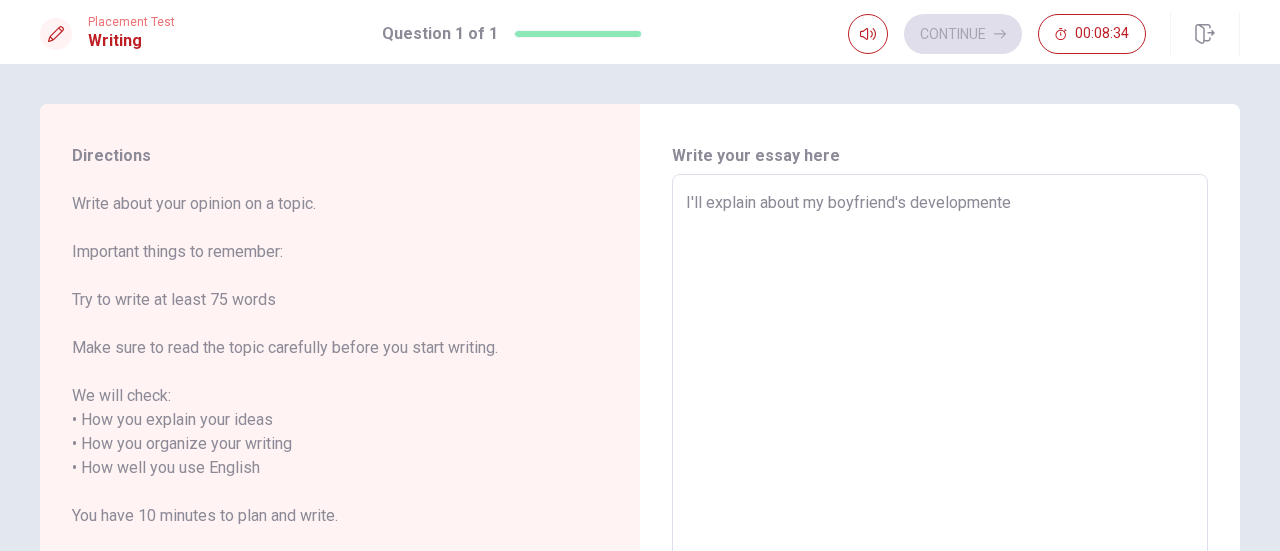 click on "I'll explain about my boyfriend's developmente" at bounding box center (940, 456) 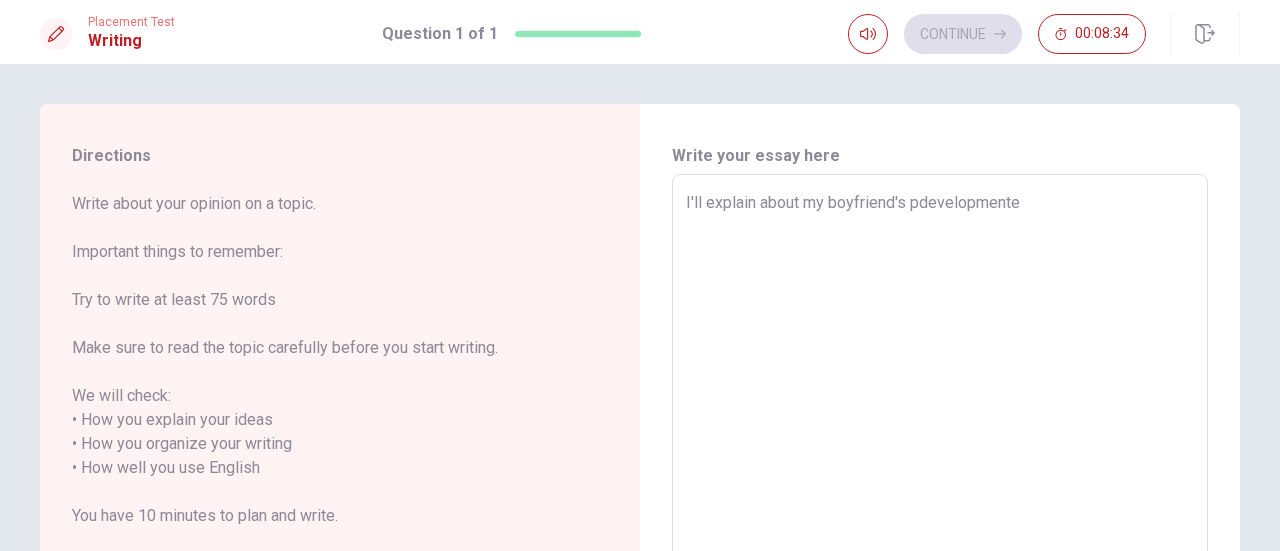 type on "x" 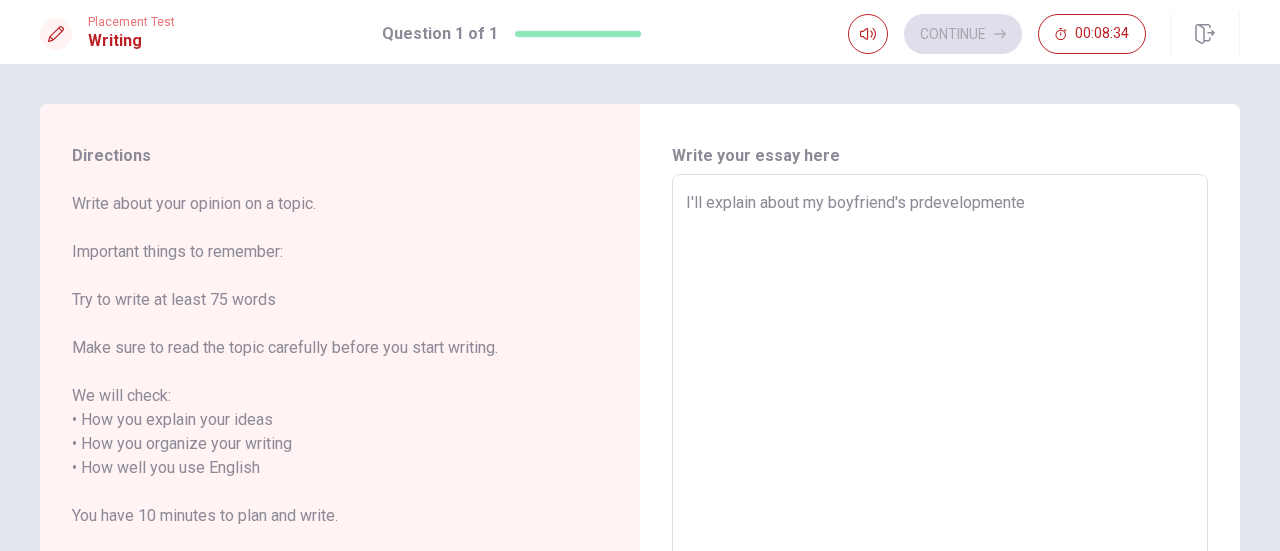 type on "x" 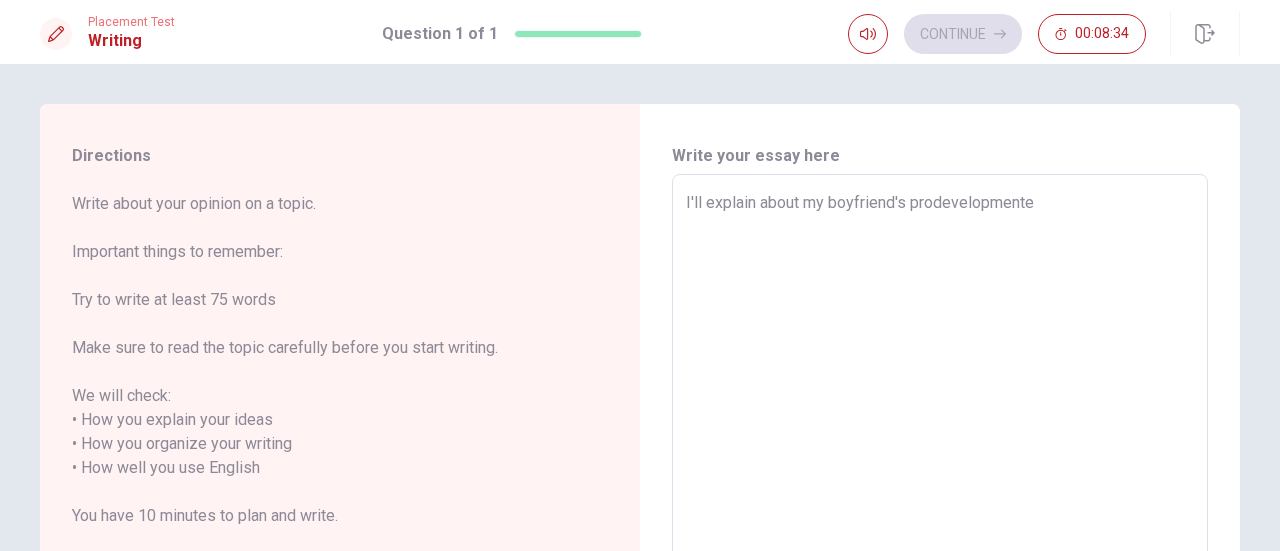 type on "x" 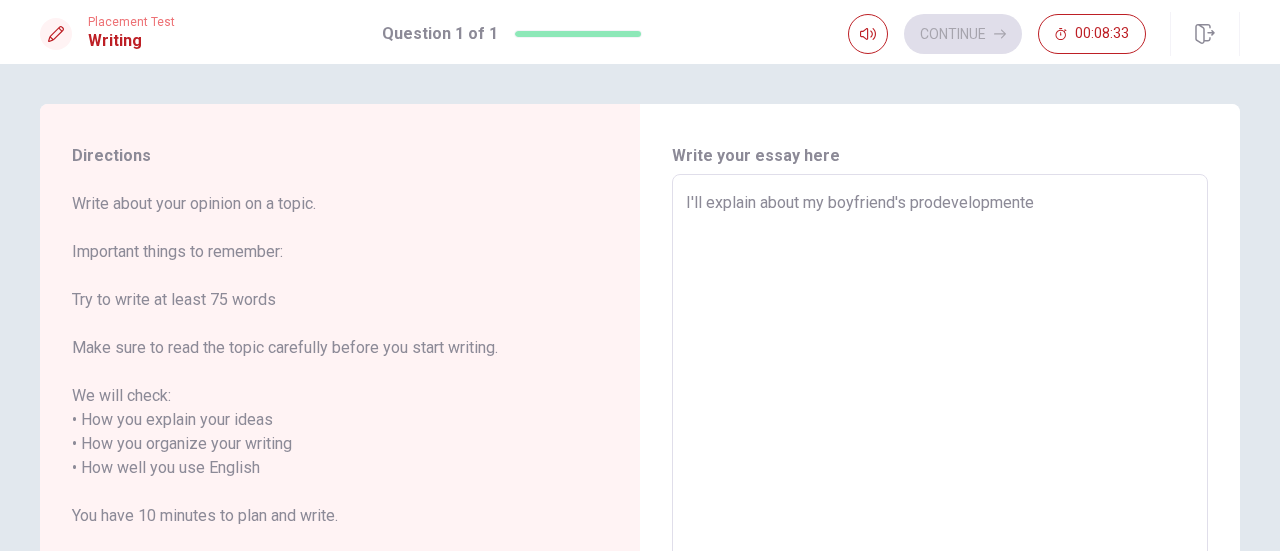 type on "I'll explain about my boyfriend's profdevelopmente" 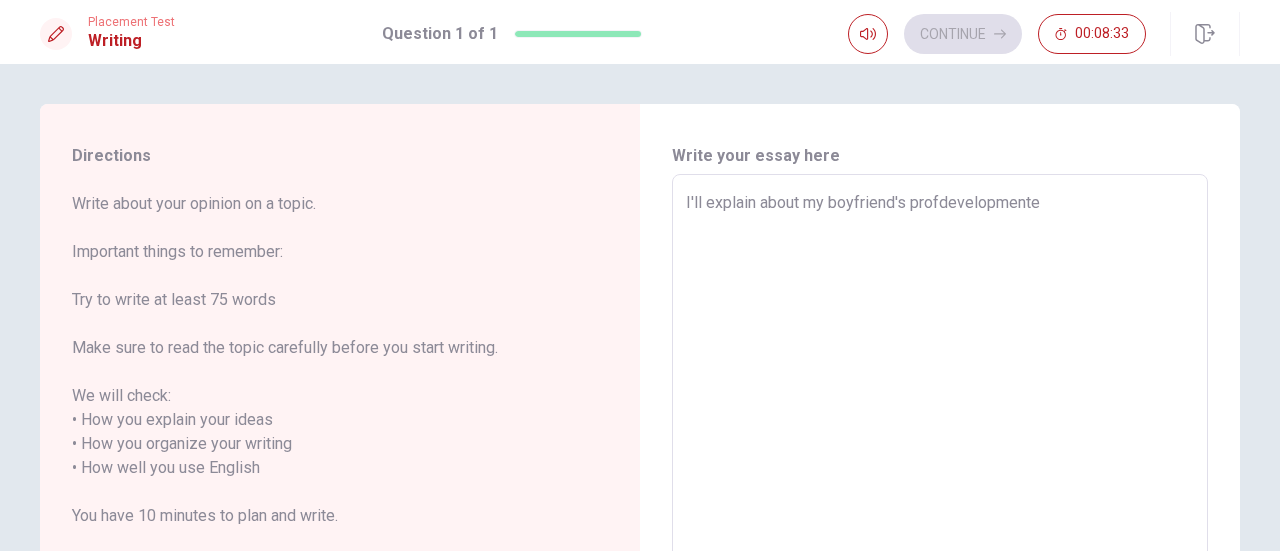 type on "x" 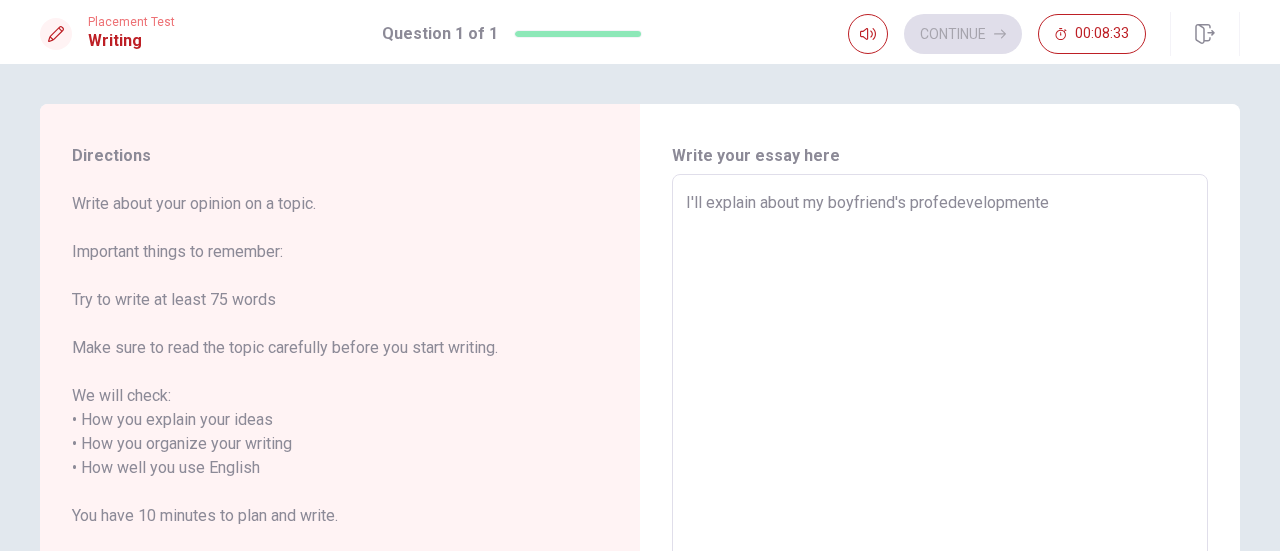 type on "I'll explain about my boyfriend's profesdevelopmente" 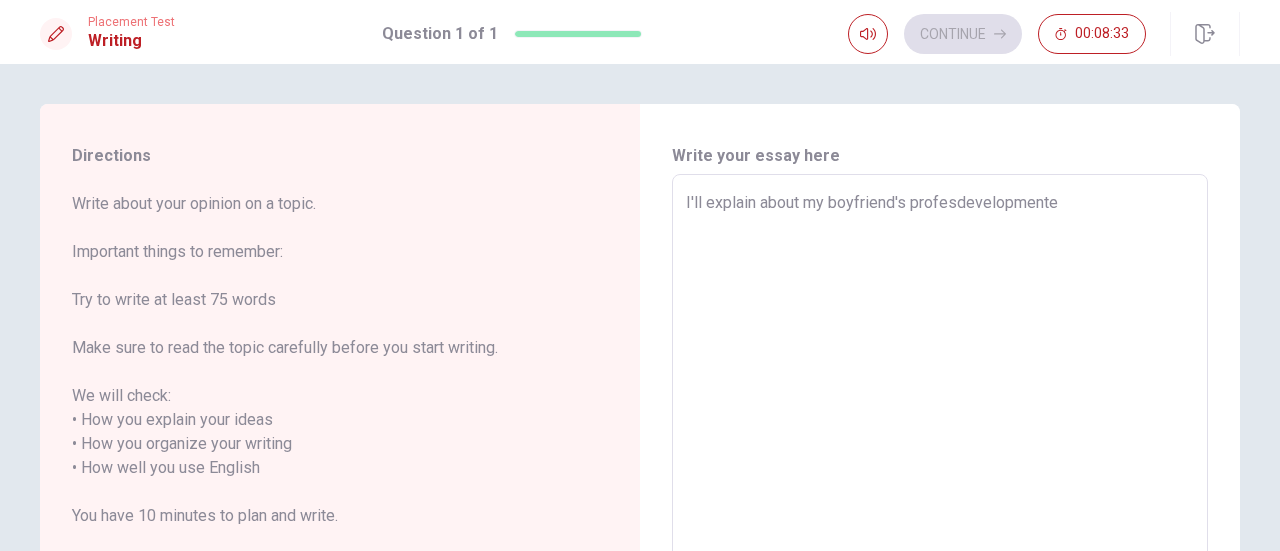 type on "x" 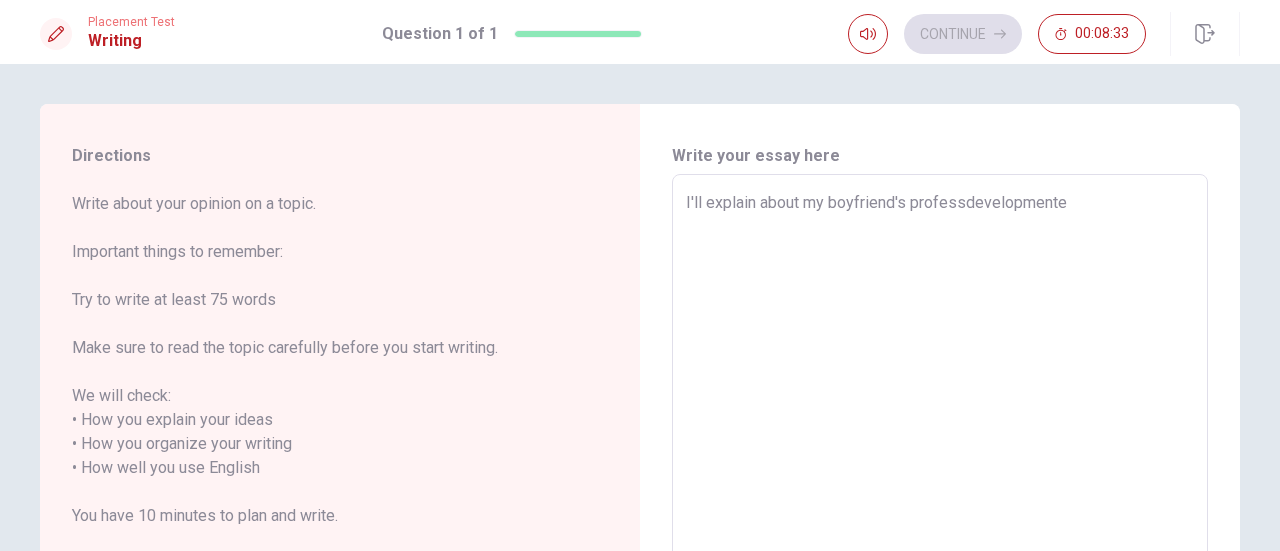 type on "x" 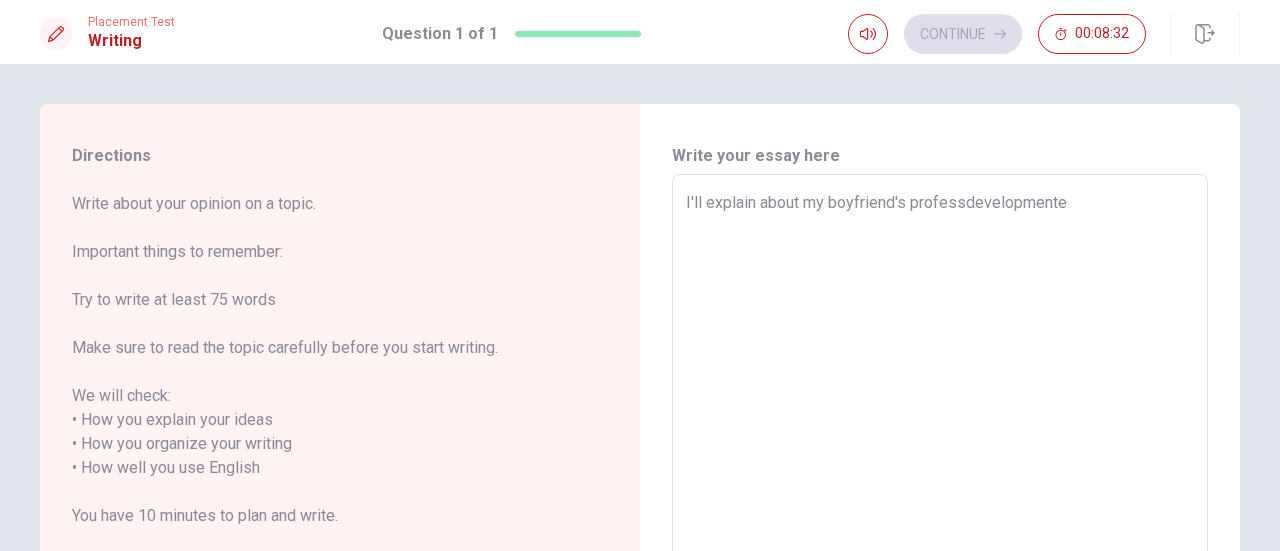 type on "I'll explain about my boyfriend's professidevelopmente" 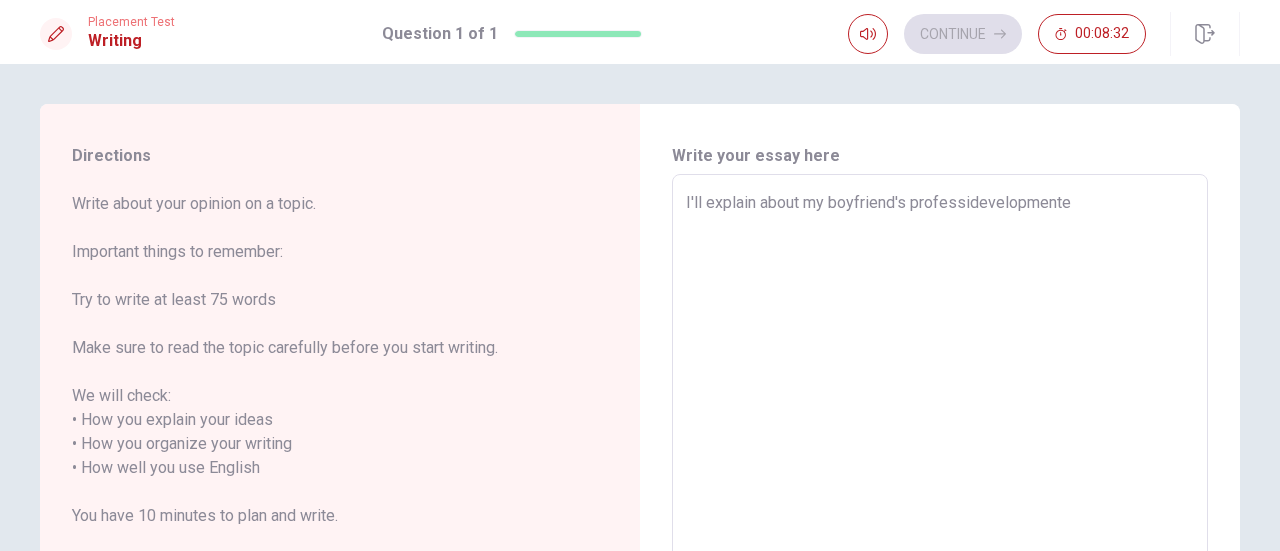 type on "x" 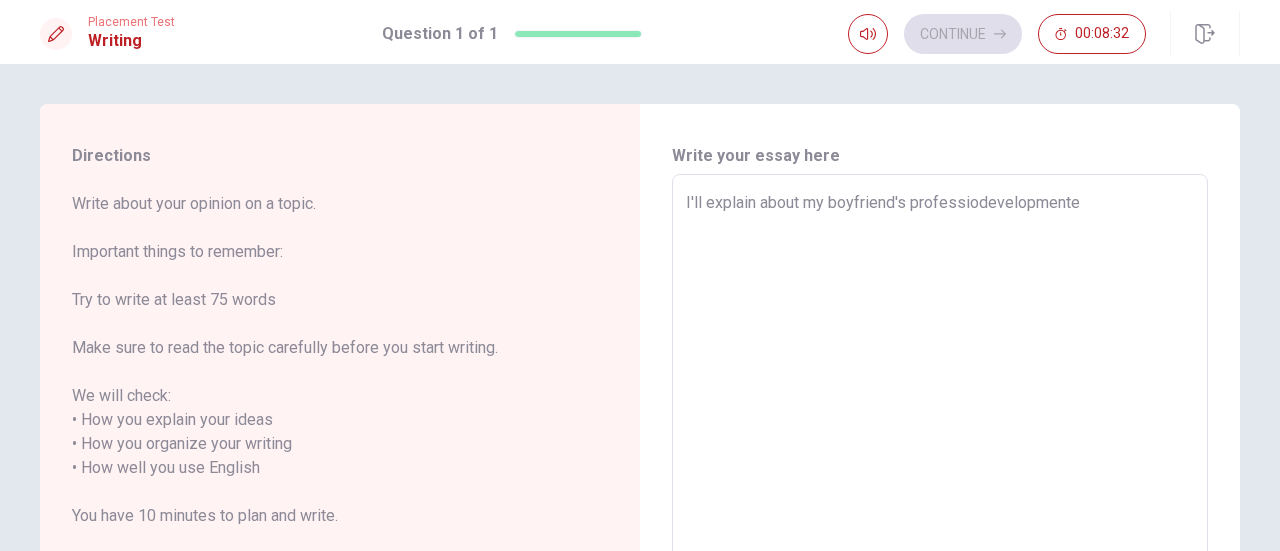 type on "x" 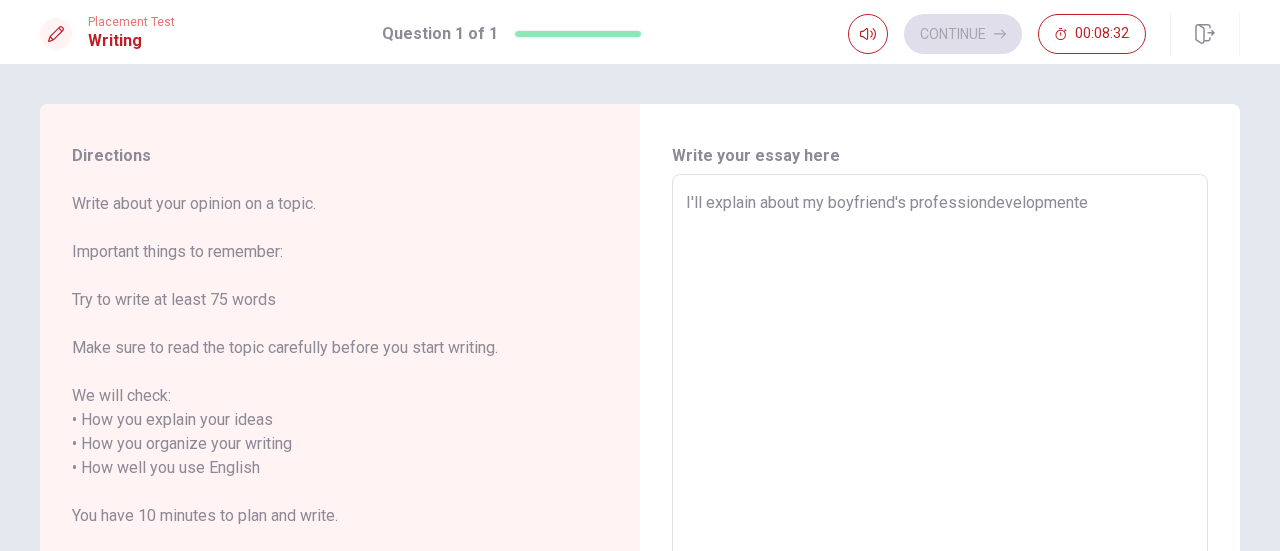 type on "x" 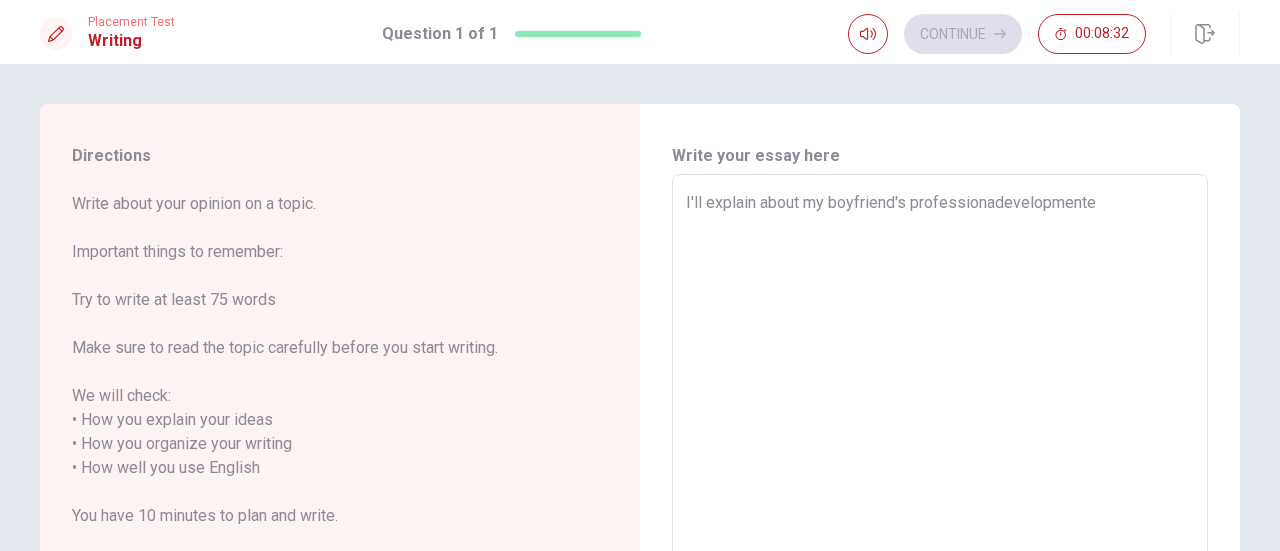type on "x" 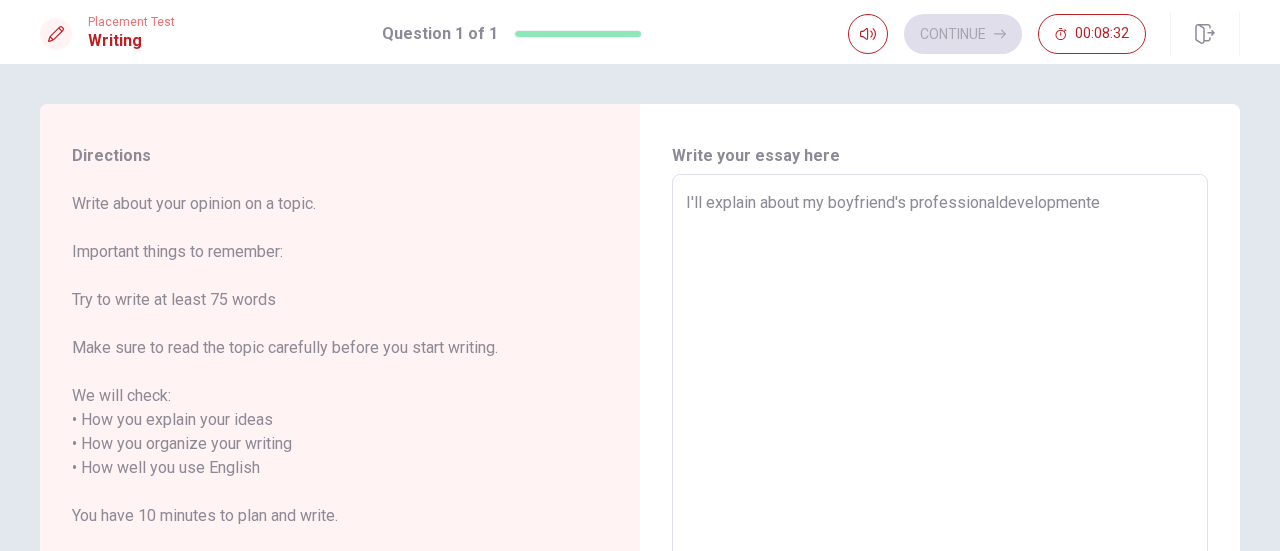 type on "x" 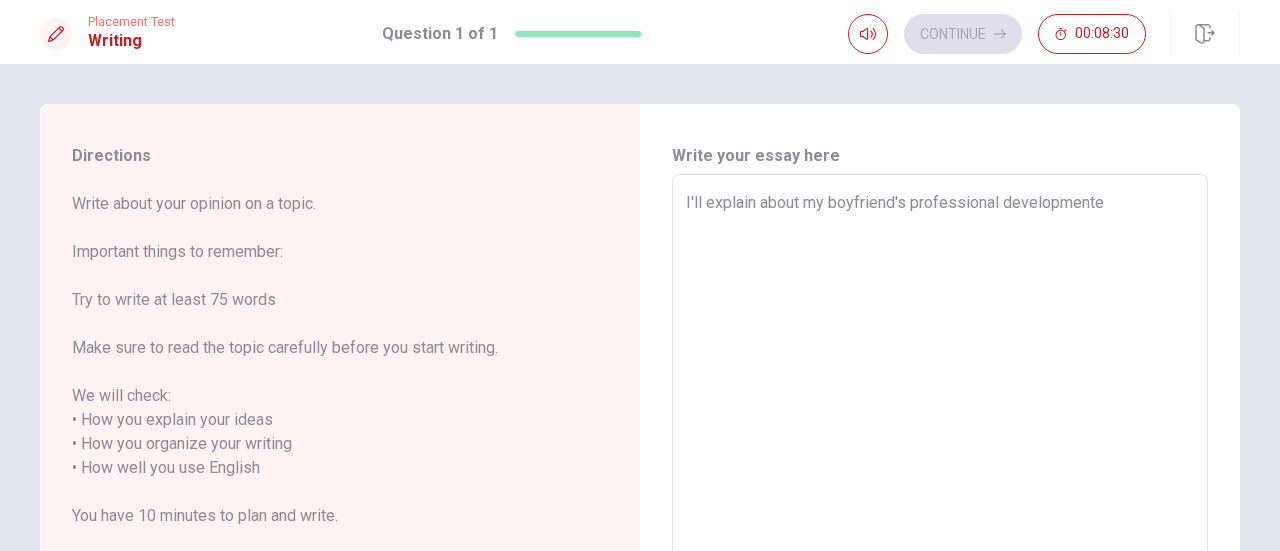 click on "I'll explain about my boyfriend's professional developmente" at bounding box center [940, 456] 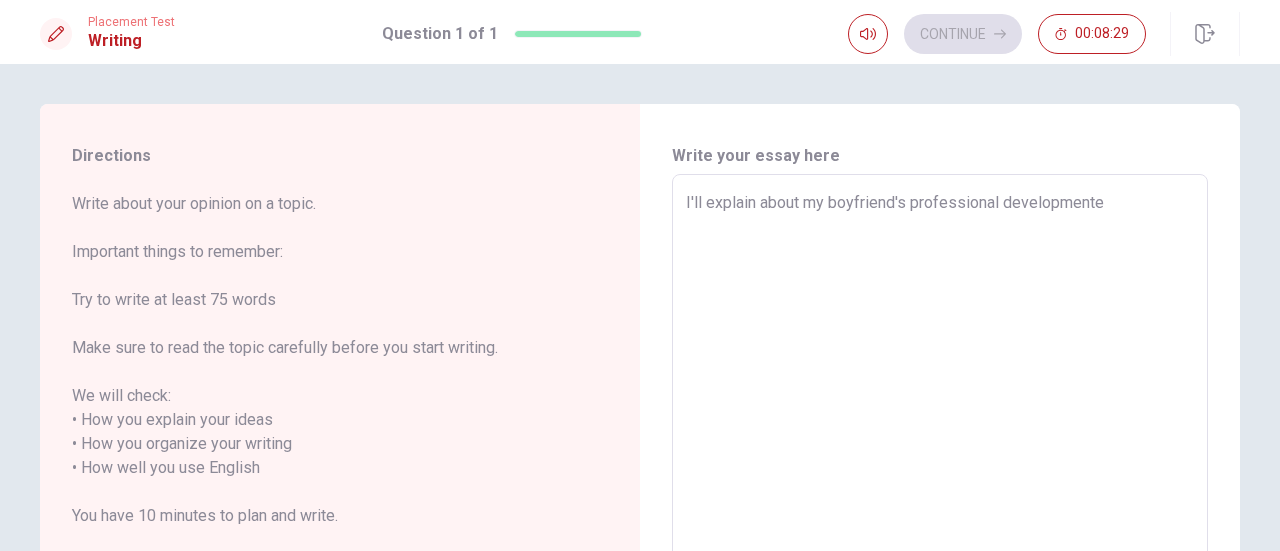 type on "I'll explain about my boyfriend's professional development" 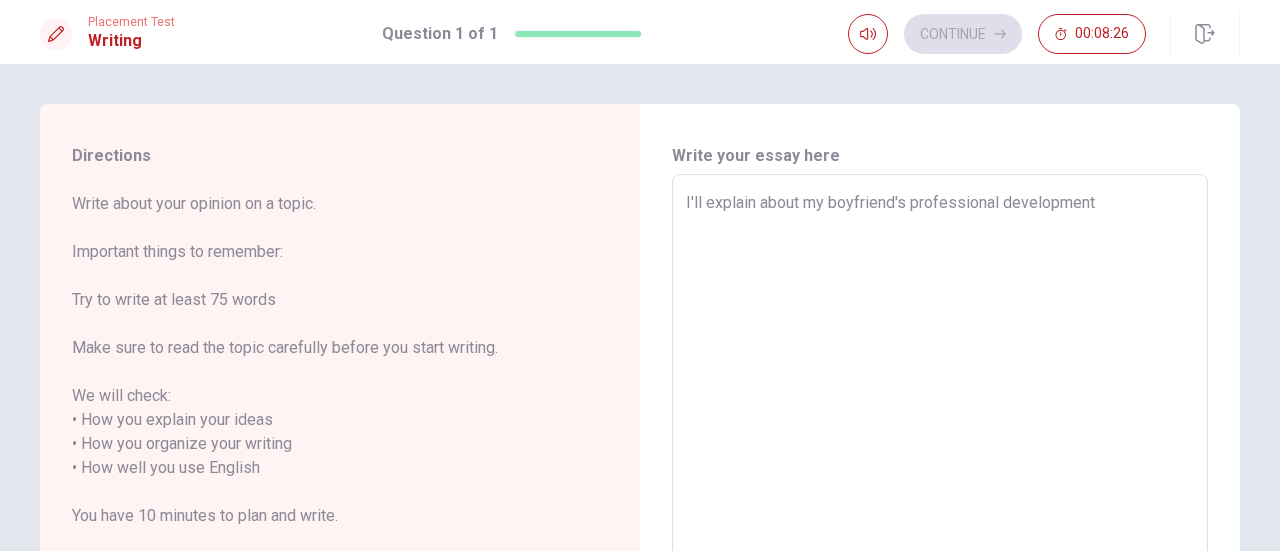 type on "x" 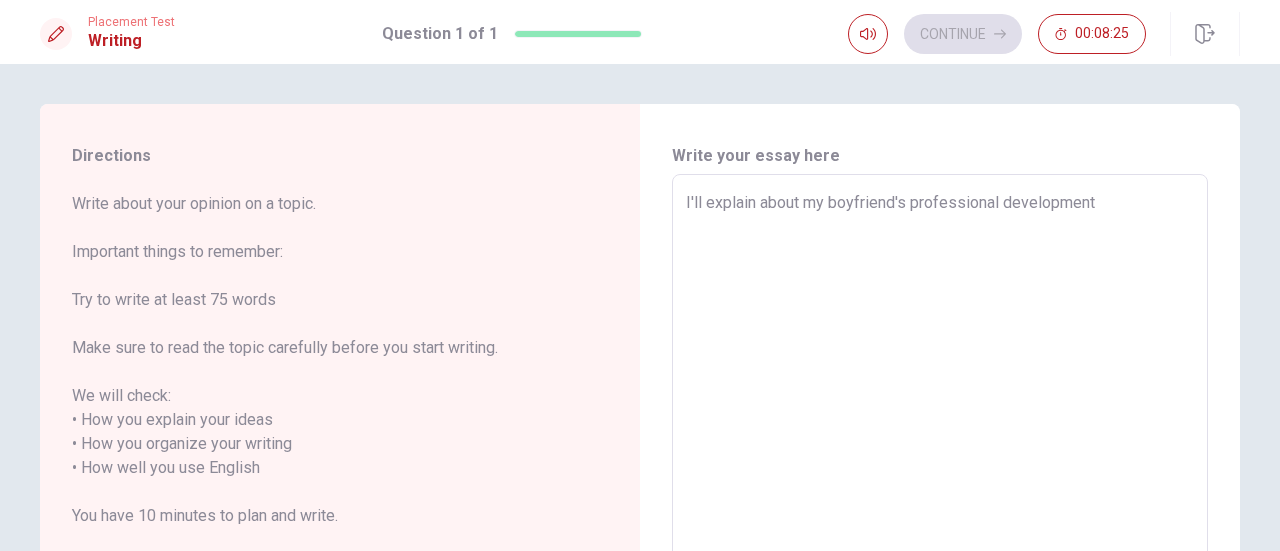 type on "I'll explain about my boyfriend's professional development." 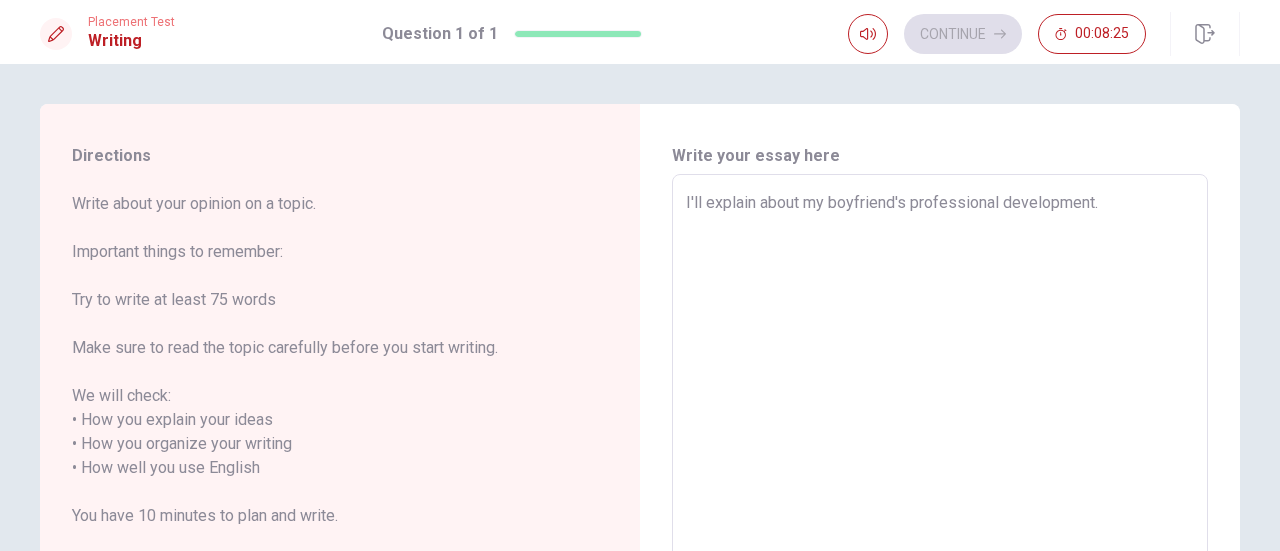 type on "x" 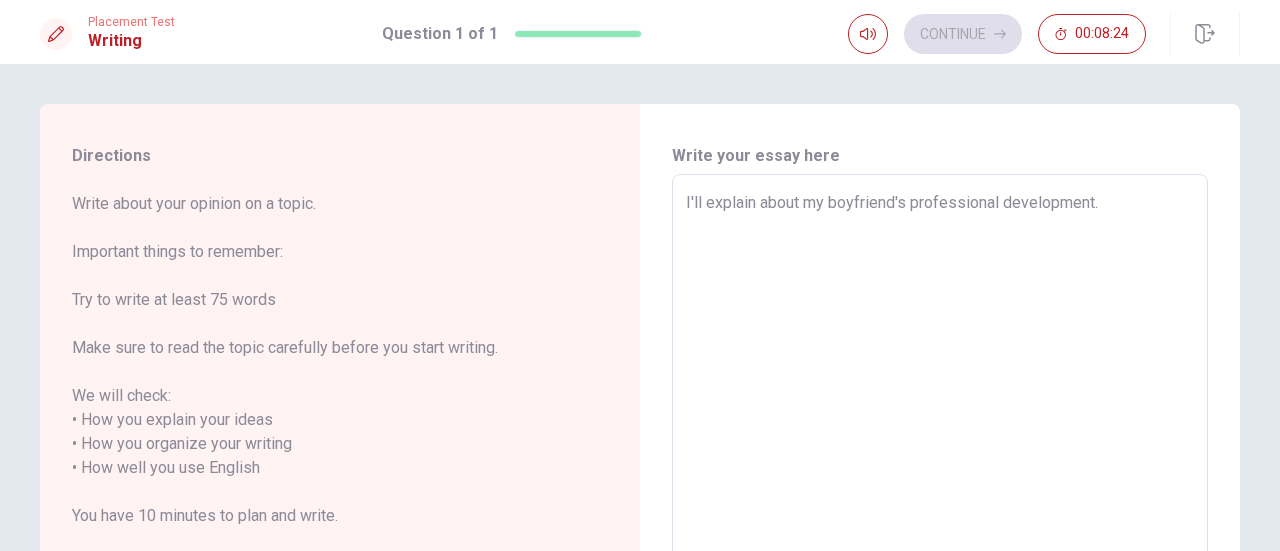 type on "x" 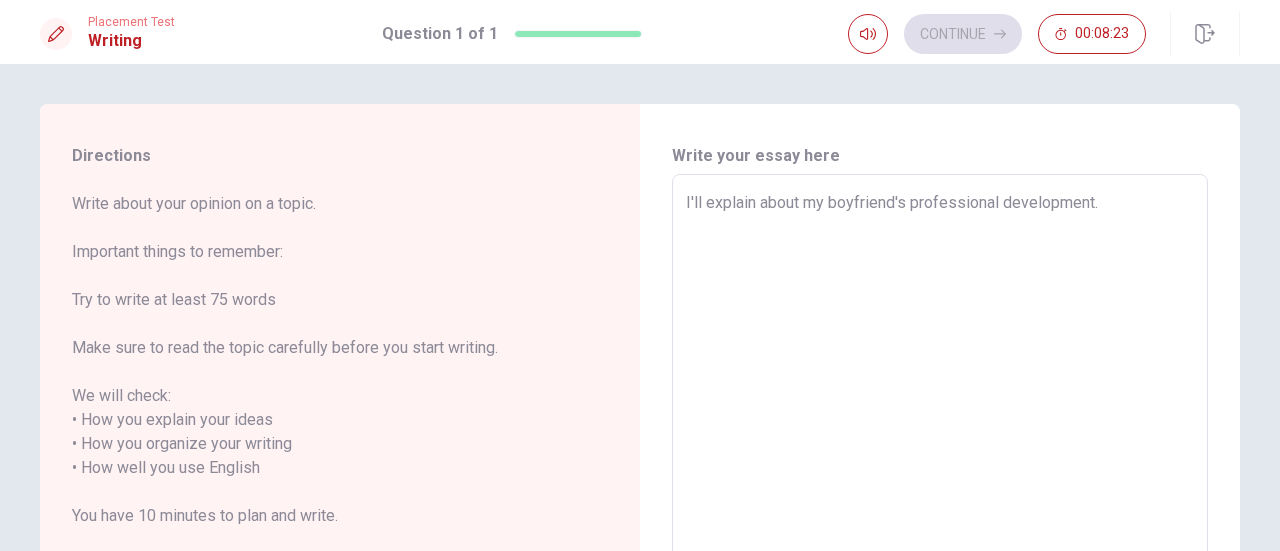 type on "I'll explain about my boyfriend's professional development.
T" 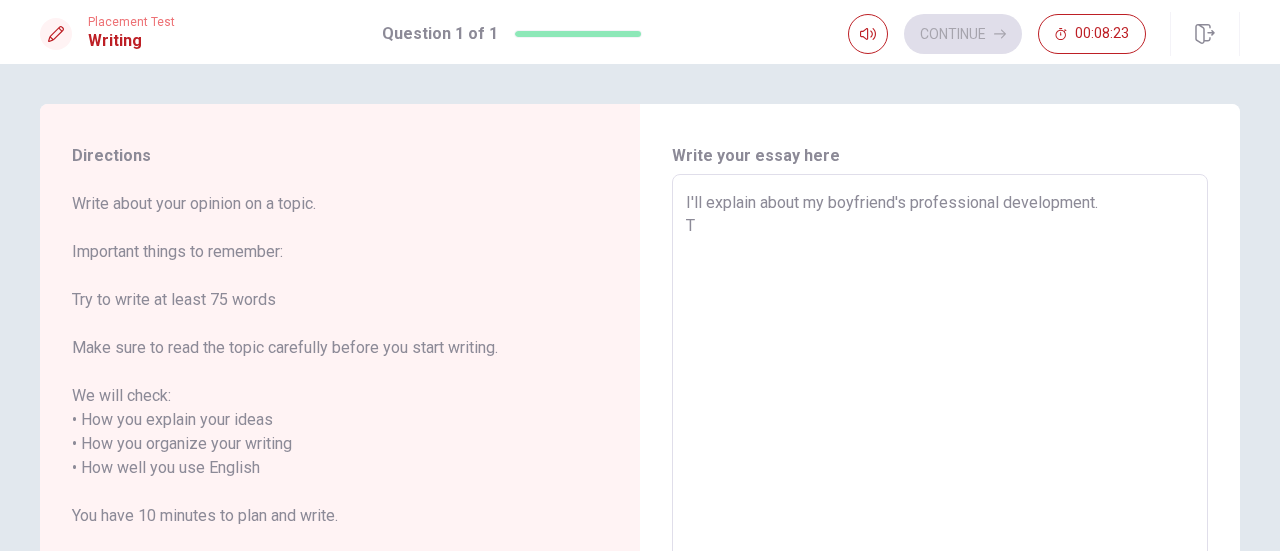 type on "x" 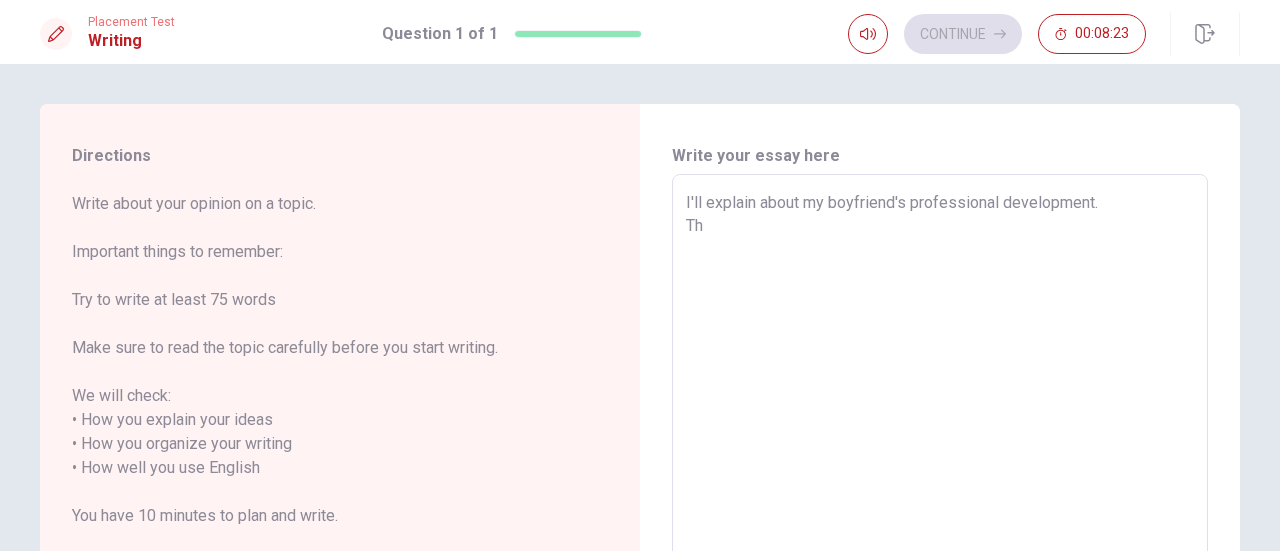 type on "x" 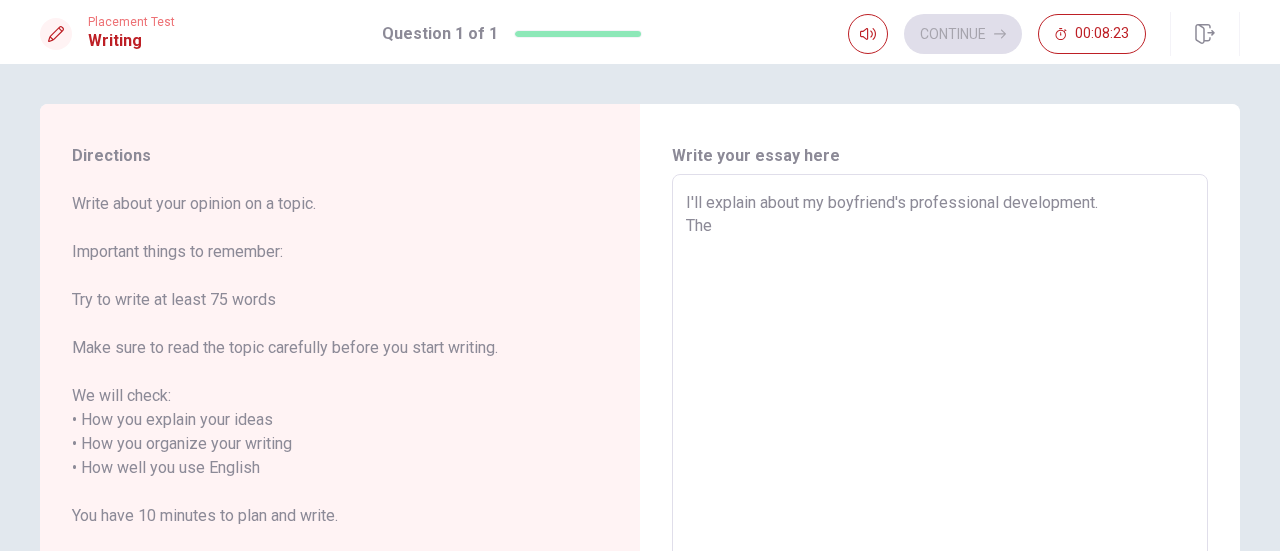 type on "x" 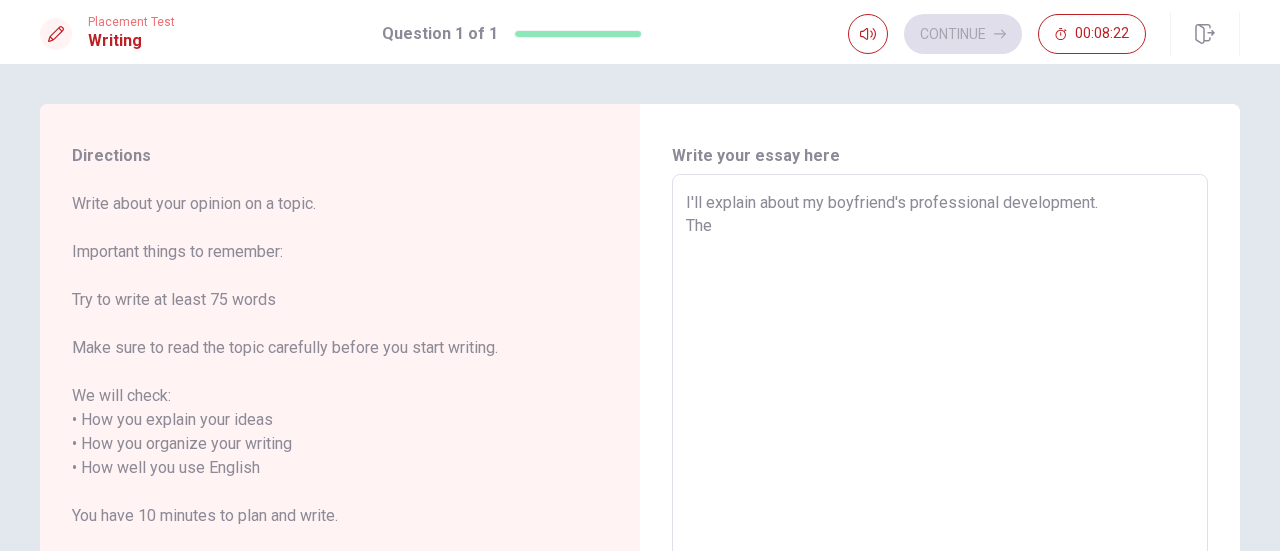 type on "I'll explain about my boyfriend's professional development.
They" 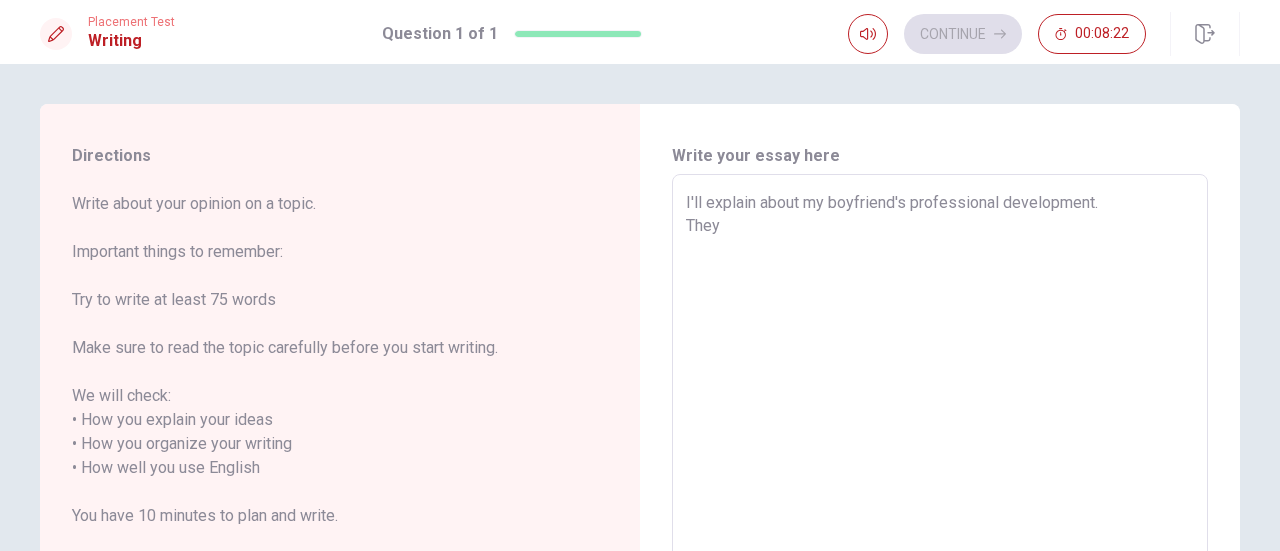 type on "x" 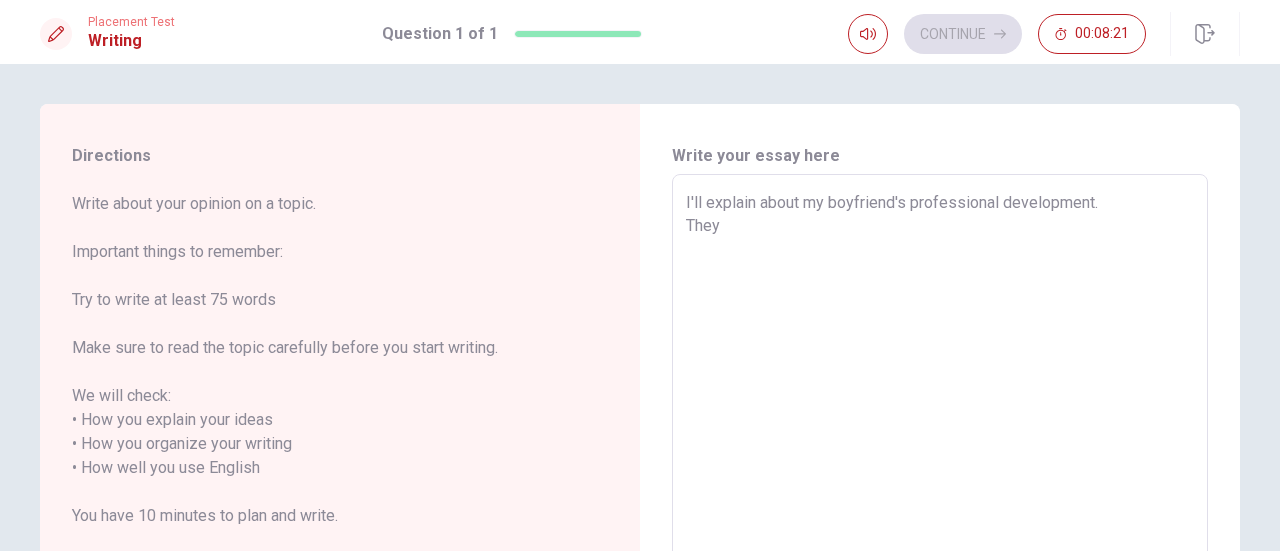type on "I'll explain about my boyfriend's professional development.
They w" 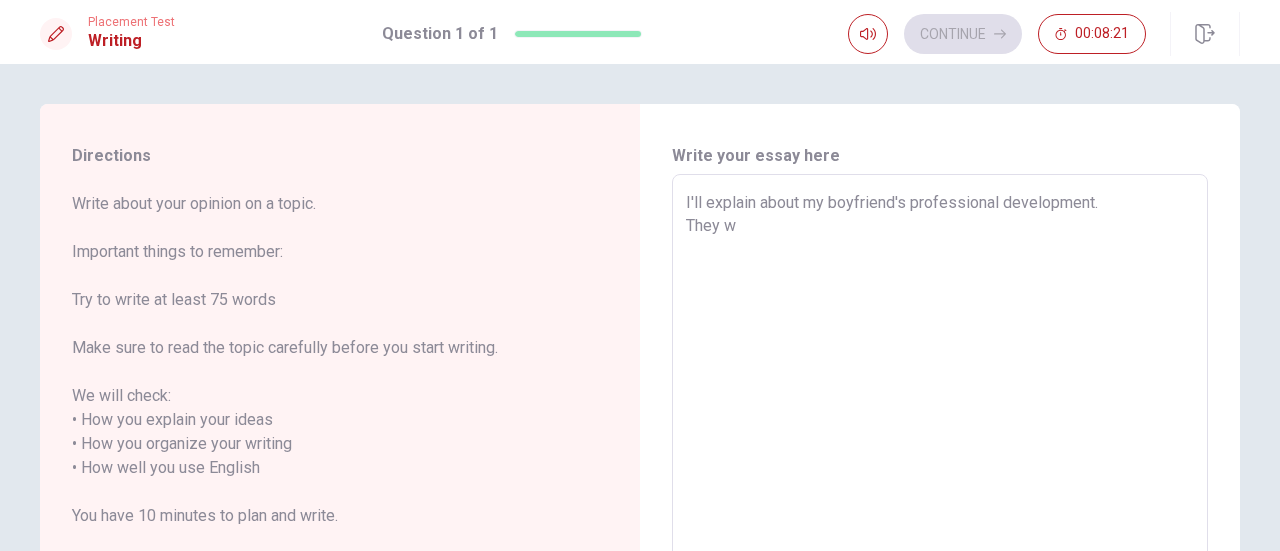 type on "x" 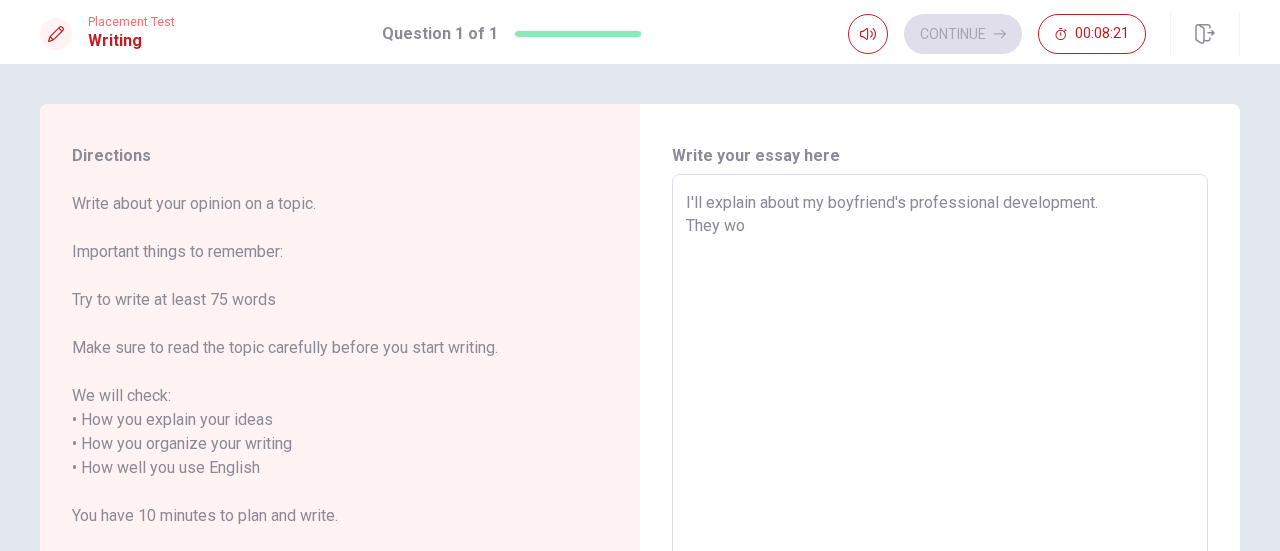 type on "x" 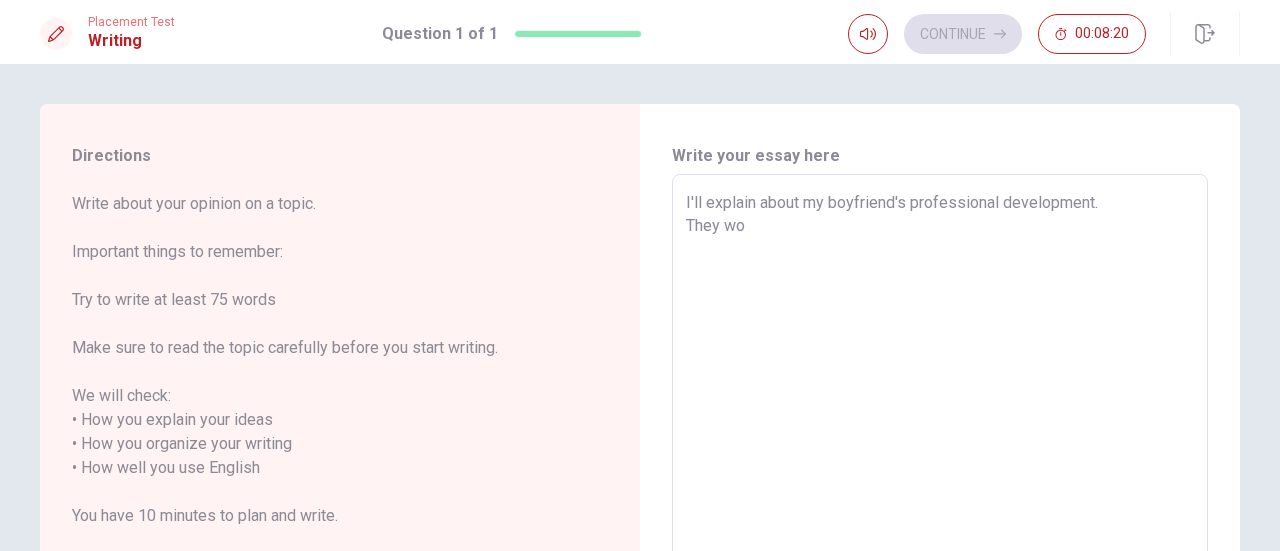 type on "I'll explain about my boyfriend's professional development.
They wor" 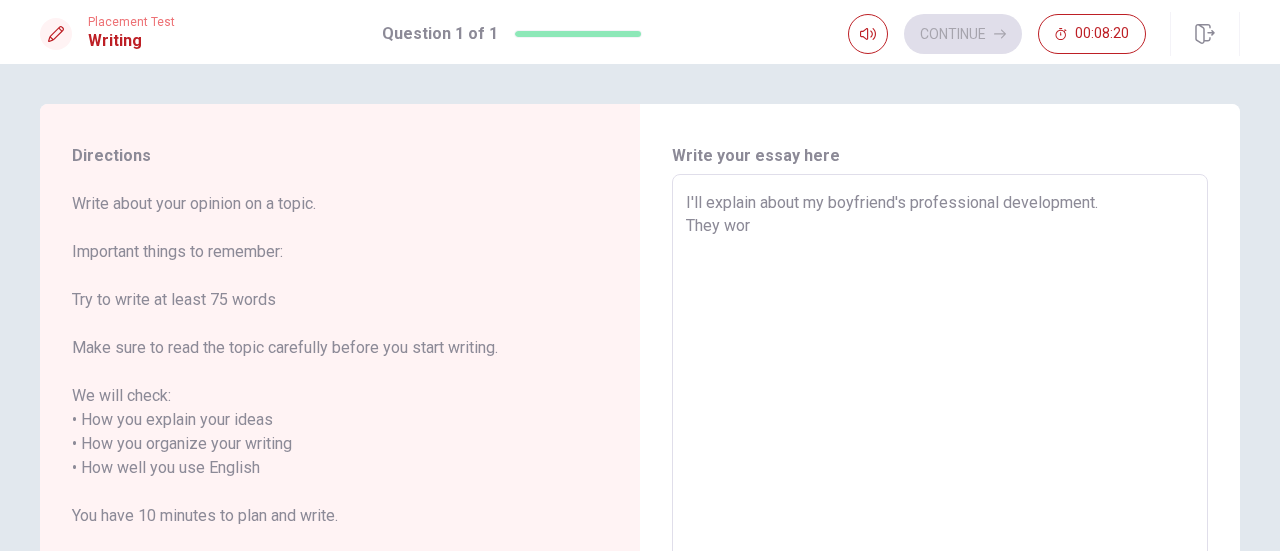 type on "x" 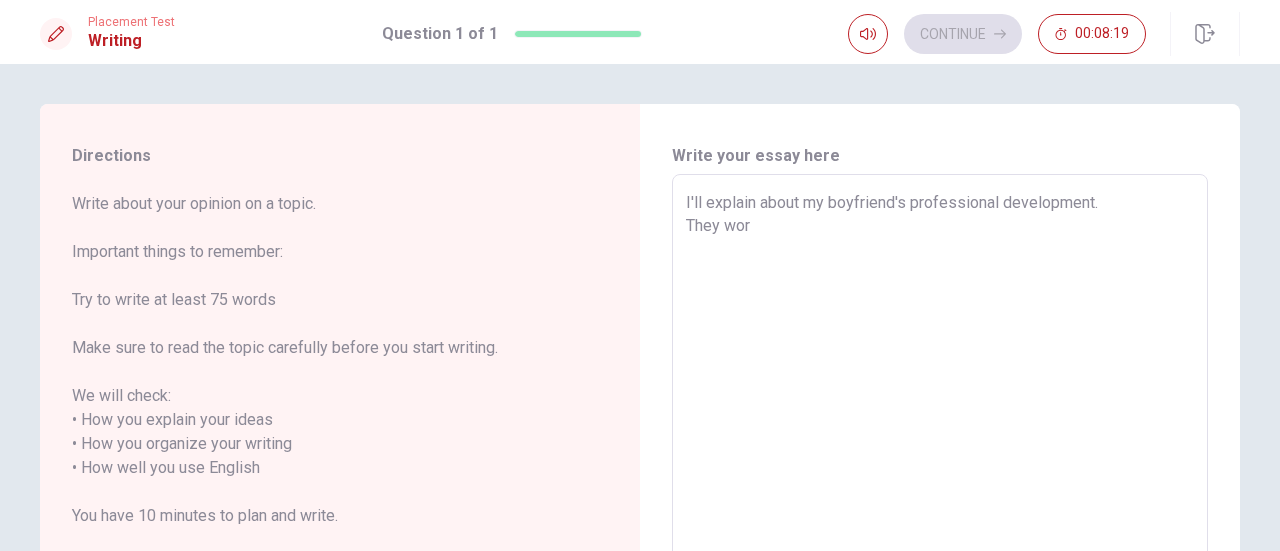 type on "I'll explain about my boyfriend's professional development.
They work" 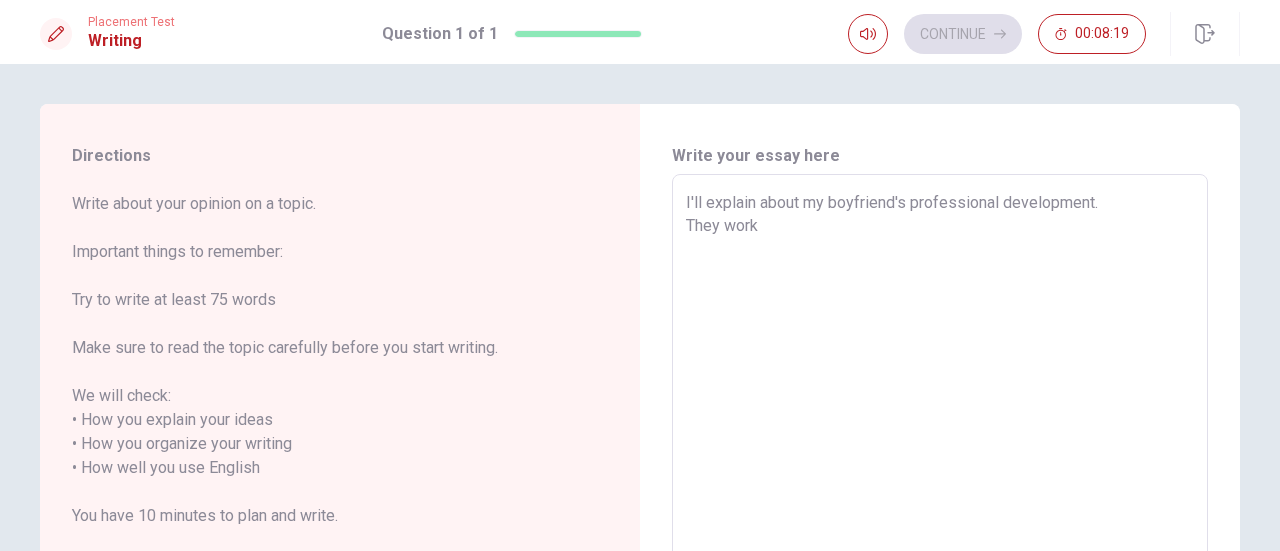 type on "x" 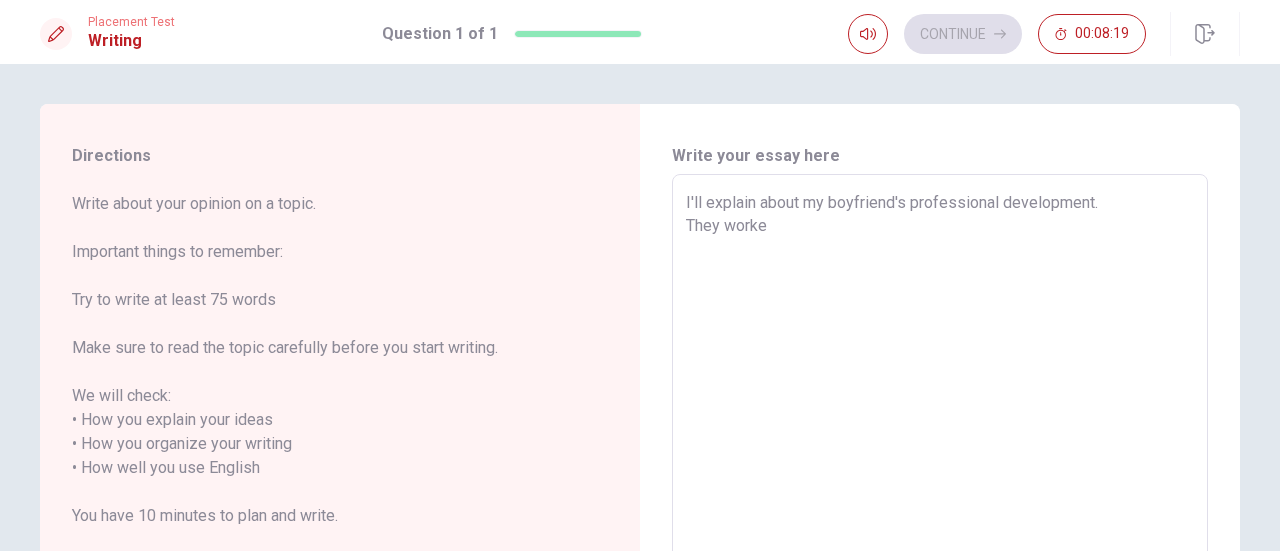 type on "x" 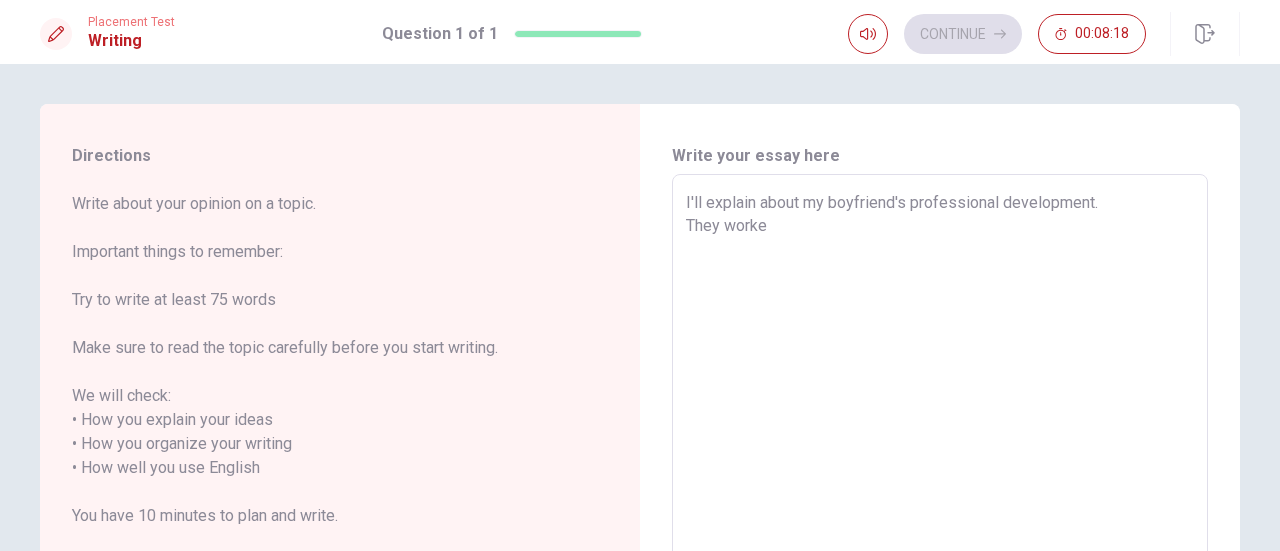 type on "I'll explain about my boyfriend's professional development.
They worked" 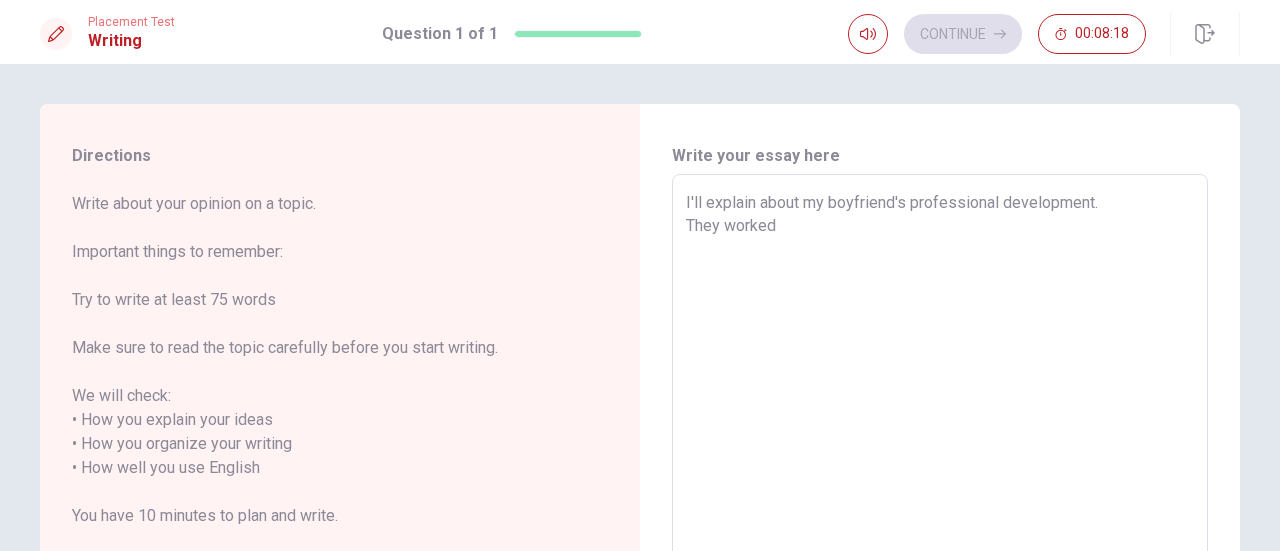 type on "x" 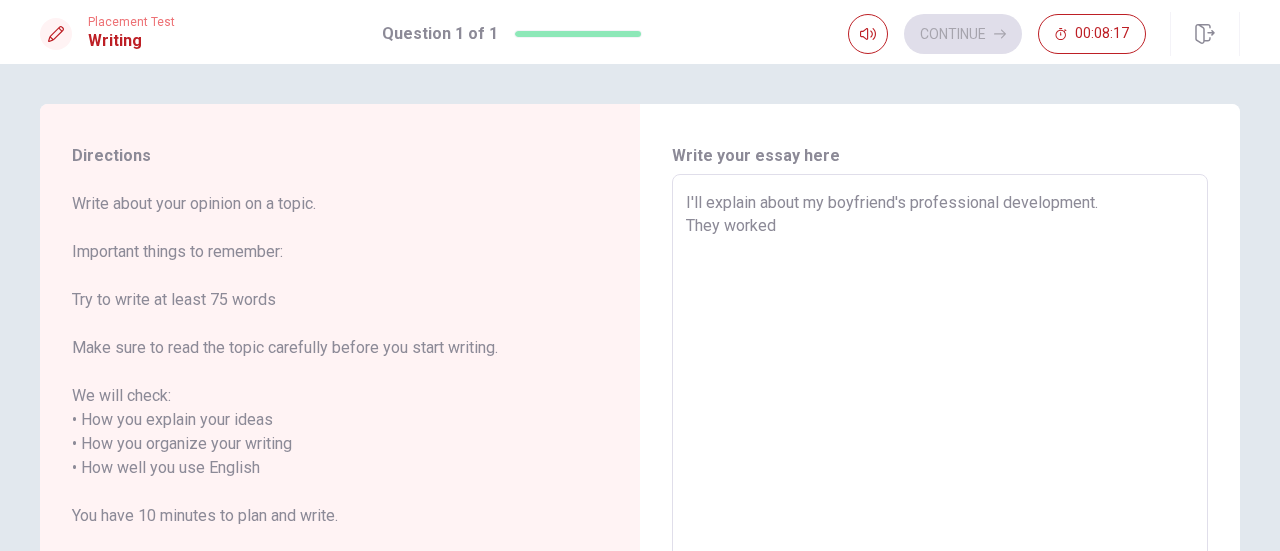 type on "I'll explain about my boyfriend's professional development.
They worked i" 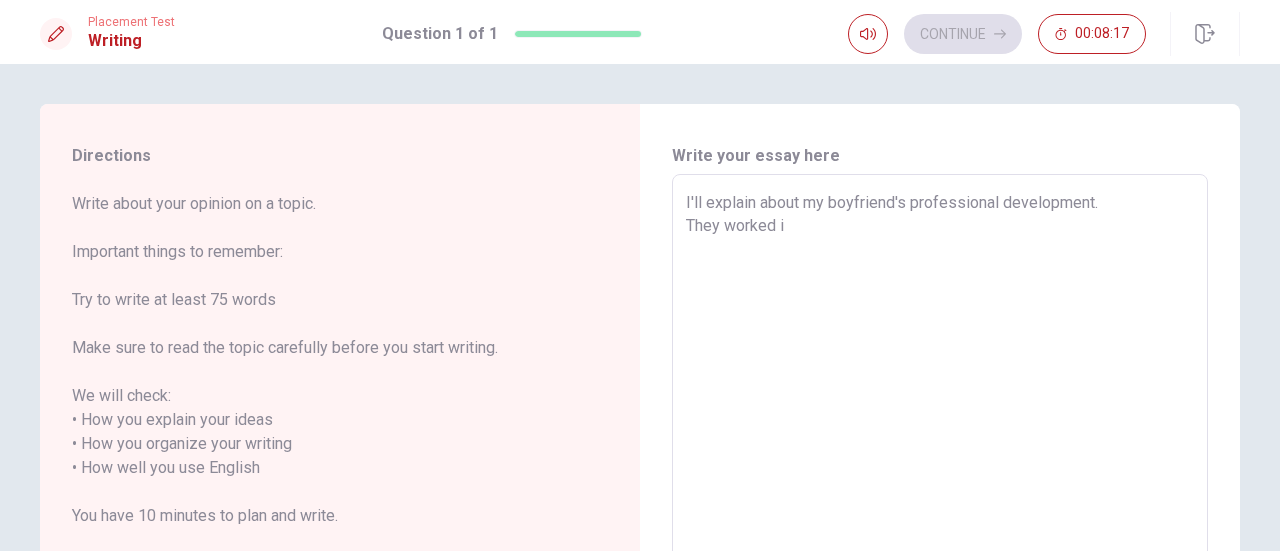 type on "x" 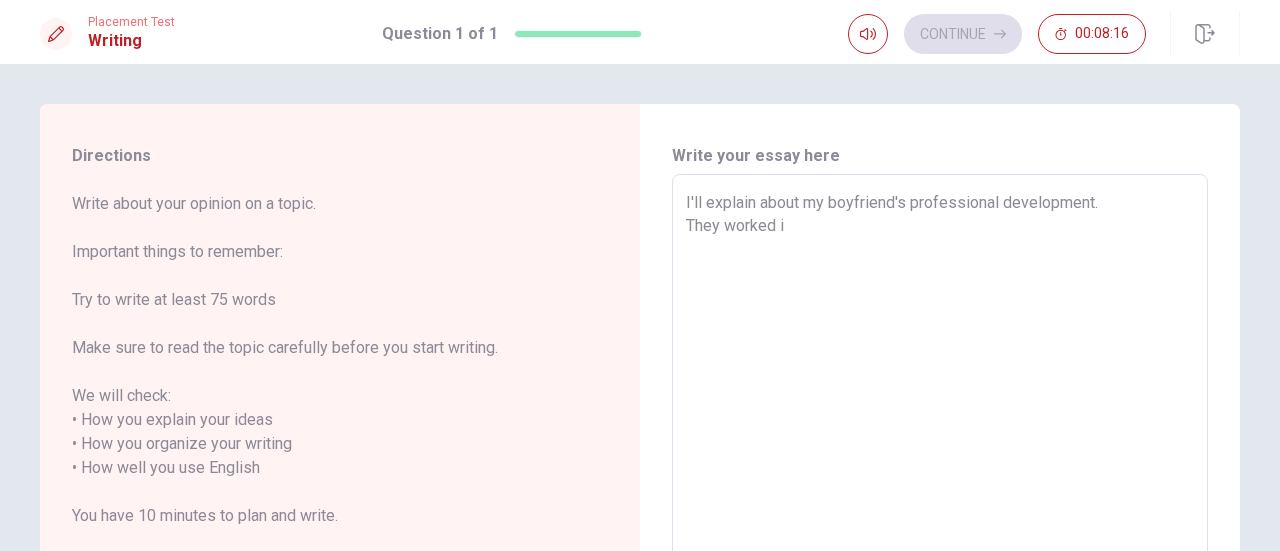 type on "I'll explain about my boyfriend's professional development.
They worked ii" 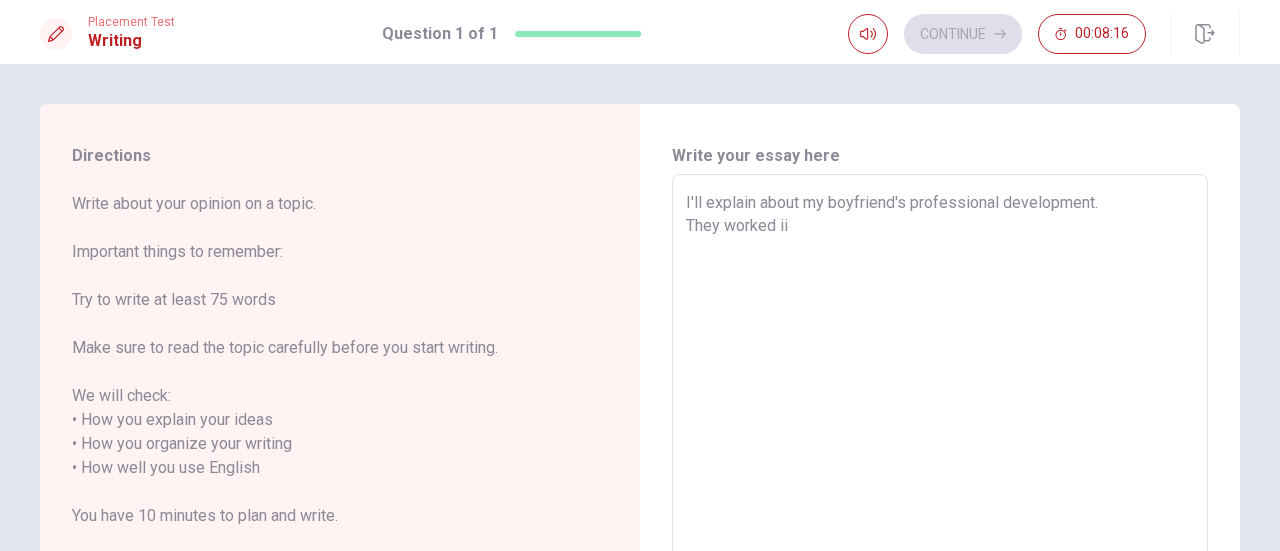 type on "x" 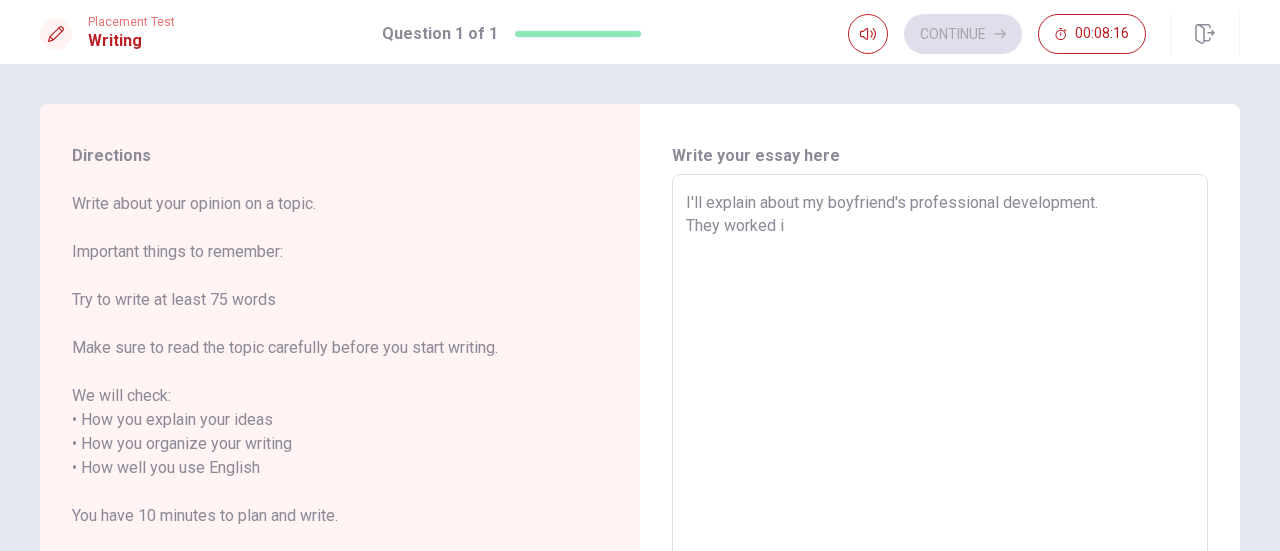 type on "x" 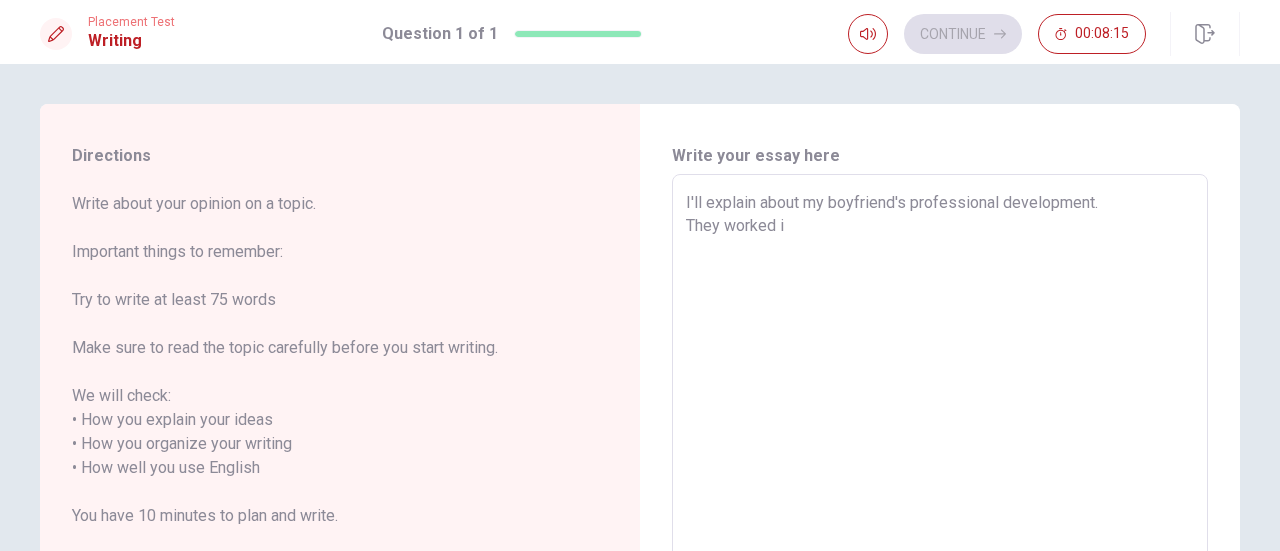 type on "I'll explain about my boyfriend's professional development.
They worked in" 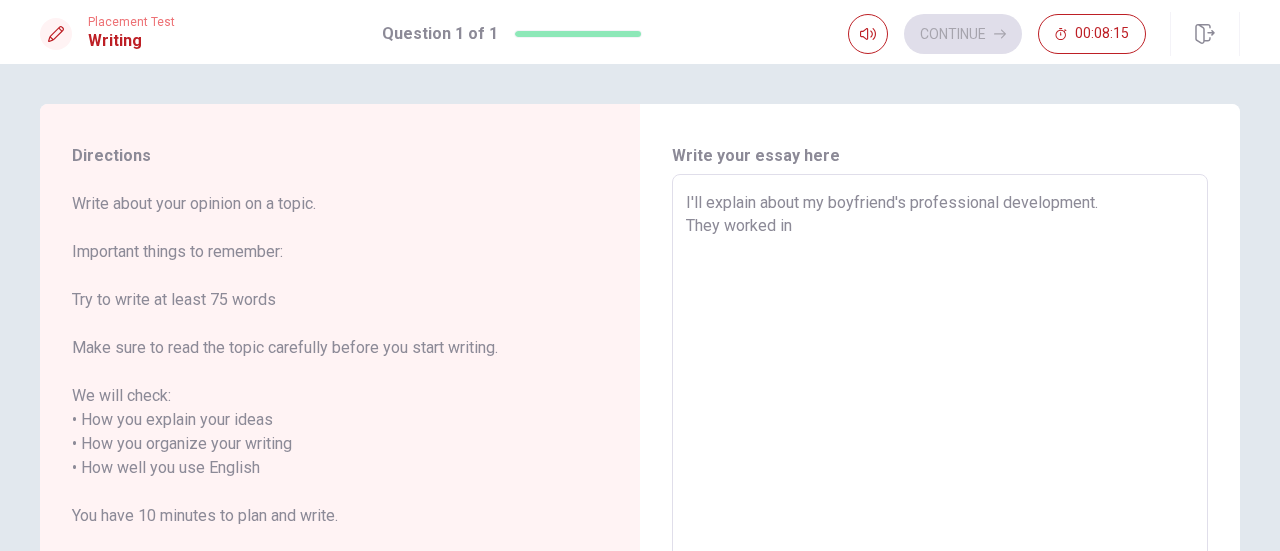 type on "x" 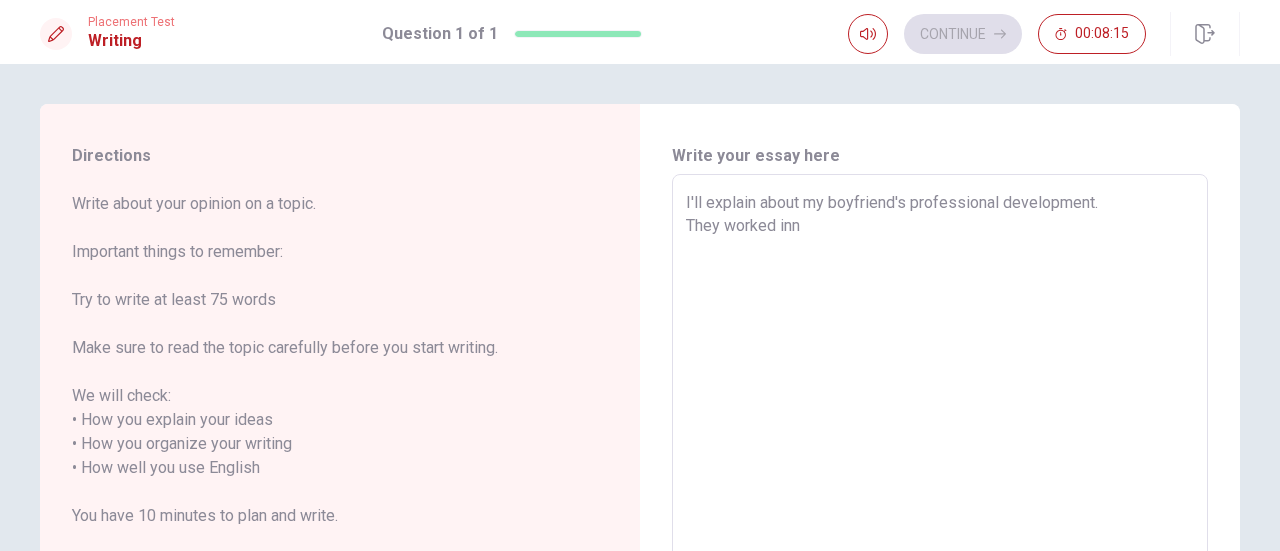 type on "x" 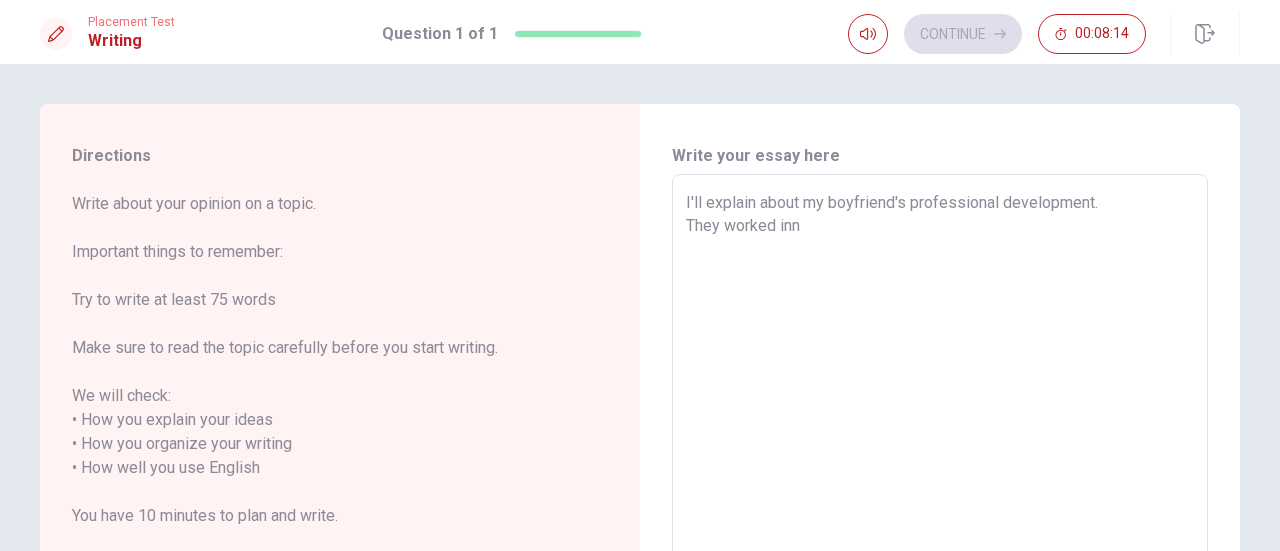 type on "I'll explain about my boyfriend's professional development.
They worked in" 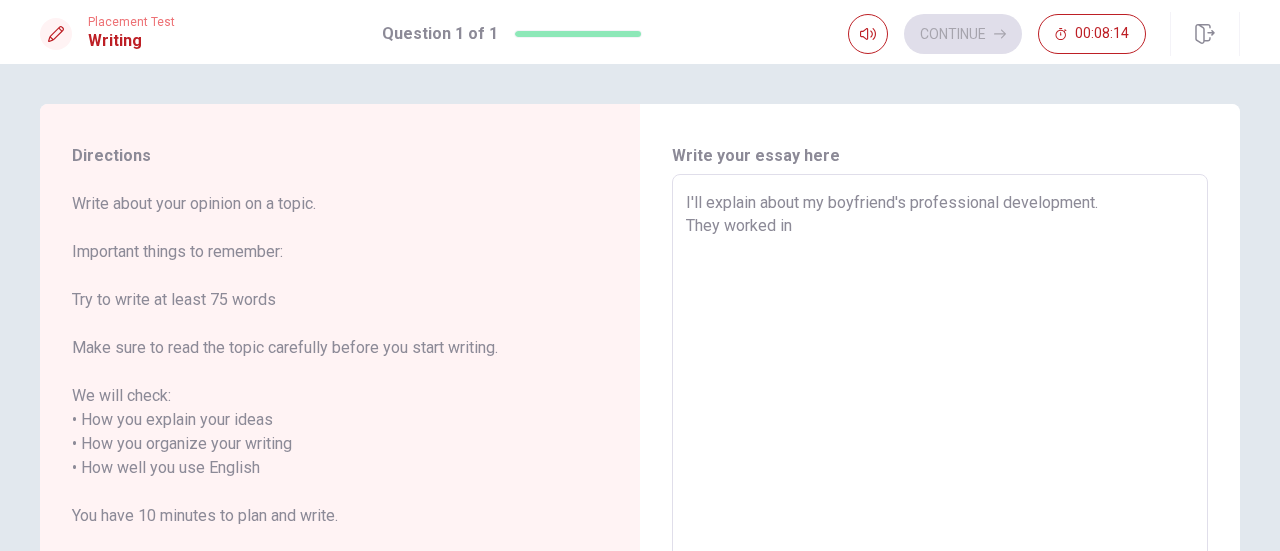 type on "x" 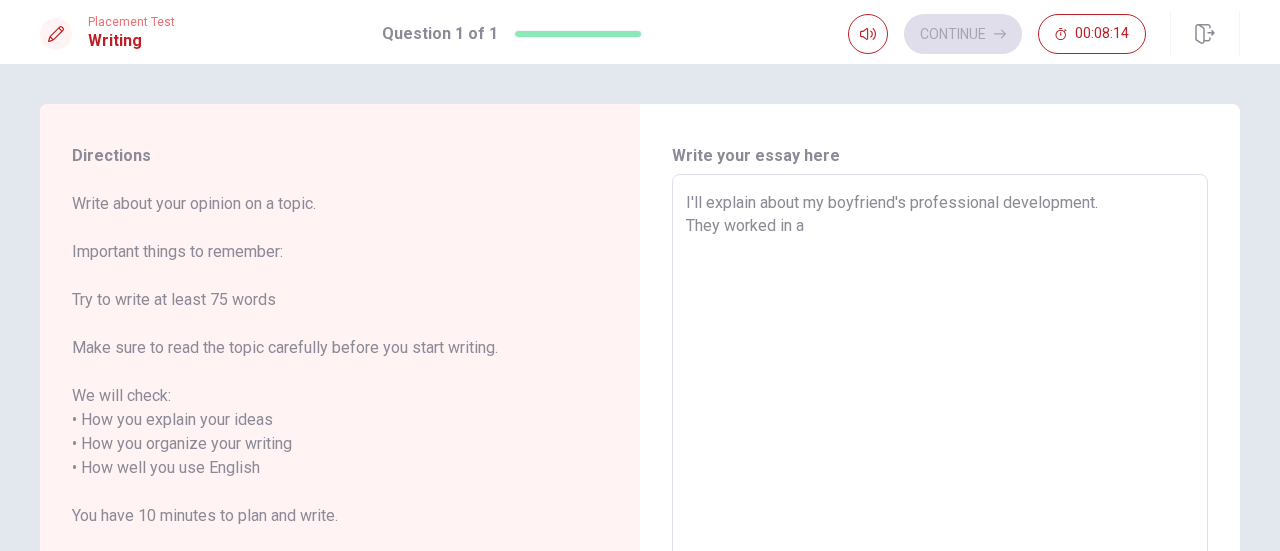 type on "x" 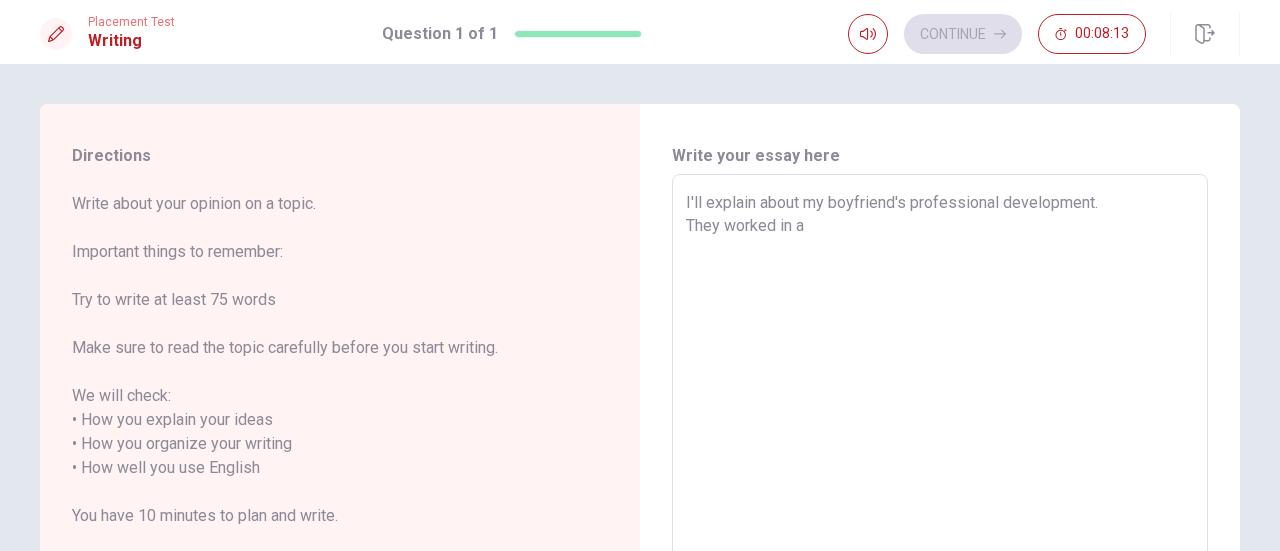 type on "I'll explain about my boyfriend's professional development.
They worked in a f" 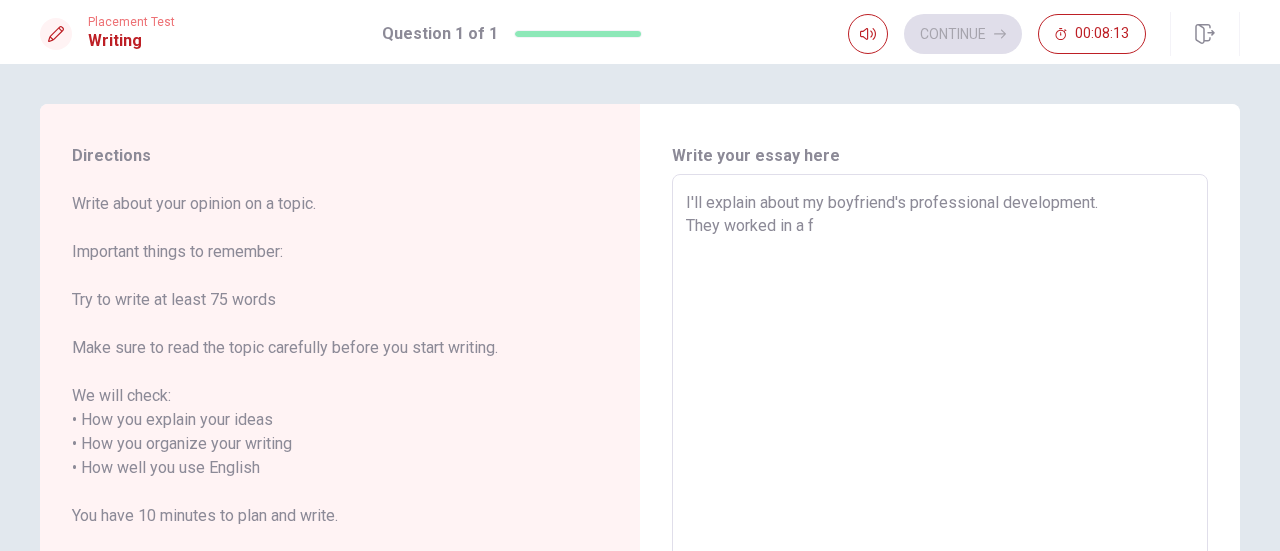type on "x" 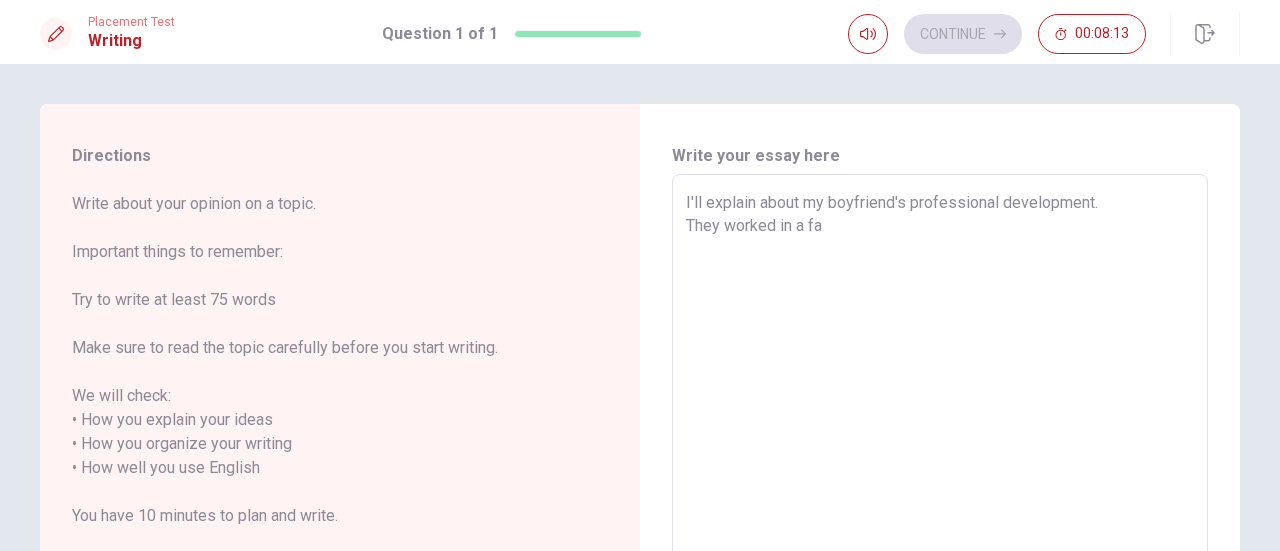 type on "x" 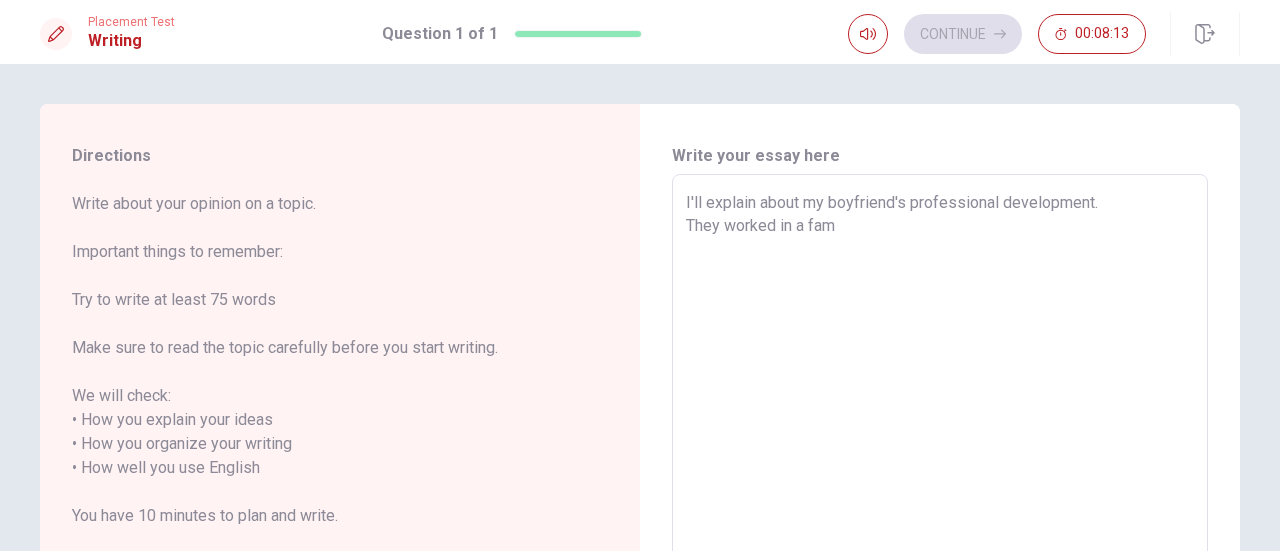 type on "x" 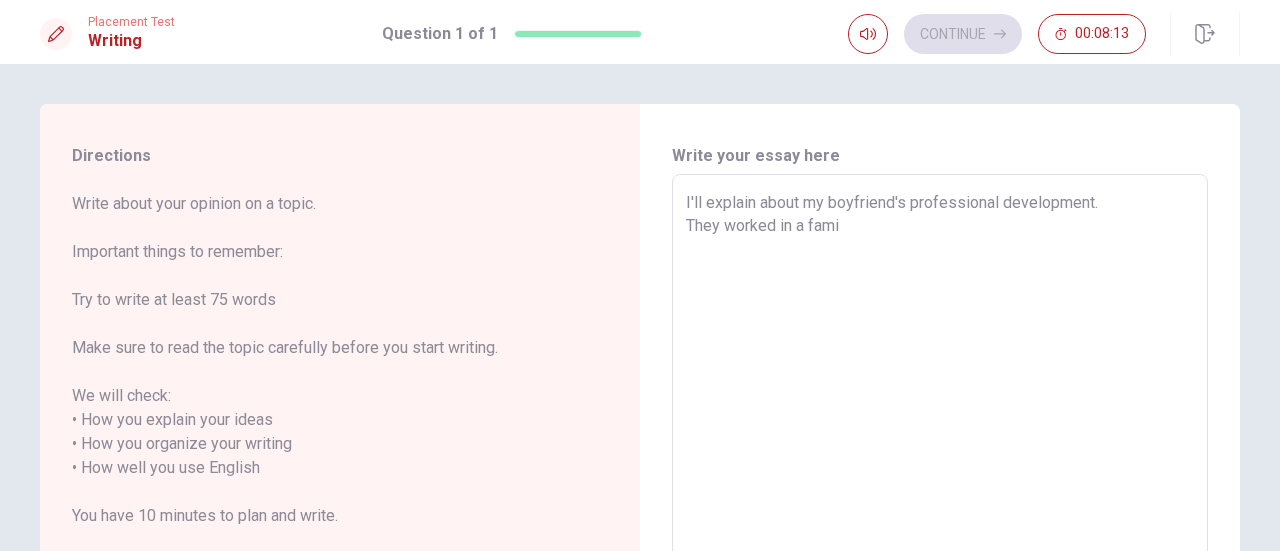 type 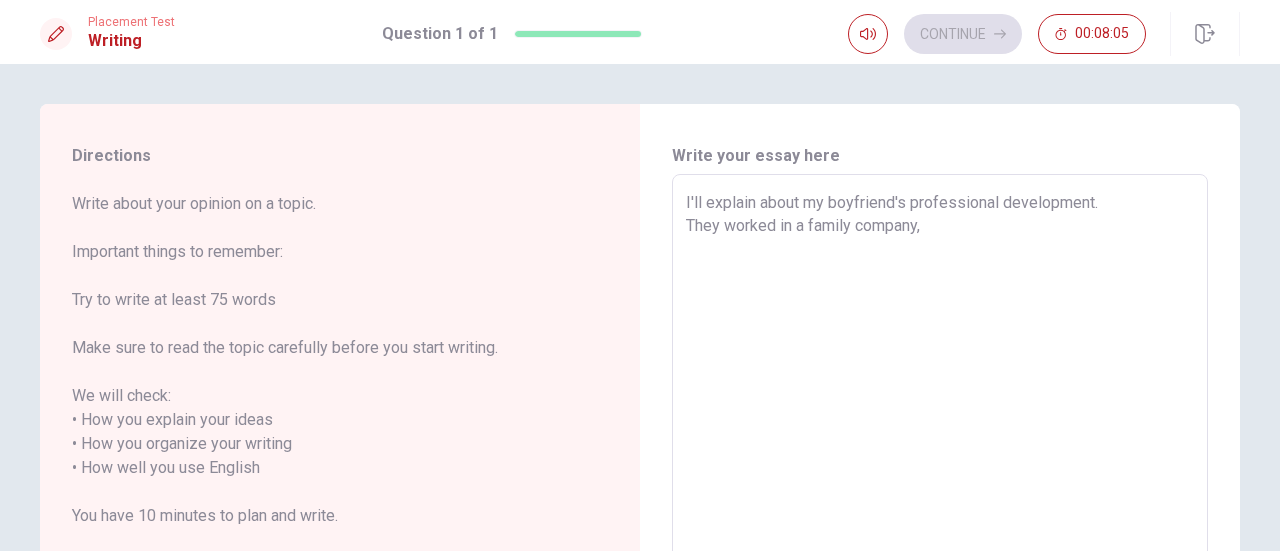 click on "I'll explain about my boyfriend's professional development.
They worked in a family company," at bounding box center (940, 456) 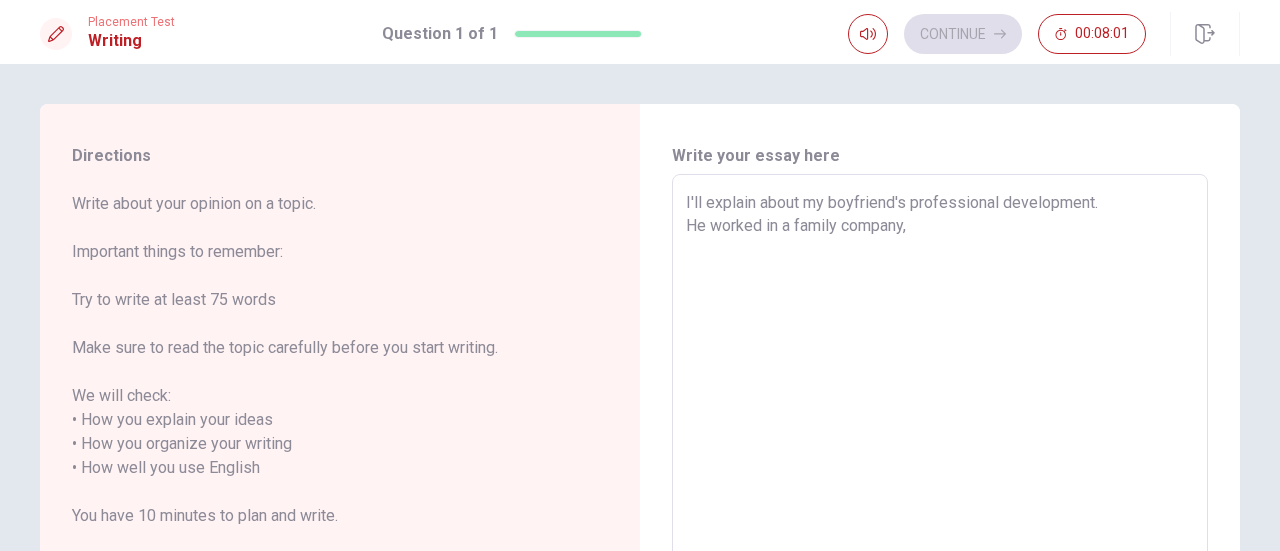 click on "I'll explain about my boyfriend's professional development.
He worked in a family company," at bounding box center (940, 456) 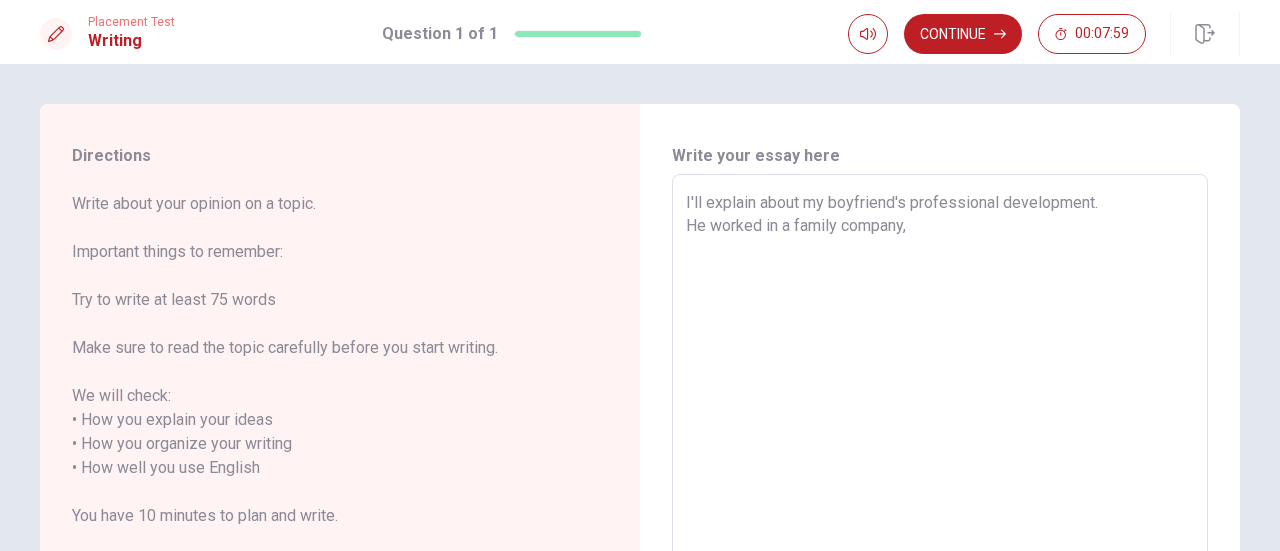 click on "I'll explain about my boyfriend's professional development.
He worked in a family company," at bounding box center [940, 456] 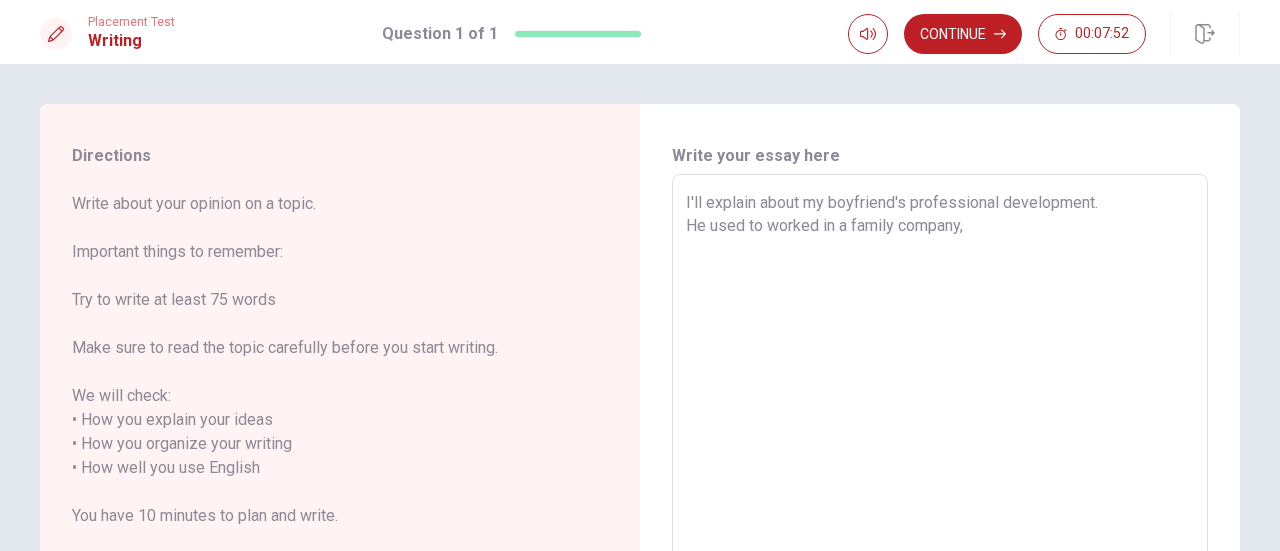 click on "I'll explain about my boyfriend's professional development.
He used to worked in a family company," at bounding box center [940, 456] 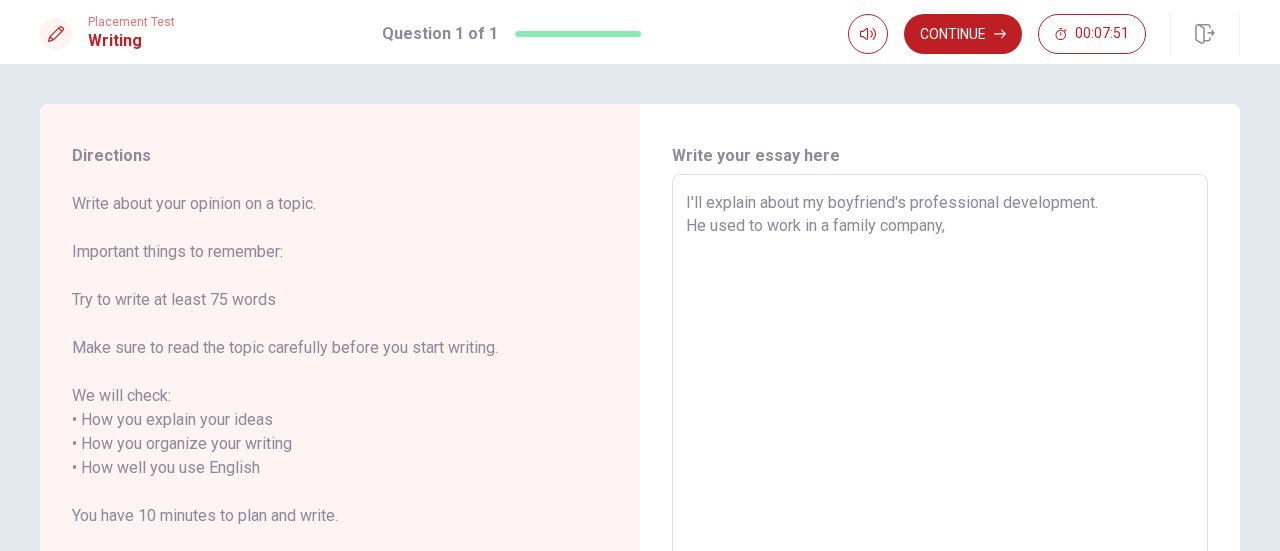 click on "I'll explain about my boyfriend's professional development.
He used to work in a family company," at bounding box center [940, 456] 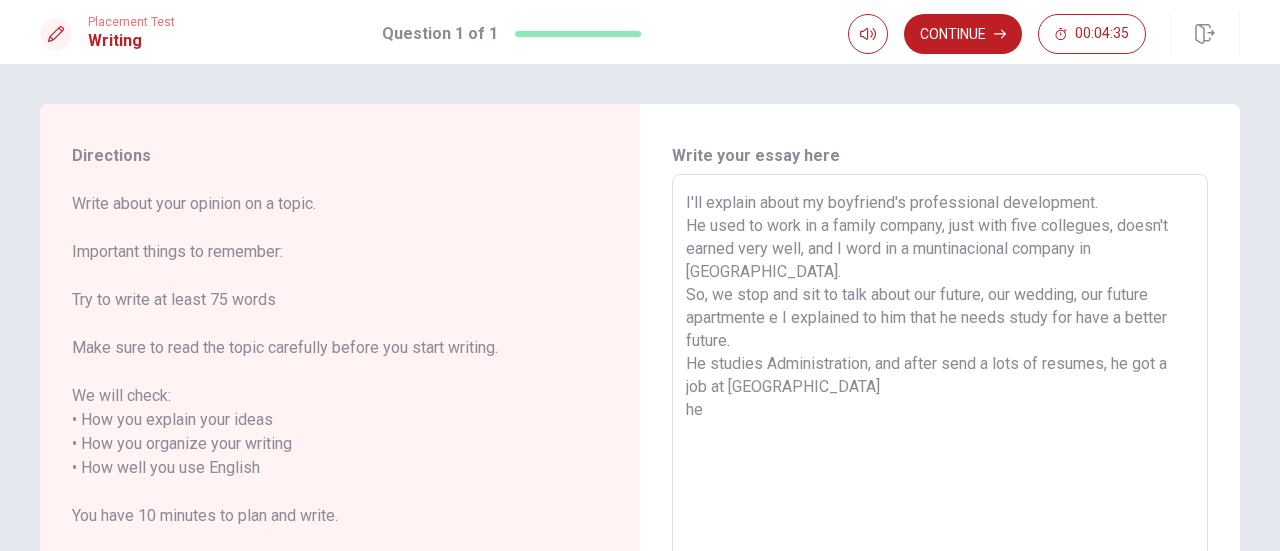 click on "I'll explain about my boyfriend's professional development.
He used to work in a family company, just with five collegues, doesn't earned very well, and I word in a muntinacional company in [GEOGRAPHIC_DATA].
So, we stop and sit to talk about our future, our wedding, our future apartmente e I explained to him that he needs study for have a better future.
He studies Administration, and after send a lots of resumes, he got a job at [GEOGRAPHIC_DATA]
he" at bounding box center [940, 456] 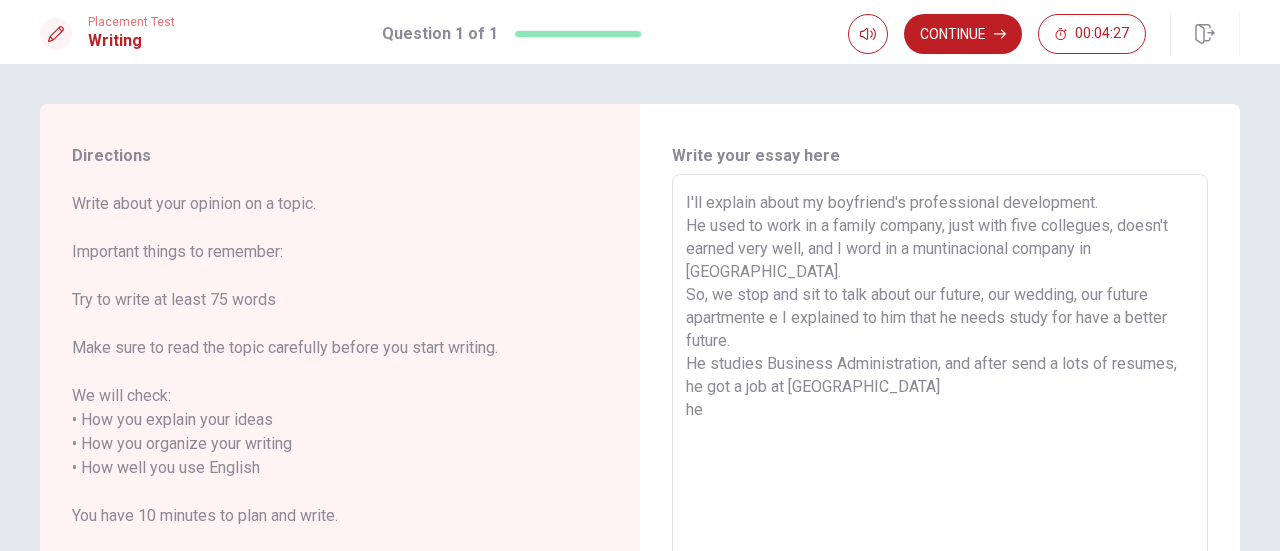 click on "I'll explain about my boyfriend's professional development.
He used to work in a family company, just with five collegues, doesn't earned very well, and I word in a muntinacional company in [GEOGRAPHIC_DATA].
So, we stop and sit to talk about our future, our wedding, our future apartmente e I explained to him that he needs study for have a better future.
He studies Business Administration, and after send a lots of resumes, he got a job at [GEOGRAPHIC_DATA]
he" at bounding box center (940, 456) 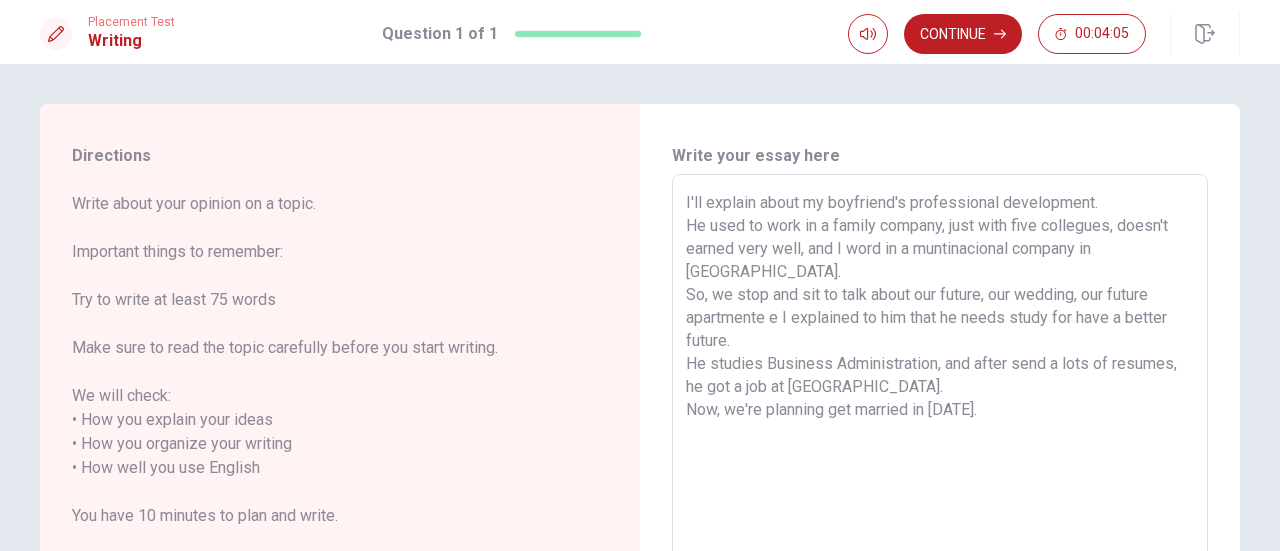 click on "I'll explain about my boyfriend's professional development.
He used to work in a family company, just with five collegues, doesn't earned very well, and I word in a muntinacional company in [GEOGRAPHIC_DATA].
So, we stop and sit to talk about our future, our wedding, our future apartmente e I explained to him that he needs study for have a better future.
He studies Business Administration, and after send a lots of resumes, he got a job at [GEOGRAPHIC_DATA].
Now, we're planning get married in [DATE]." at bounding box center (940, 456) 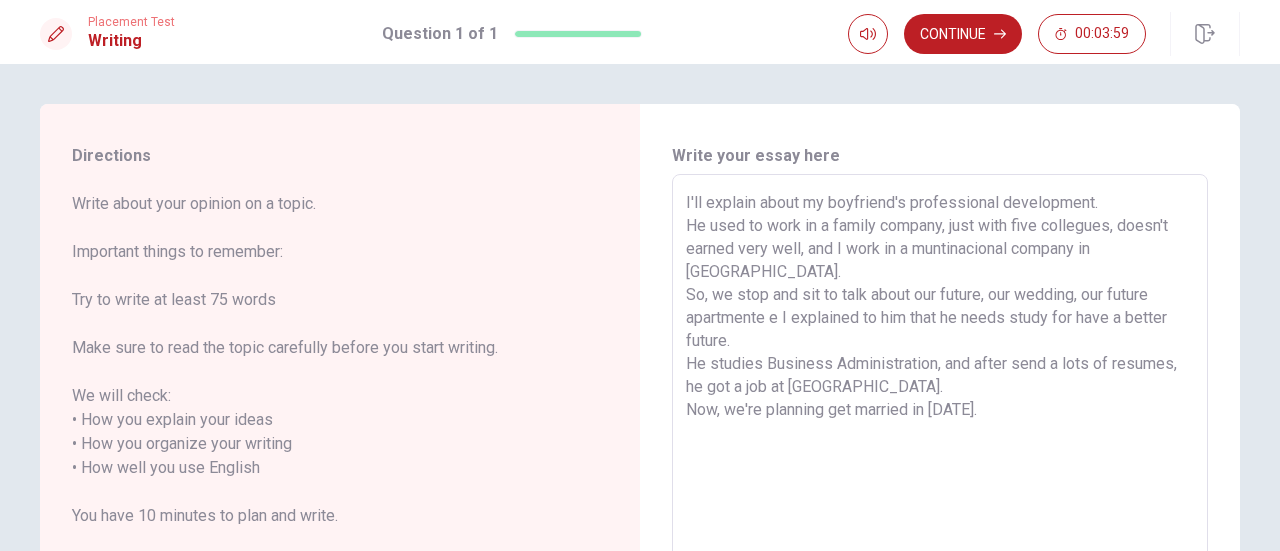 click on "I'll explain about my boyfriend's professional development.
He used to work in a family company, just with five collegues, doesn't earned very well, and I work in a muntinacional company in [GEOGRAPHIC_DATA].
So, we stop and sit to talk about our future, our wedding, our future apartmente e I explained to him that he needs study for have a better future.
He studies Business Administration, and after send a lots of resumes, he got a job at [GEOGRAPHIC_DATA].
Now, we're planning get married in [DATE]." at bounding box center (940, 456) 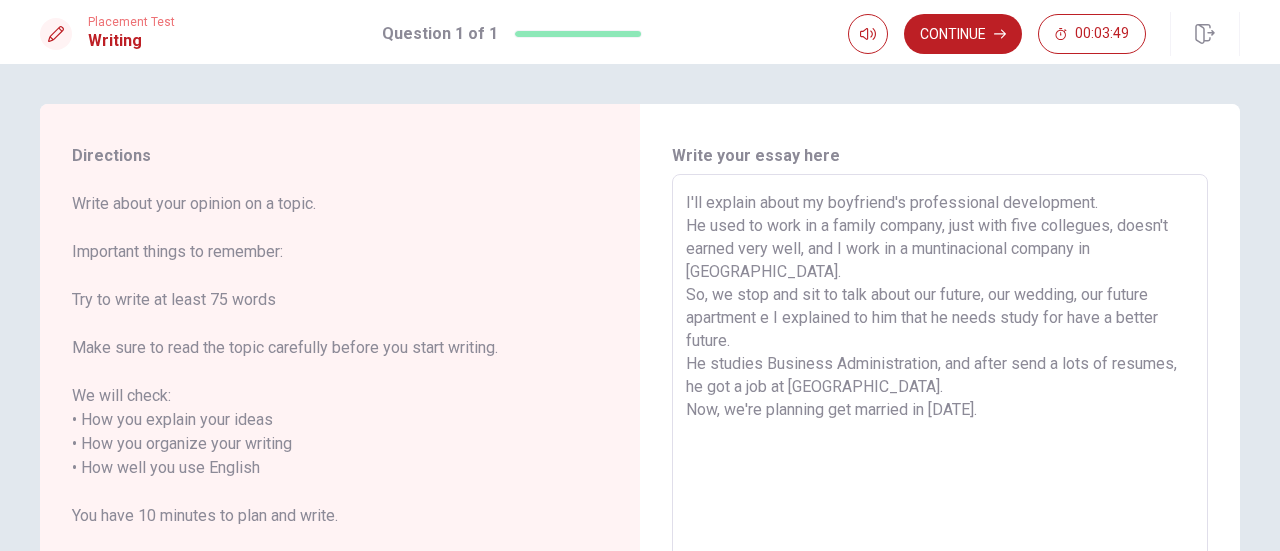 click on "I'll explain about my boyfriend's professional development.
He used to work in a family company, just with five collegues, doesn't earned very well, and I work in a muntinacional company in [GEOGRAPHIC_DATA].
So, we stop and sit to talk about our future, our wedding, our future apartment e I explained to him that he needs study for have a better future.
He studies Business Administration, and after send a lots of resumes, he got a job at [GEOGRAPHIC_DATA].
Now, we're planning get married in [DATE]." at bounding box center (940, 456) 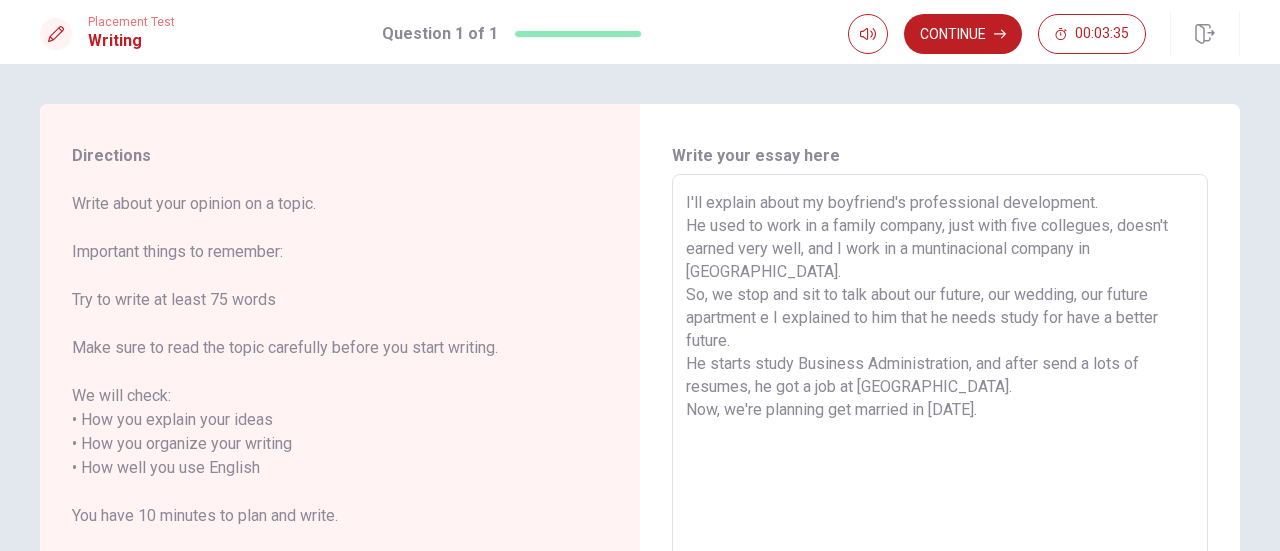 click on "I'll explain about my boyfriend's professional development.
He used to work in a family company, just with five collegues, doesn't earned very well, and I work in a muntinacional company in [GEOGRAPHIC_DATA].
So, we stop and sit to talk about our future, our wedding, our future apartment e I explained to him that he needs study for have a better future.
He starts study Business Administration, and after send a lots of resumes, he got a job at [GEOGRAPHIC_DATA].
Now, we're planning get married in [DATE]." at bounding box center [940, 456] 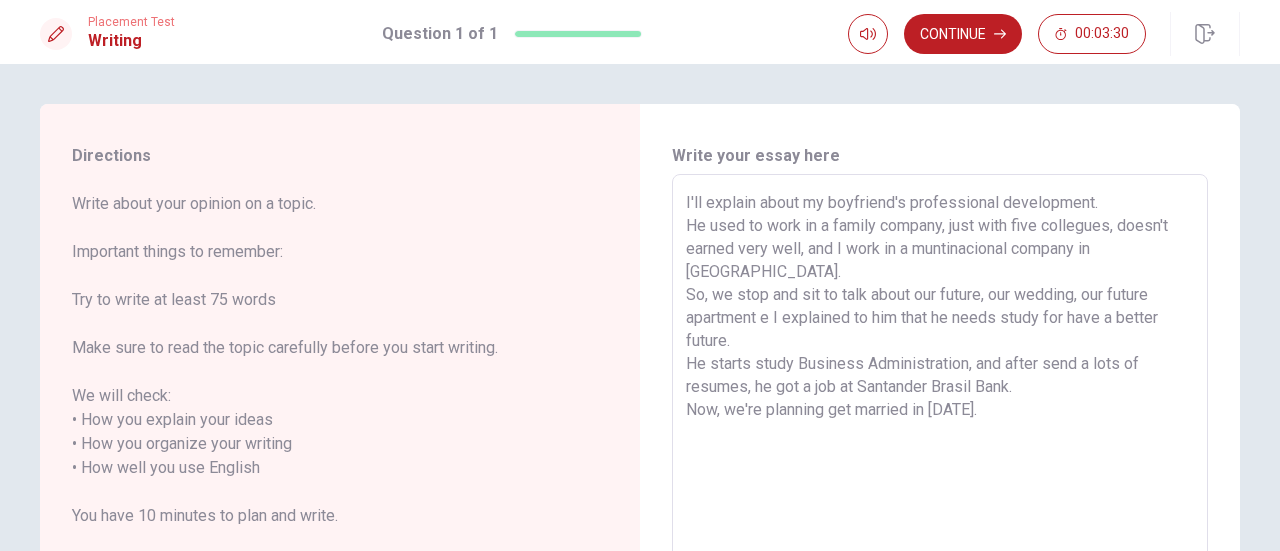 click on "I'll explain about my boyfriend's professional development.
He used to work in a family company, just with five collegues, doesn't earned very well, and I work in a muntinacional company in [GEOGRAPHIC_DATA].
So, we stop and sit to talk about our future, our wedding, our future apartment e I explained to him that he needs study for have a better future.
He starts study Business Administration, and after send a lots of resumes, he got a job at Santander Brasil Bank.
Now, we're planning get married in [DATE]." at bounding box center (940, 456) 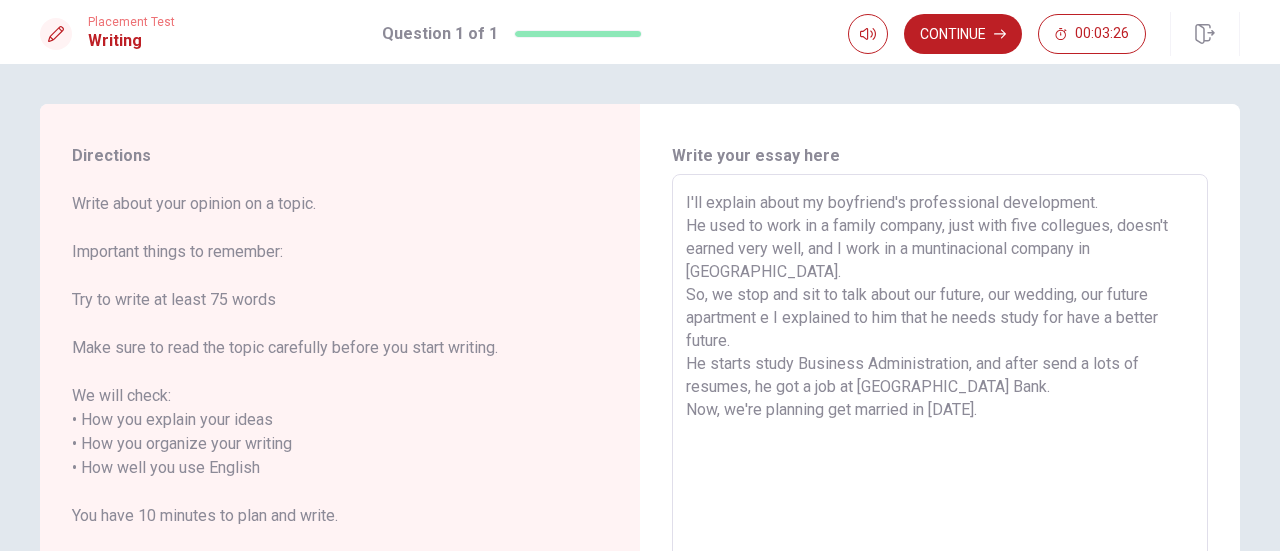 click on "I'll explain about my boyfriend's professional development.
He used to work in a family company, just with five collegues, doesn't earned very well, and I work in a muntinacional company in [GEOGRAPHIC_DATA].
So, we stop and sit to talk about our future, our wedding, our future apartment e I explained to him that he needs study for have a better future.
He starts study Business Administration, and after send a lots of resumes, he got a job at [GEOGRAPHIC_DATA] Bank.
Now, we're planning get married in [DATE]." at bounding box center [940, 456] 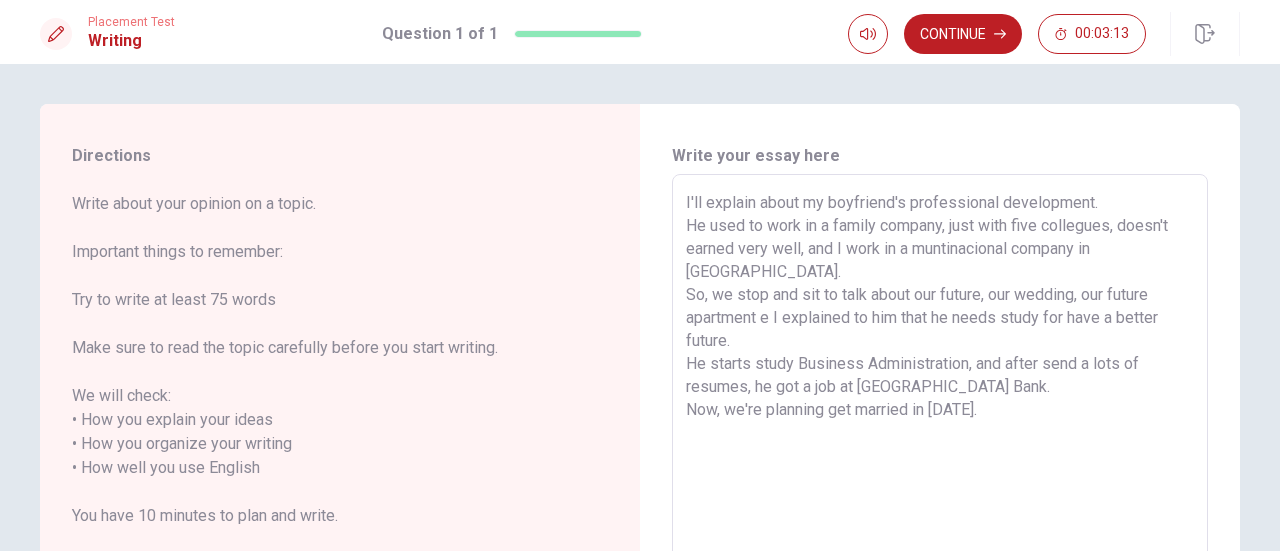 click on "I'll explain about my boyfriend's professional development.
He used to work in a family company, just with five collegues, doesn't earned very well, and I work in a muntinacional company in [GEOGRAPHIC_DATA].
So, we stop and sit to talk about our future, our wedding, our future apartment e I explained to him that he needs study for have a better future.
He starts study Business Administration, and after send a lots of resumes, he got a job at [GEOGRAPHIC_DATA] Bank.
Now, we're planning get married in [DATE]." at bounding box center [940, 456] 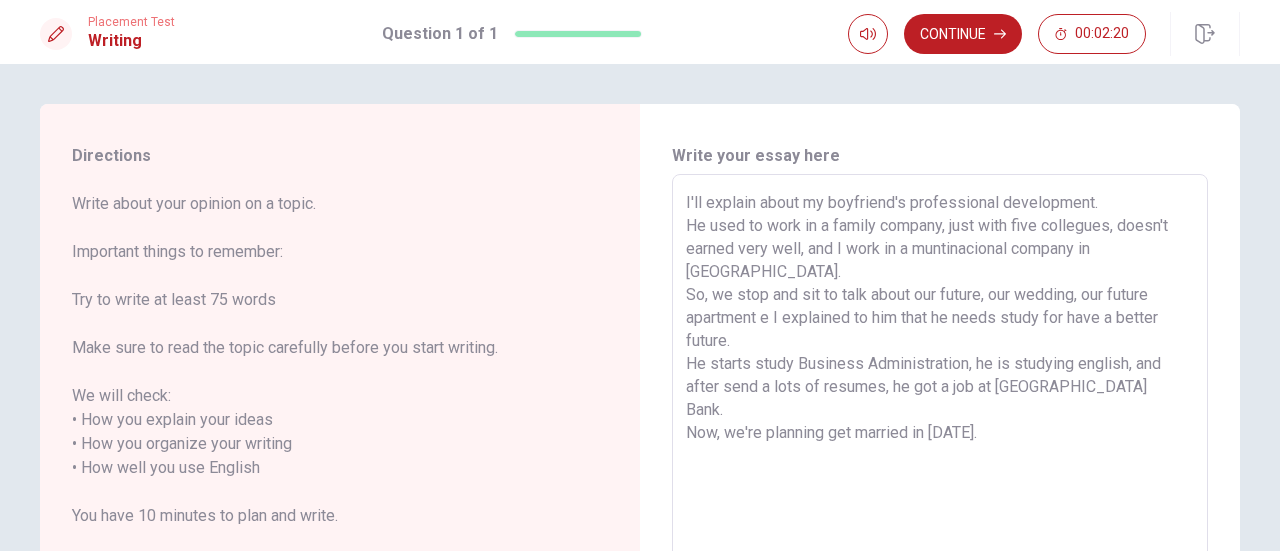click on "I'll explain about my boyfriend's professional development.
He used to work in a family company, just with five collegues, doesn't earned very well, and I work in a muntinacional company in [GEOGRAPHIC_DATA].
So, we stop and sit to talk about our future, our wedding, our future apartment e I explained to him that he needs study for have a better future.
He starts study Business Administration, he is studying english, and after send a lots of resumes, he got a job at [GEOGRAPHIC_DATA] Bank.
Now, we're planning get married in [DATE]." at bounding box center [940, 456] 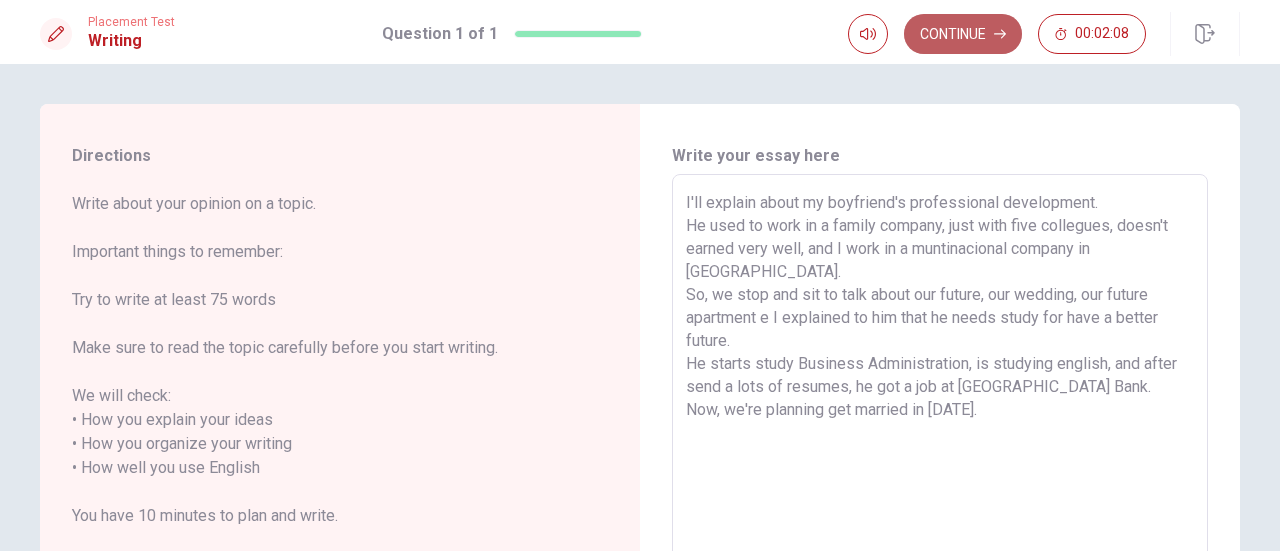 click on "Continue" at bounding box center (963, 34) 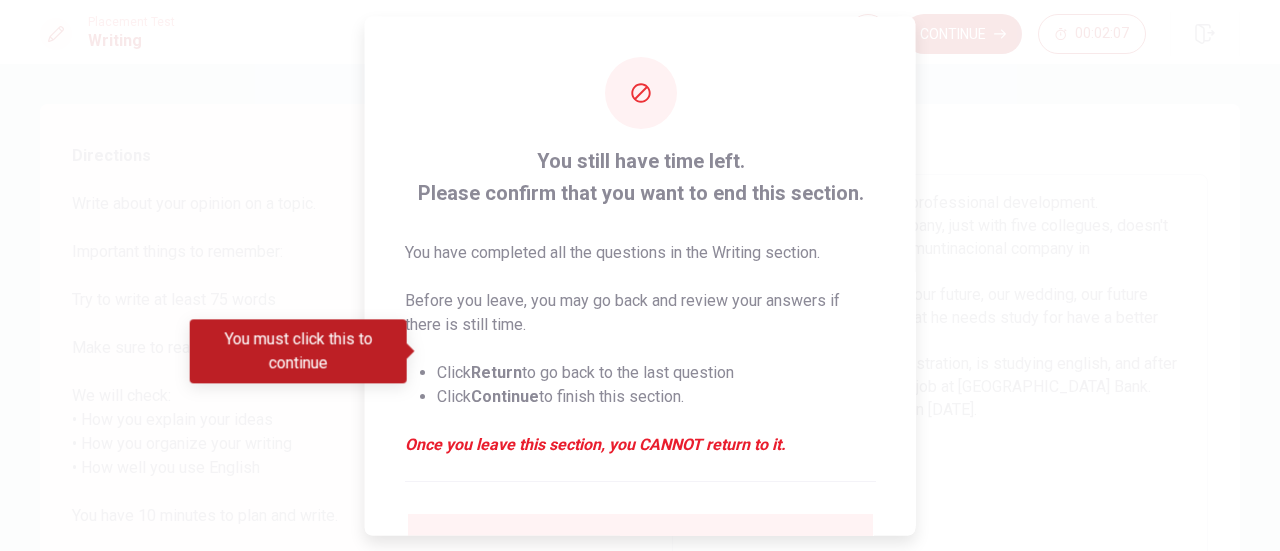 scroll, scrollTop: 194, scrollLeft: 0, axis: vertical 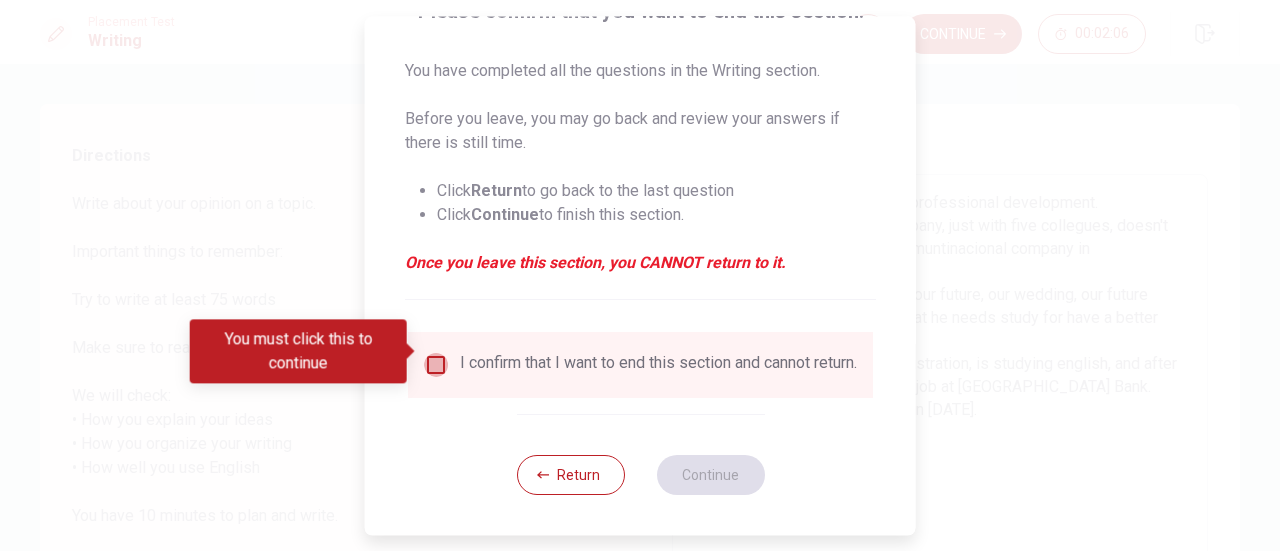 click at bounding box center (436, 365) 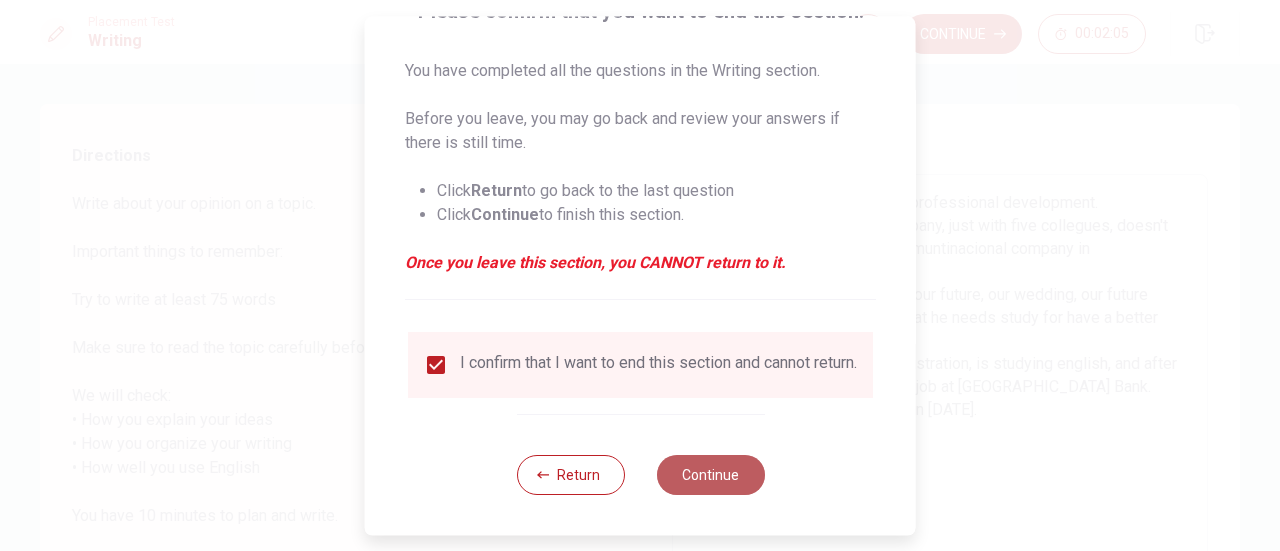 click on "Continue" at bounding box center (710, 475) 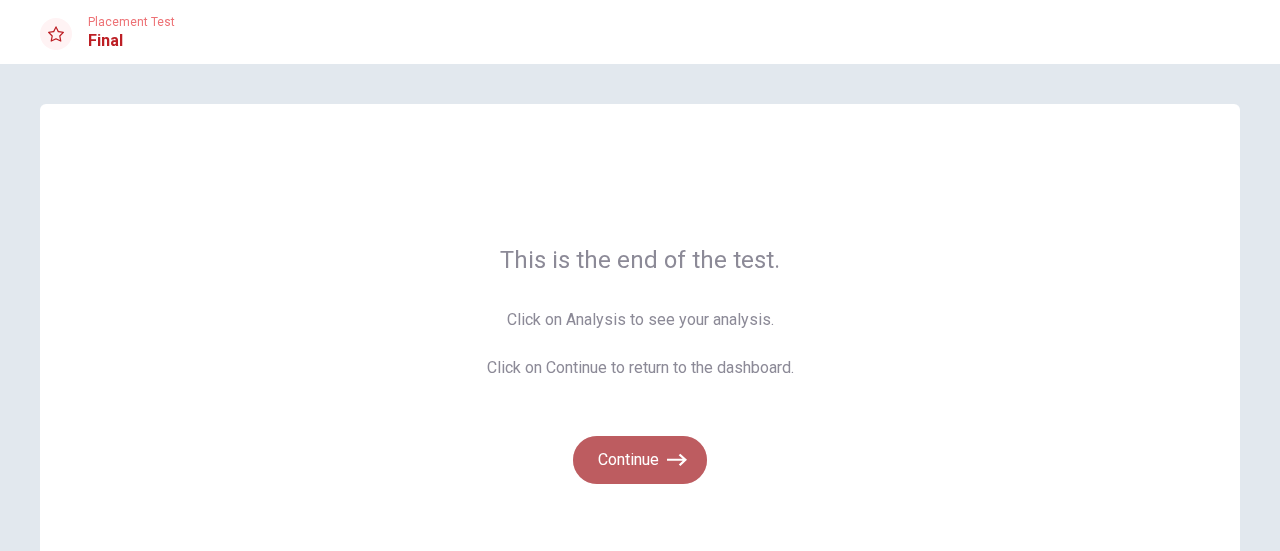 click on "Continue" at bounding box center (640, 460) 